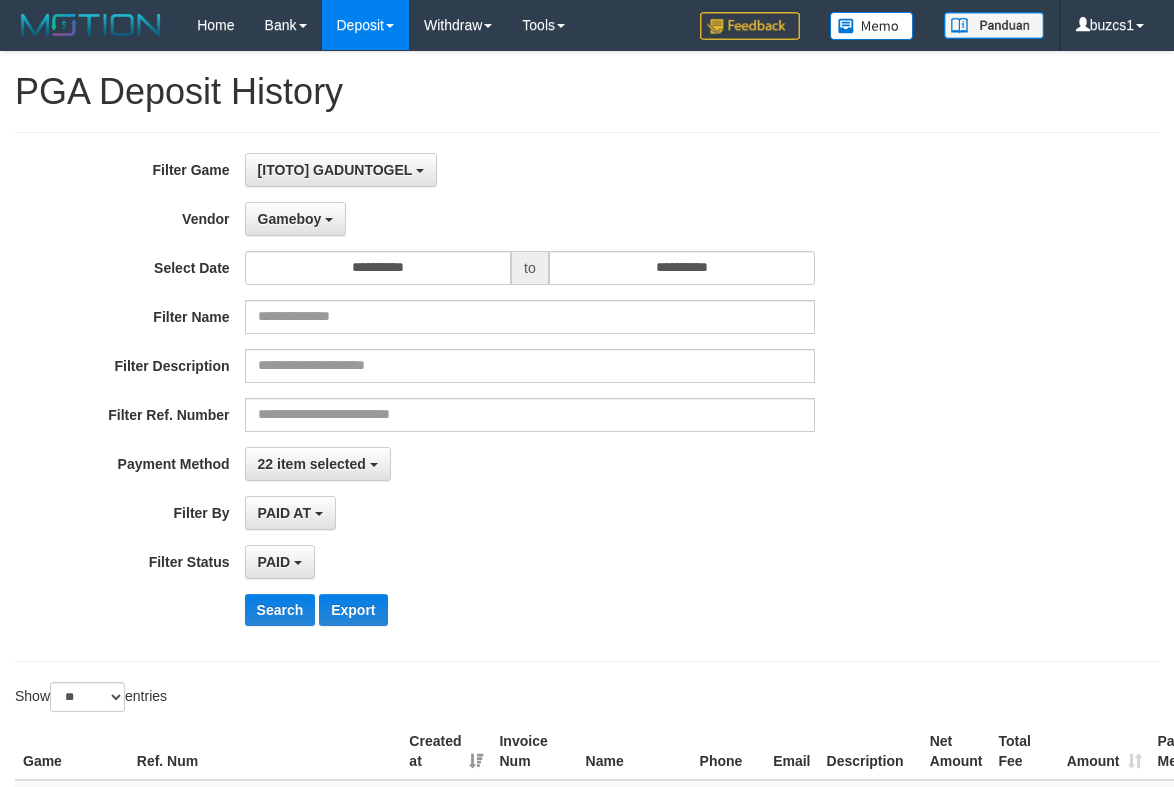 select on "**********" 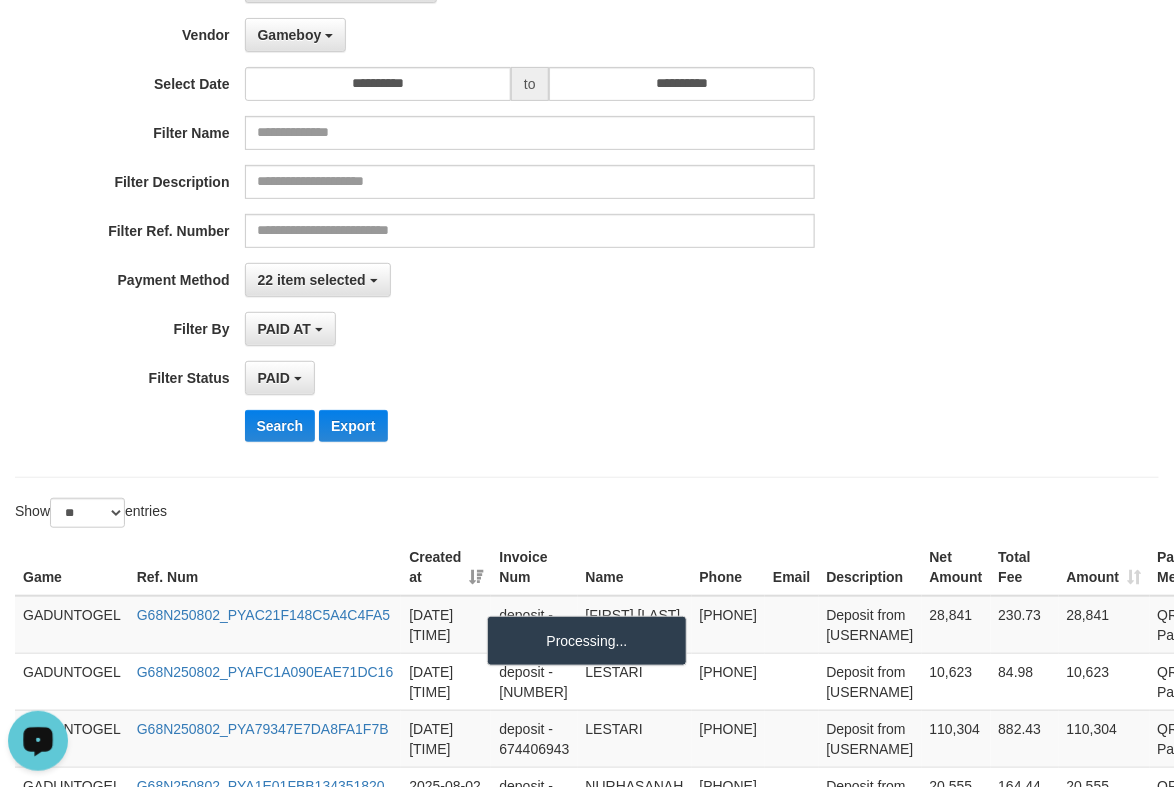 scroll, scrollTop: 0, scrollLeft: 0, axis: both 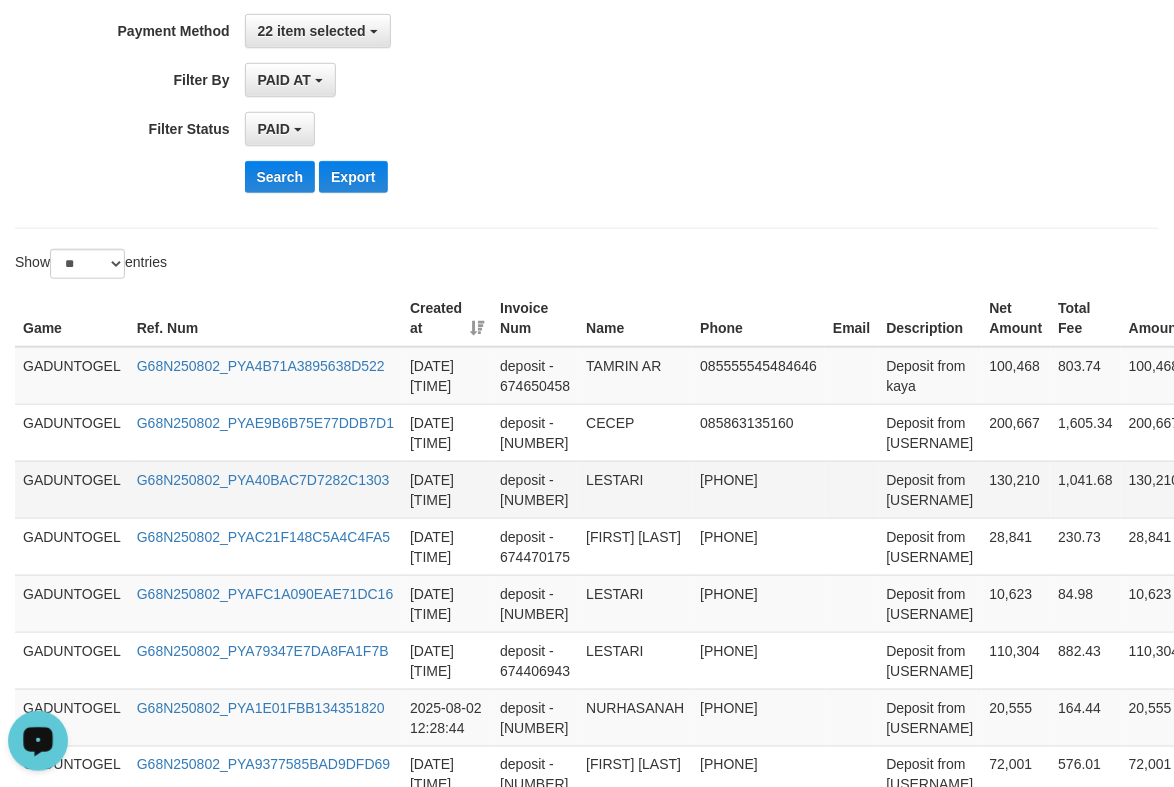 click on "130,210" at bounding box center (1016, 489) 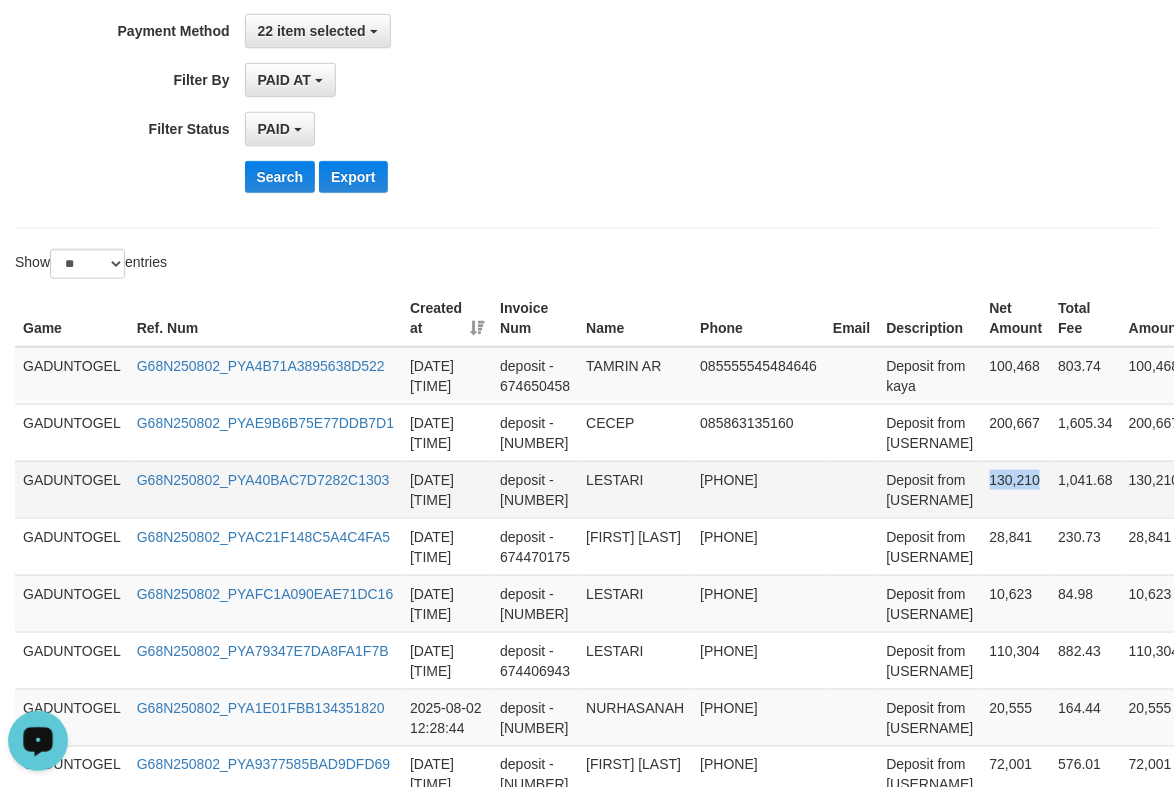 click on "130,210" at bounding box center (1016, 489) 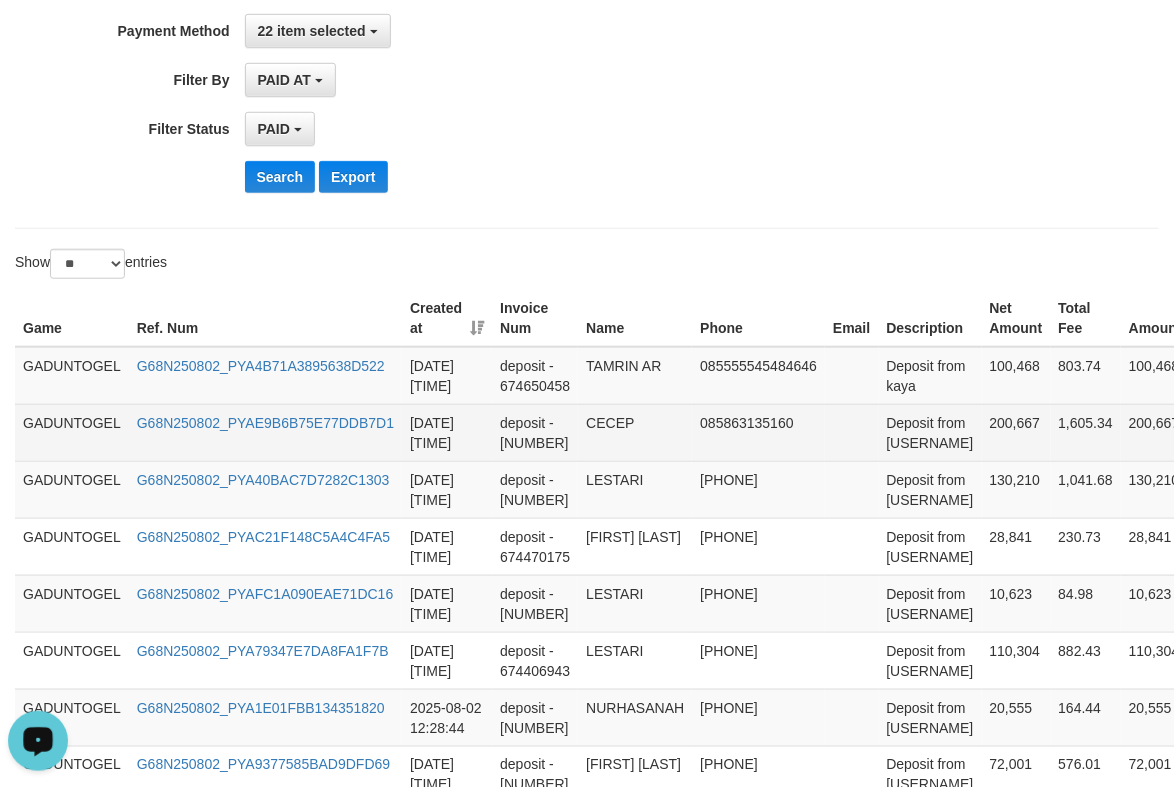 click on "200,667" at bounding box center [1016, 432] 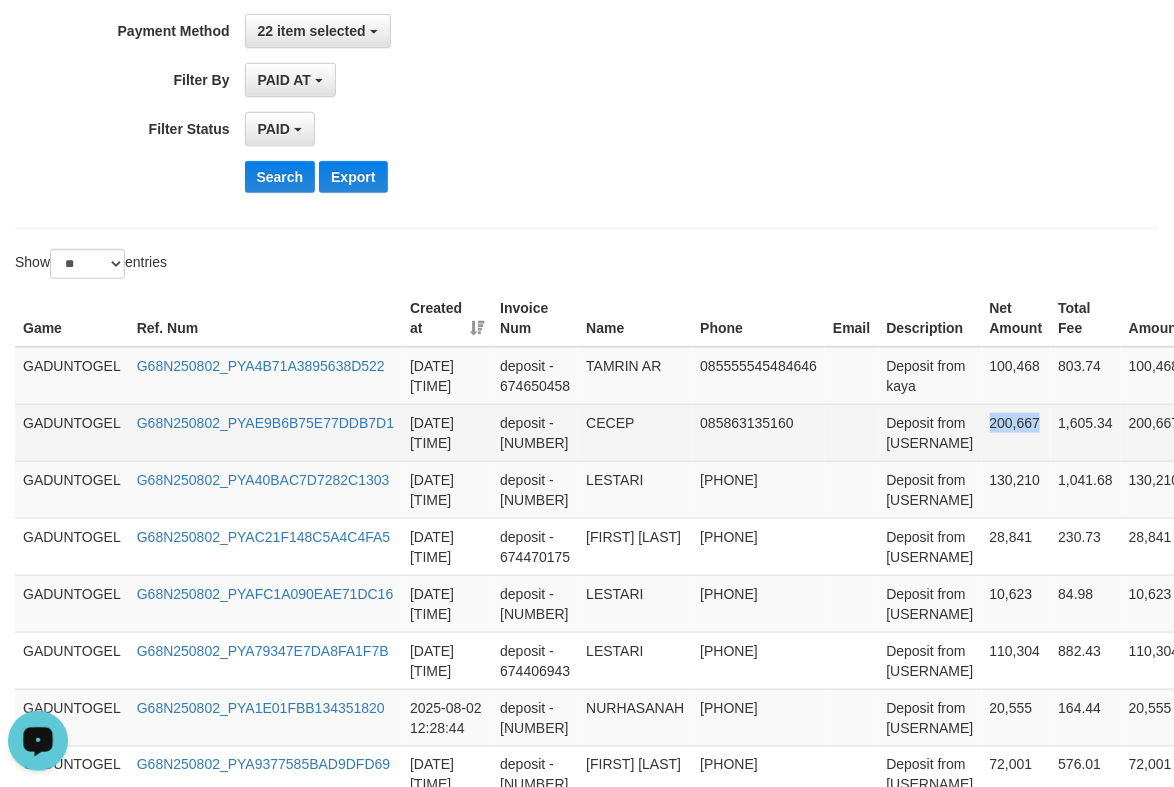 click on "200,667" at bounding box center [1016, 432] 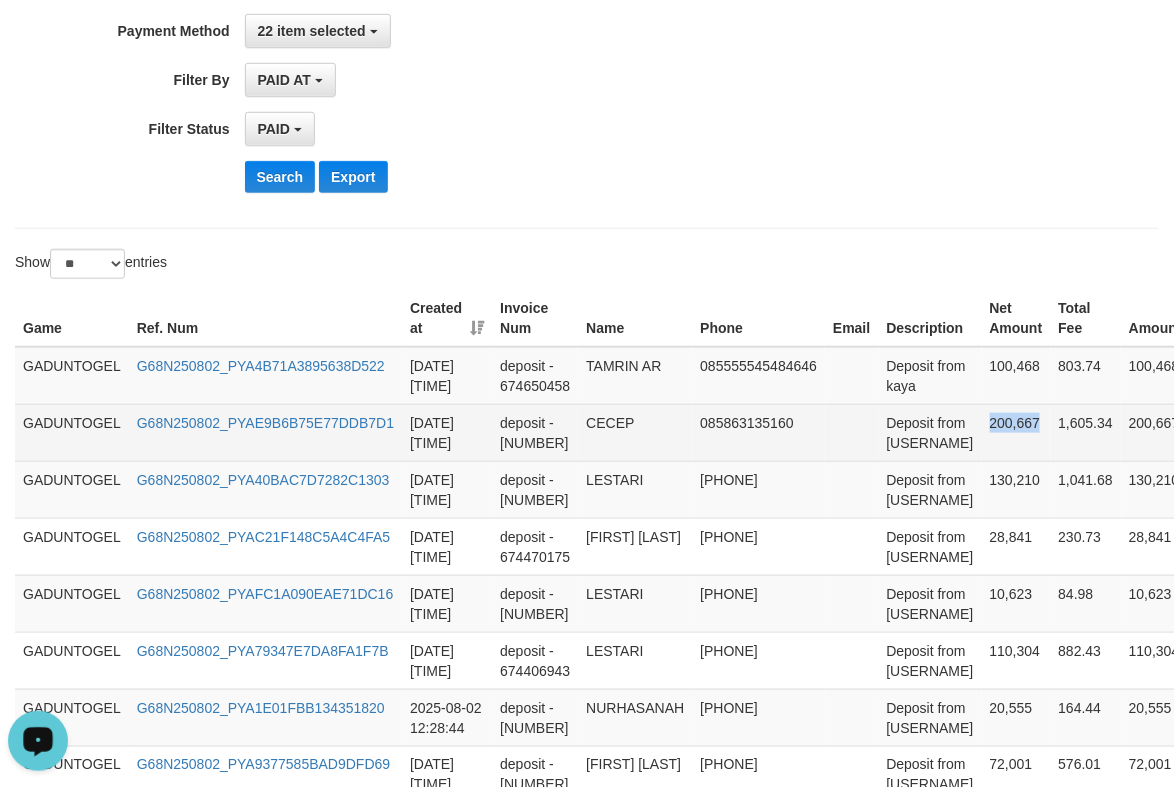 copy on "200,667" 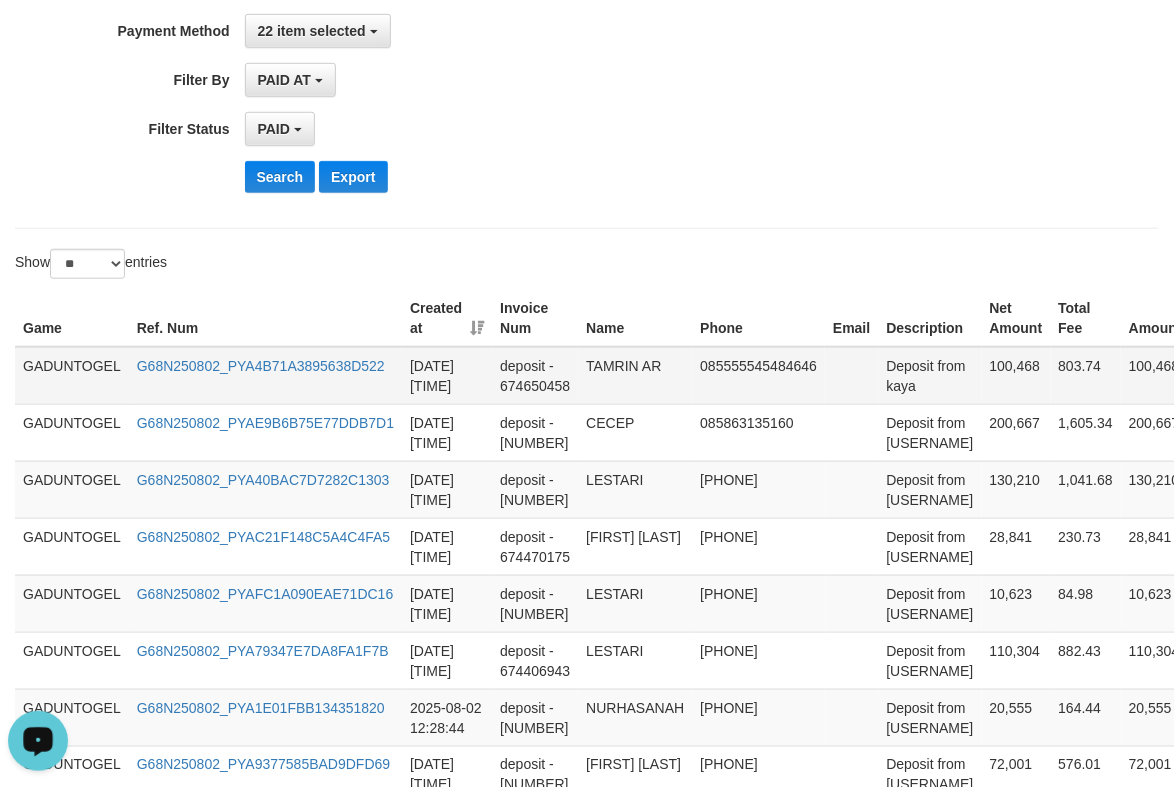 click on "100,468" at bounding box center (1016, 376) 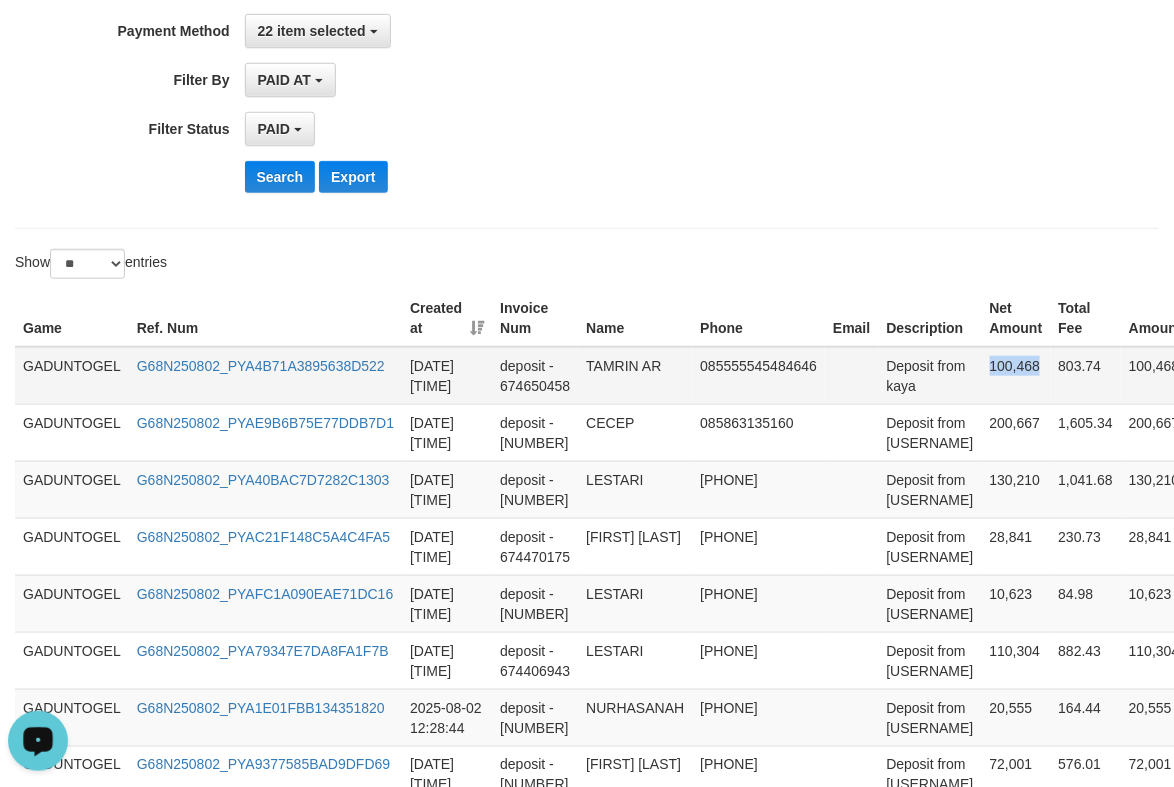 click on "100,468" at bounding box center [1016, 376] 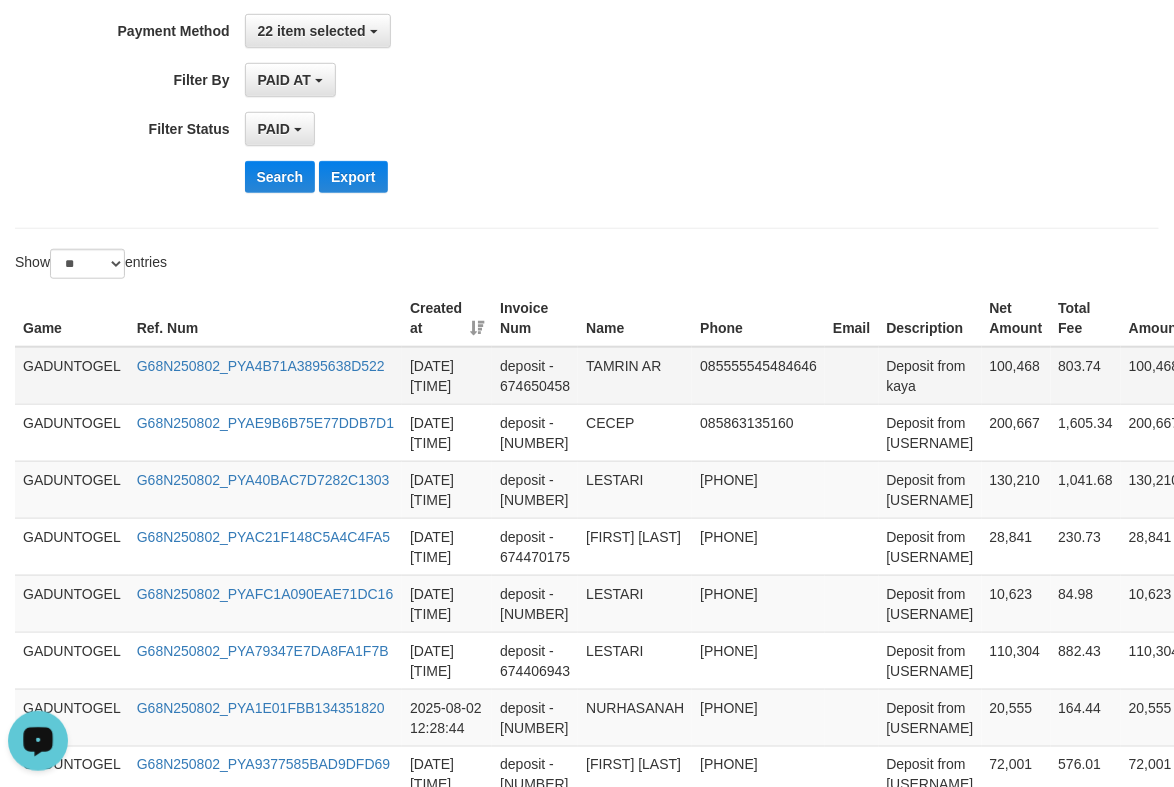 click on "TAMRIN AR" at bounding box center [635, 376] 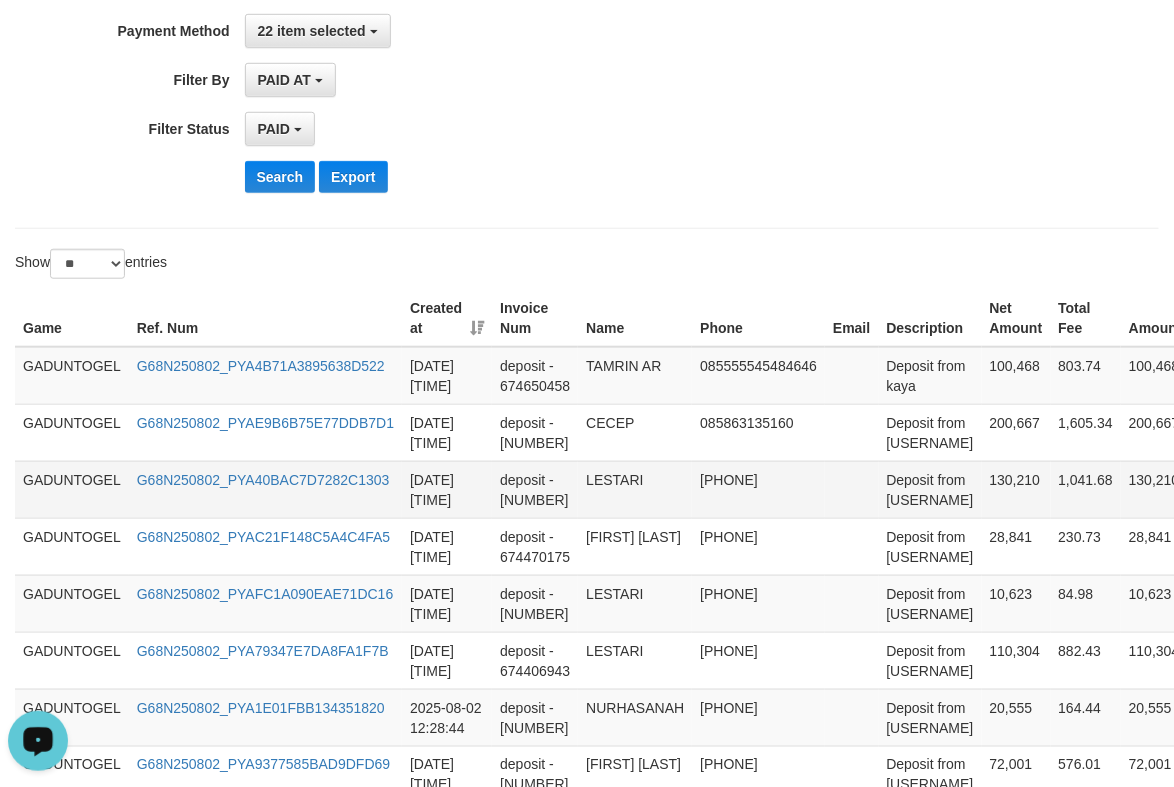 click on "LESTARI" at bounding box center (635, 489) 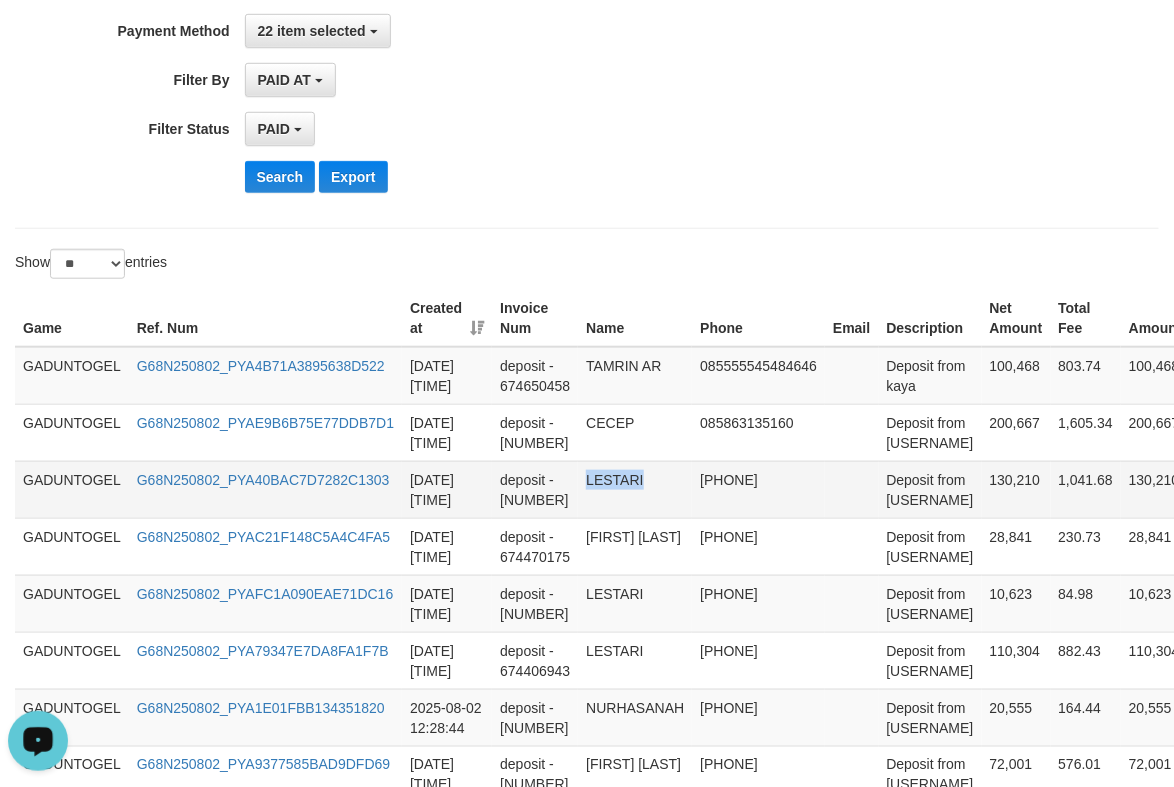 click on "LESTARI" at bounding box center [635, 489] 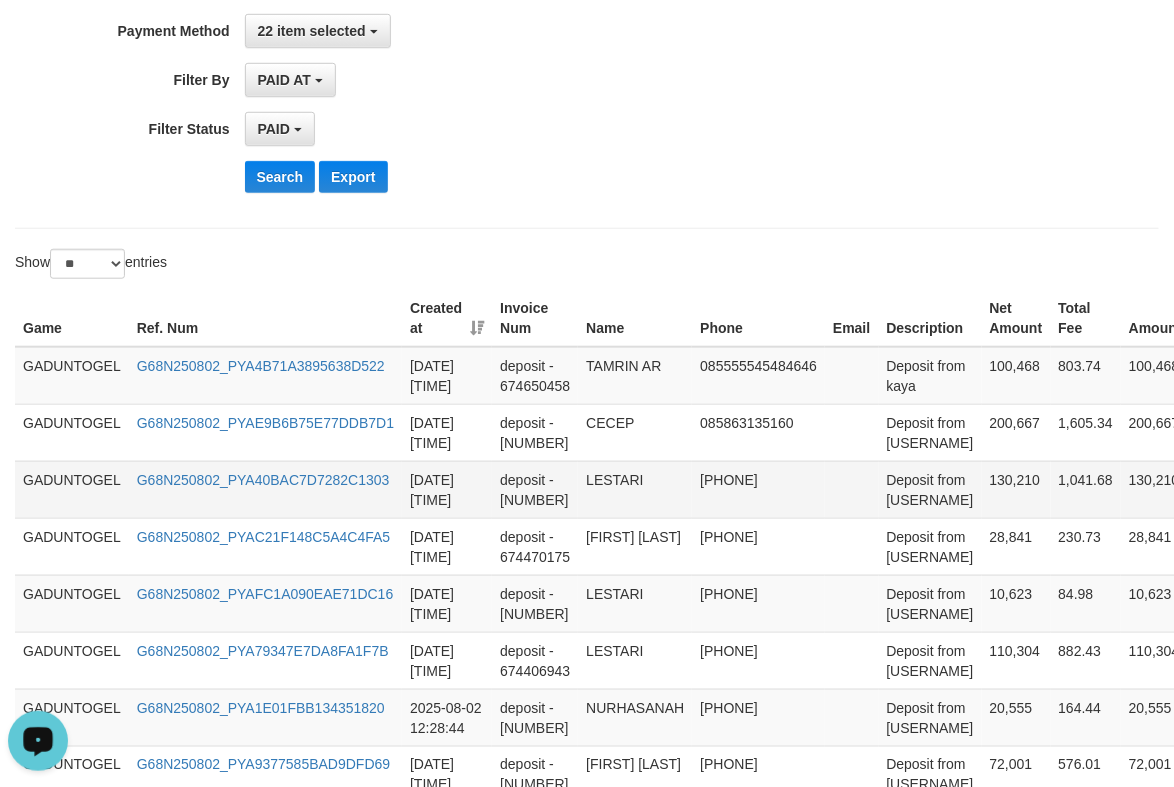 click on "Deposit from [USERNAME]" at bounding box center [930, 489] 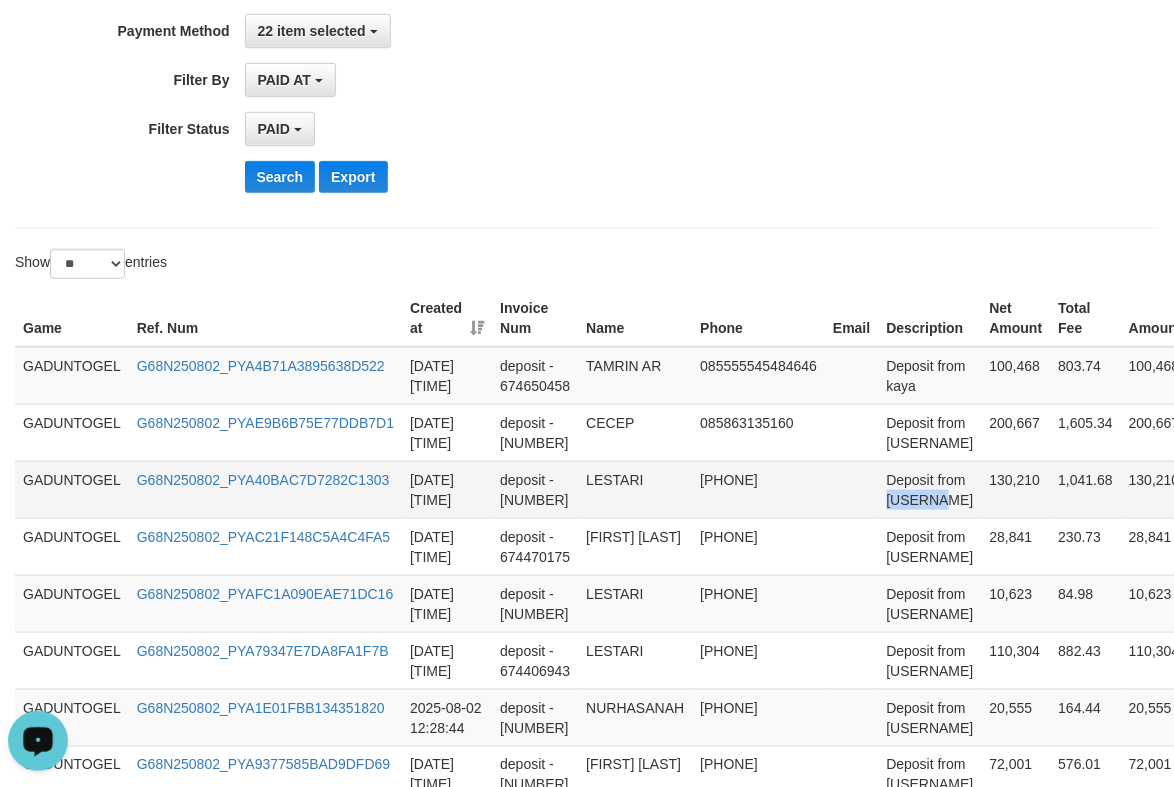 click on "Deposit from [USERNAME]" at bounding box center [930, 489] 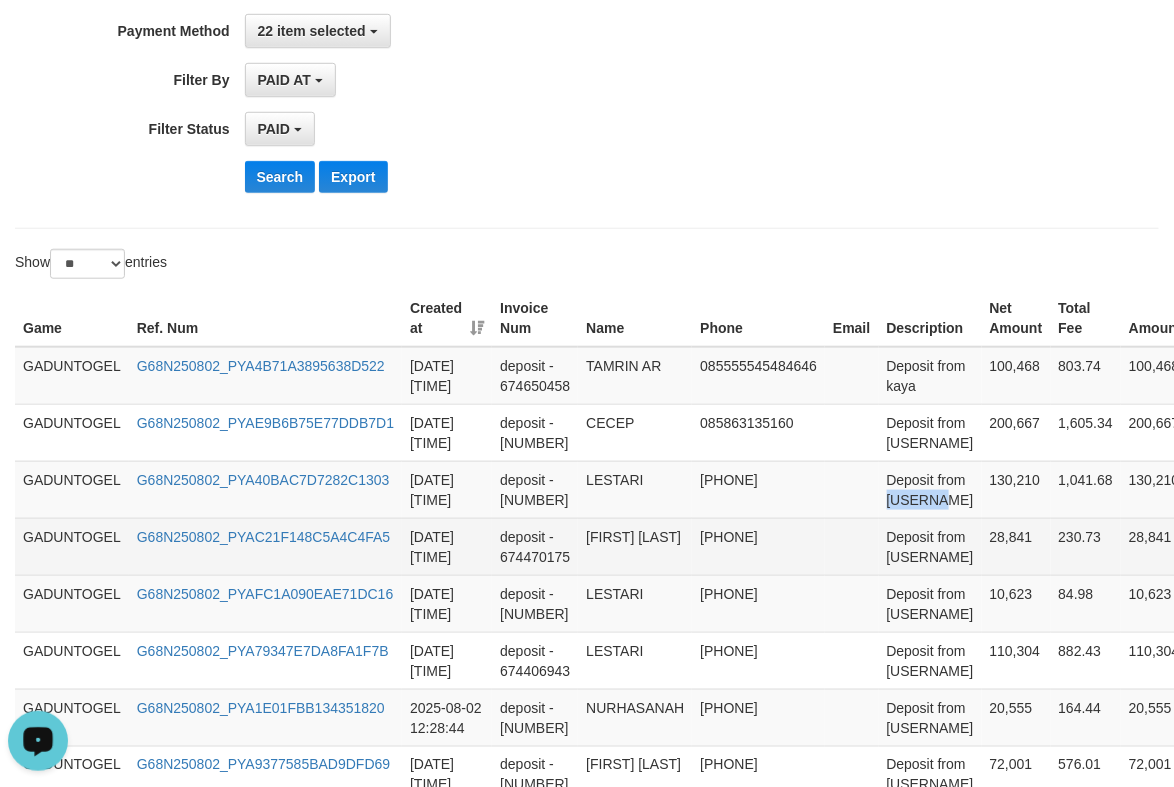 copy on "rajuu12" 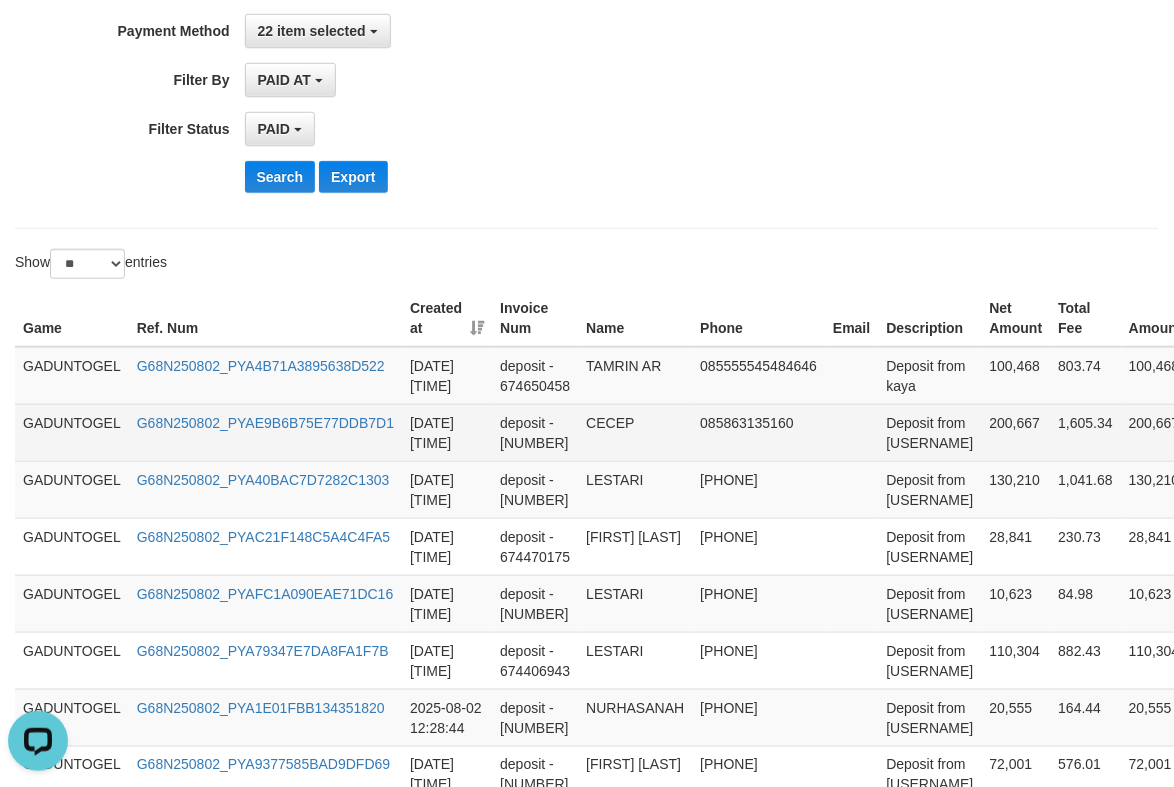 click on "CECEP" at bounding box center [635, 432] 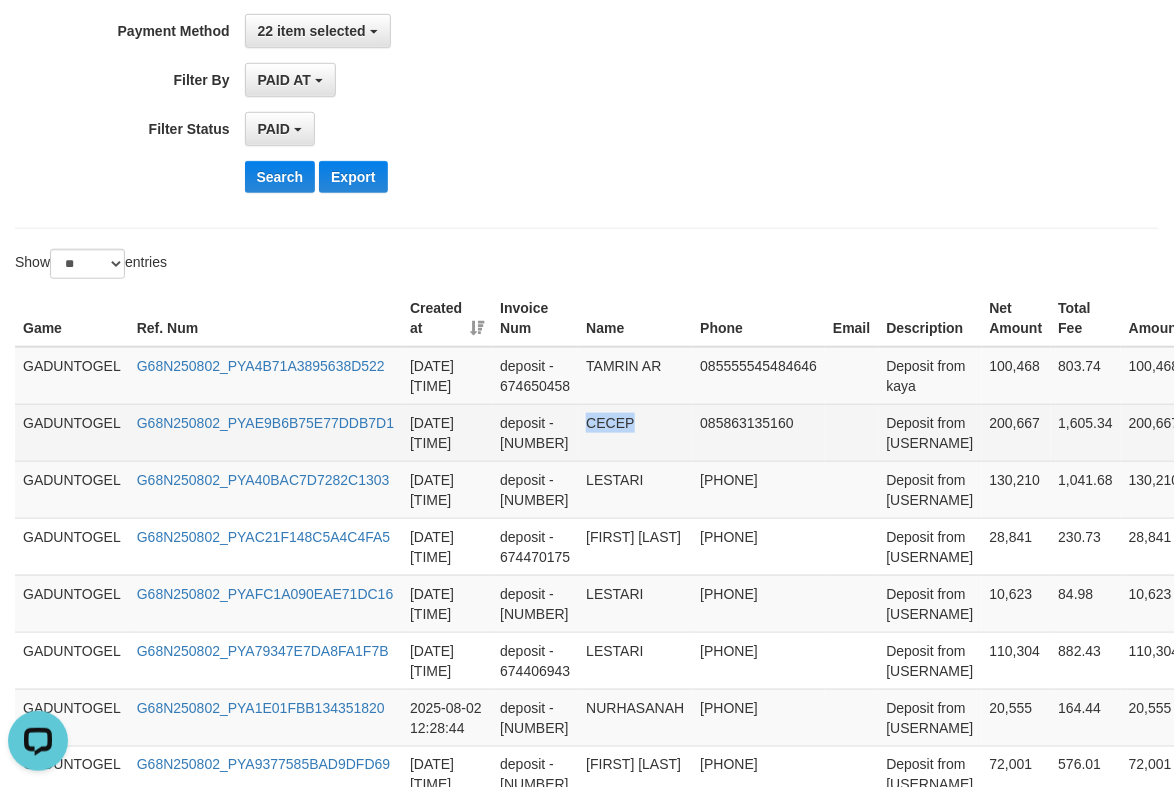 click on "CECEP" at bounding box center (635, 432) 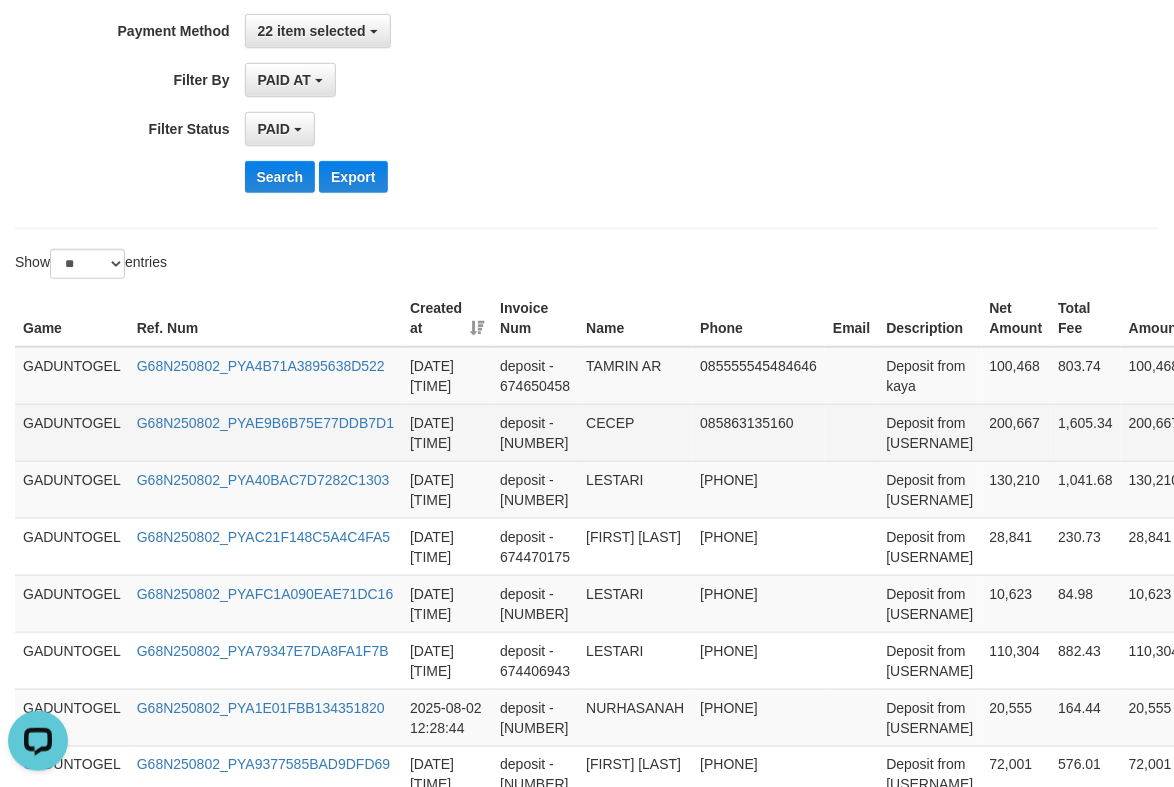 click on "Deposit from [USERNAME]" at bounding box center [930, 432] 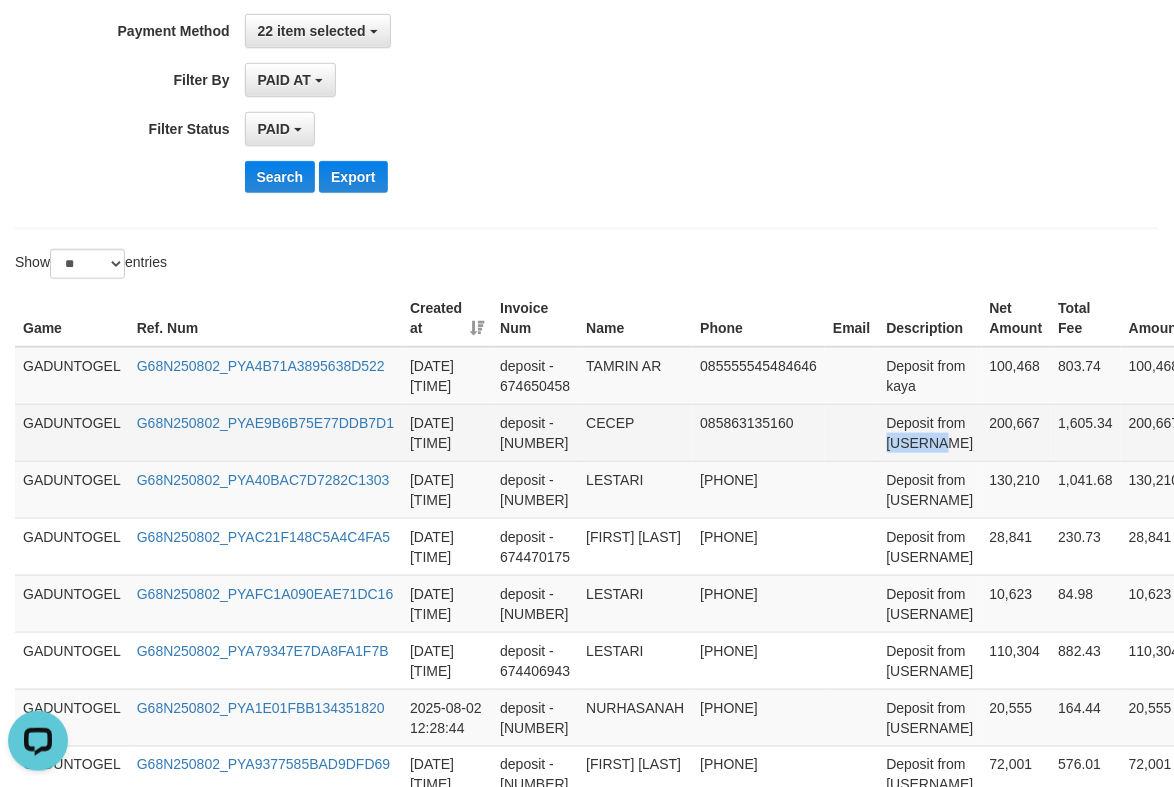 click on "Deposit from [USERNAME]" at bounding box center [930, 432] 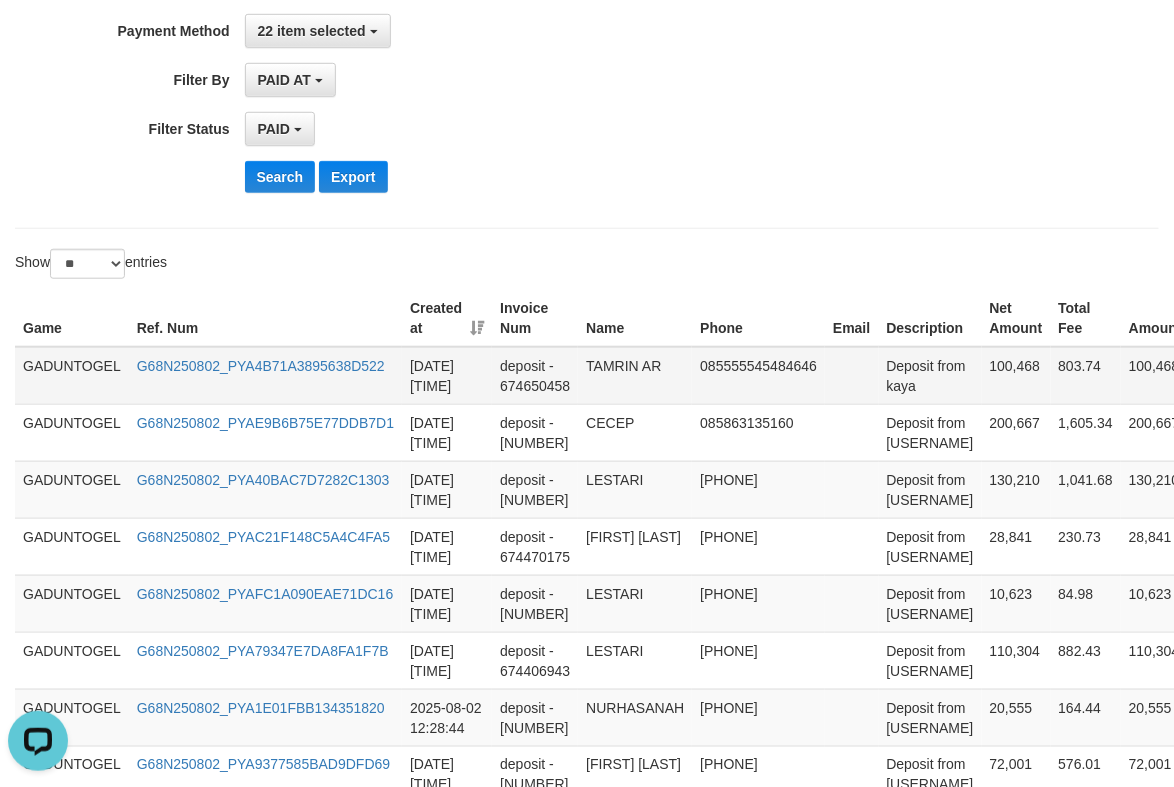 click on "TAMRIN AR" at bounding box center (635, 376) 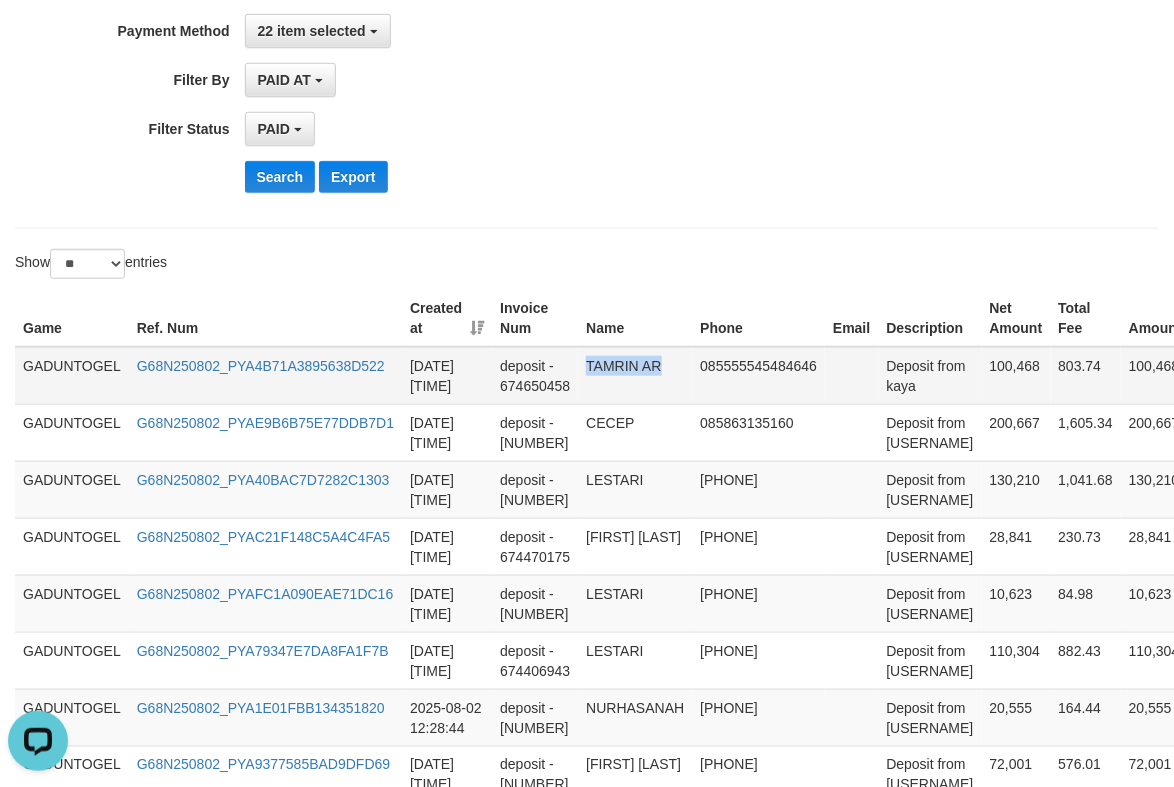 drag, startPoint x: 597, startPoint y: 364, endPoint x: 660, endPoint y: 375, distance: 63.953106 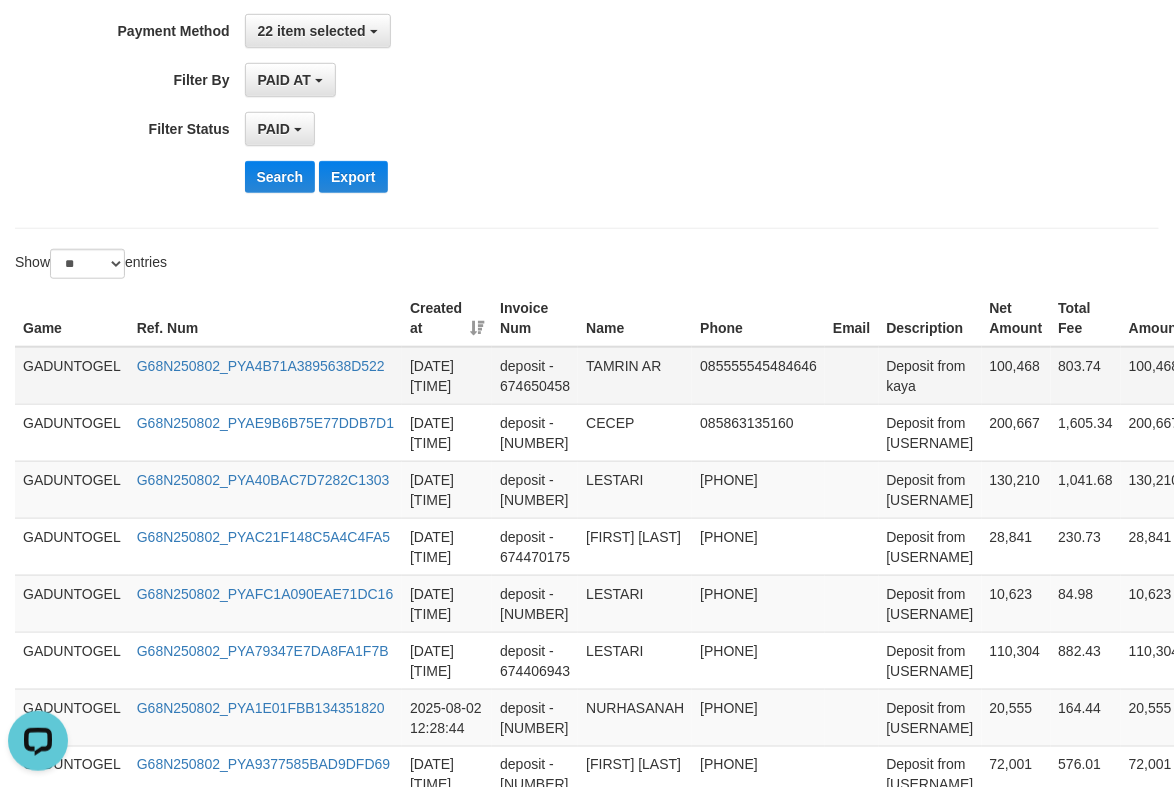 click on "Deposit from kaya" at bounding box center (930, 376) 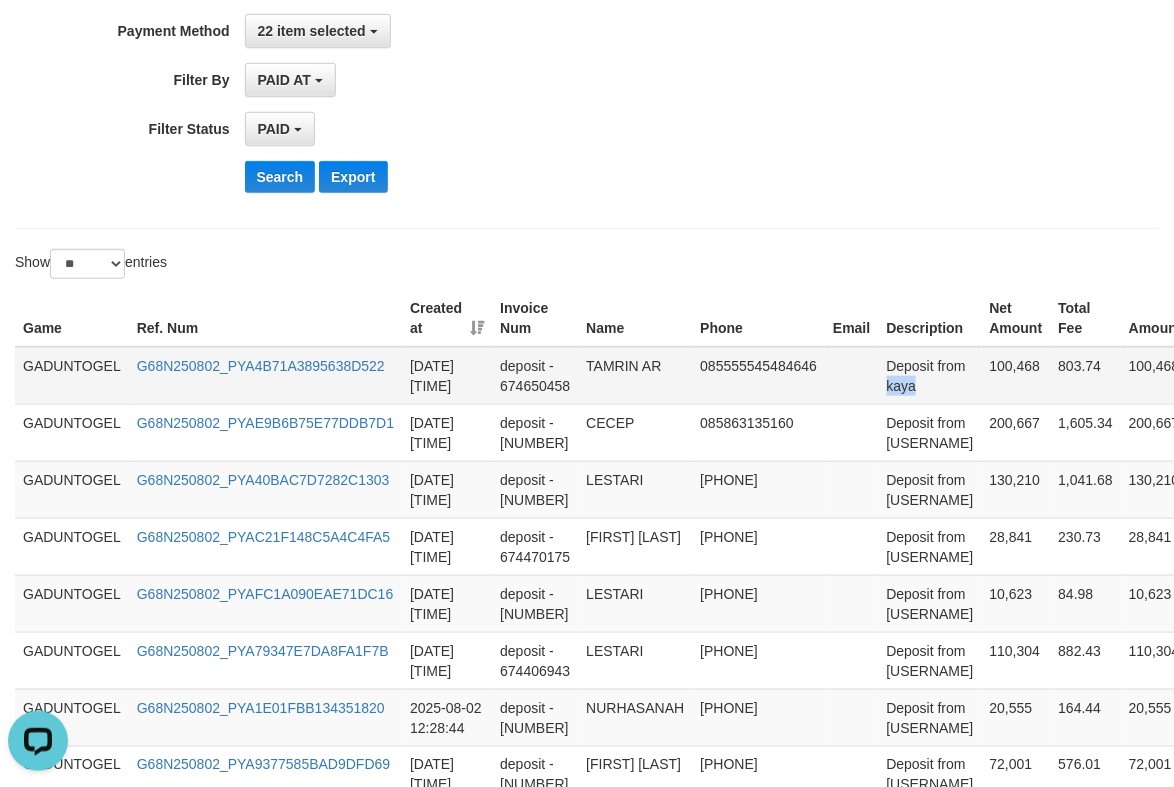 click on "Deposit from kaya" at bounding box center (930, 376) 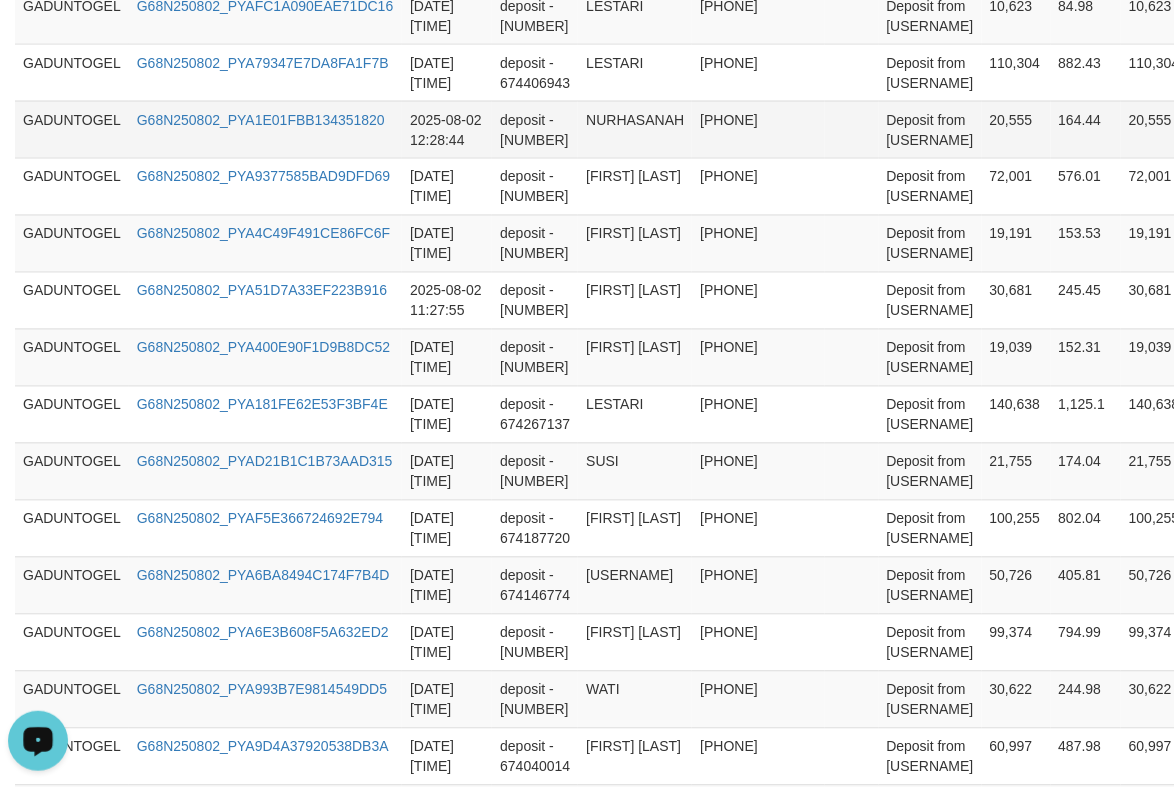 scroll, scrollTop: 396, scrollLeft: 0, axis: vertical 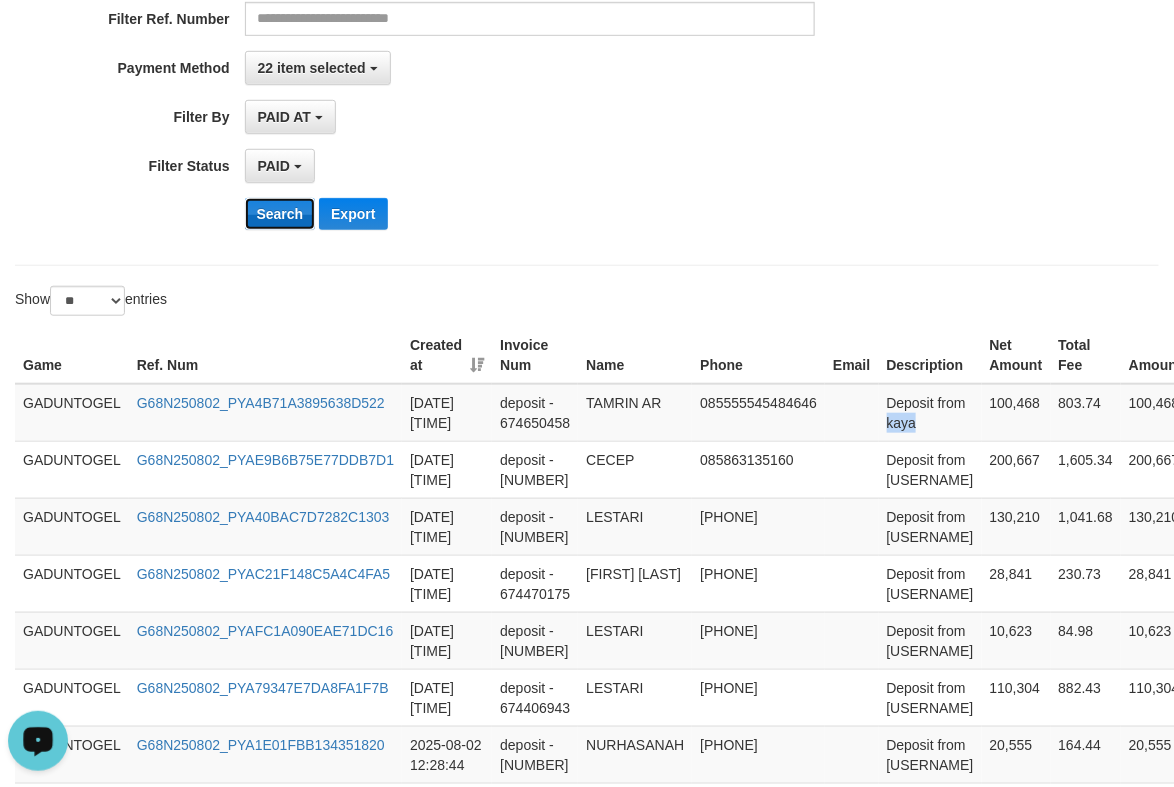 click on "Search" at bounding box center [280, 214] 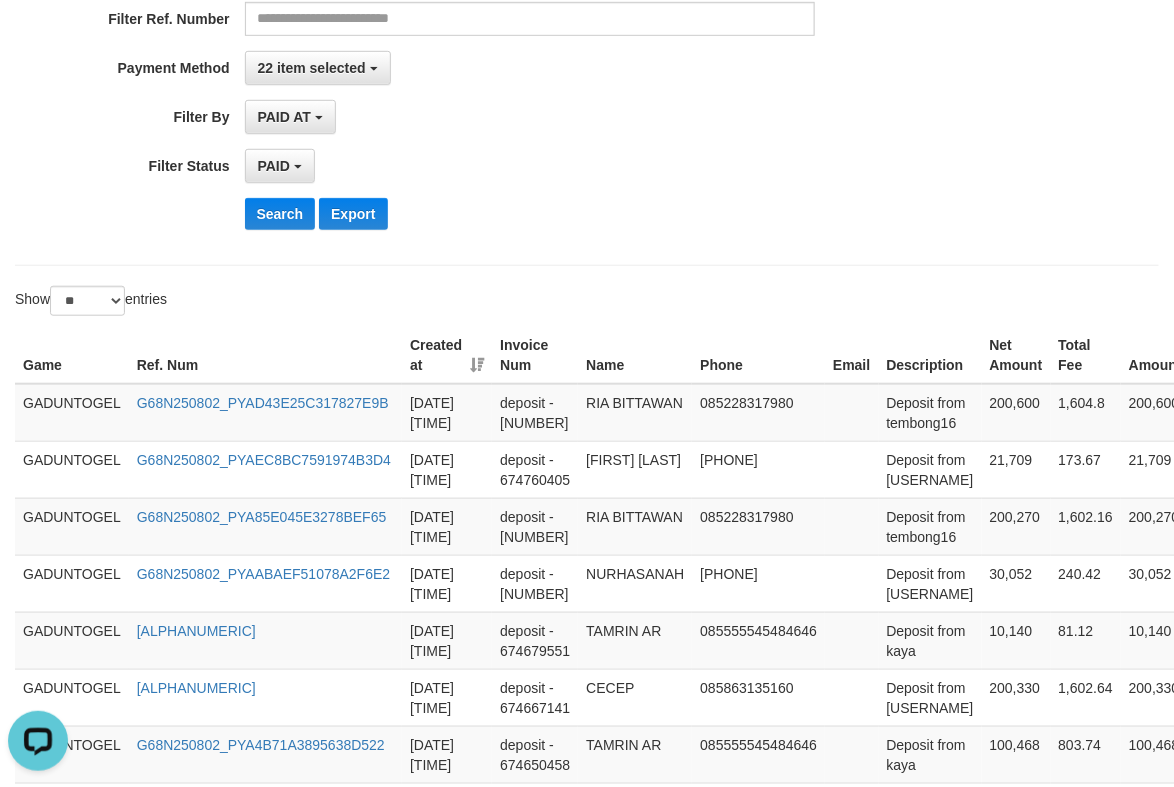 click on "Search
Export" at bounding box center (612, 214) 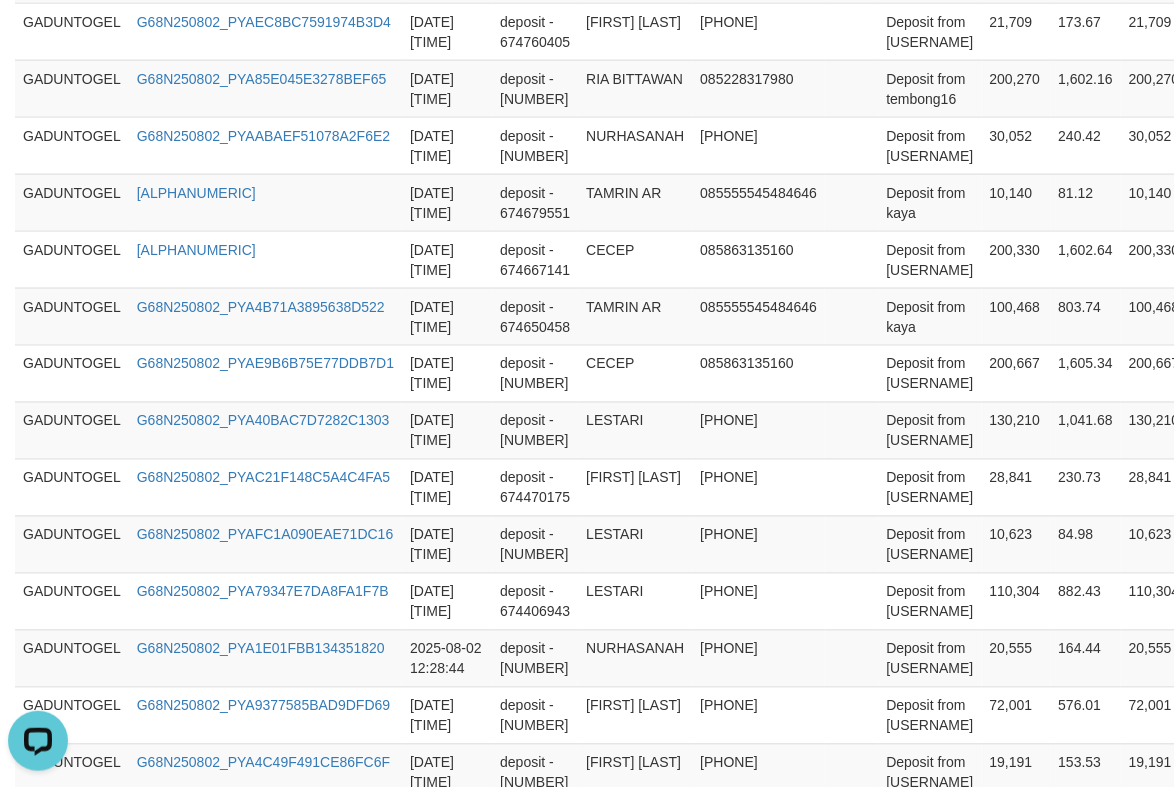scroll, scrollTop: 834, scrollLeft: 12, axis: both 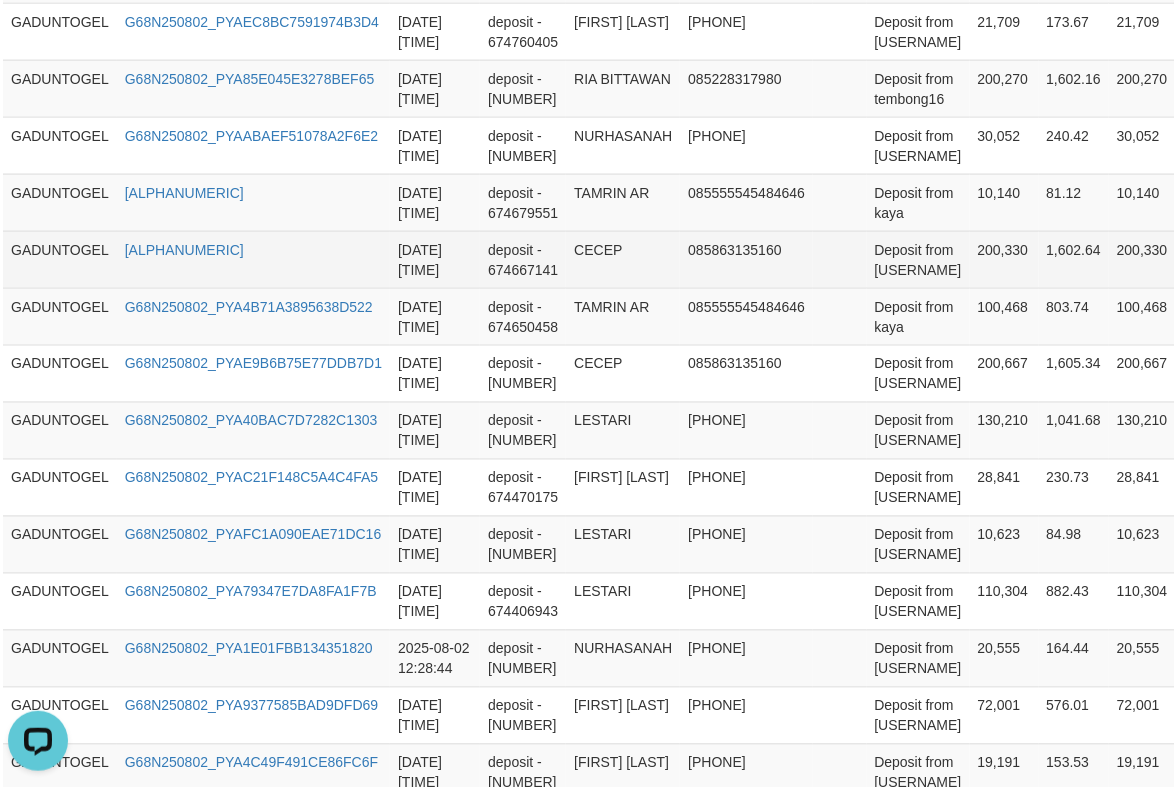 click on "200,330" at bounding box center (1004, 259) 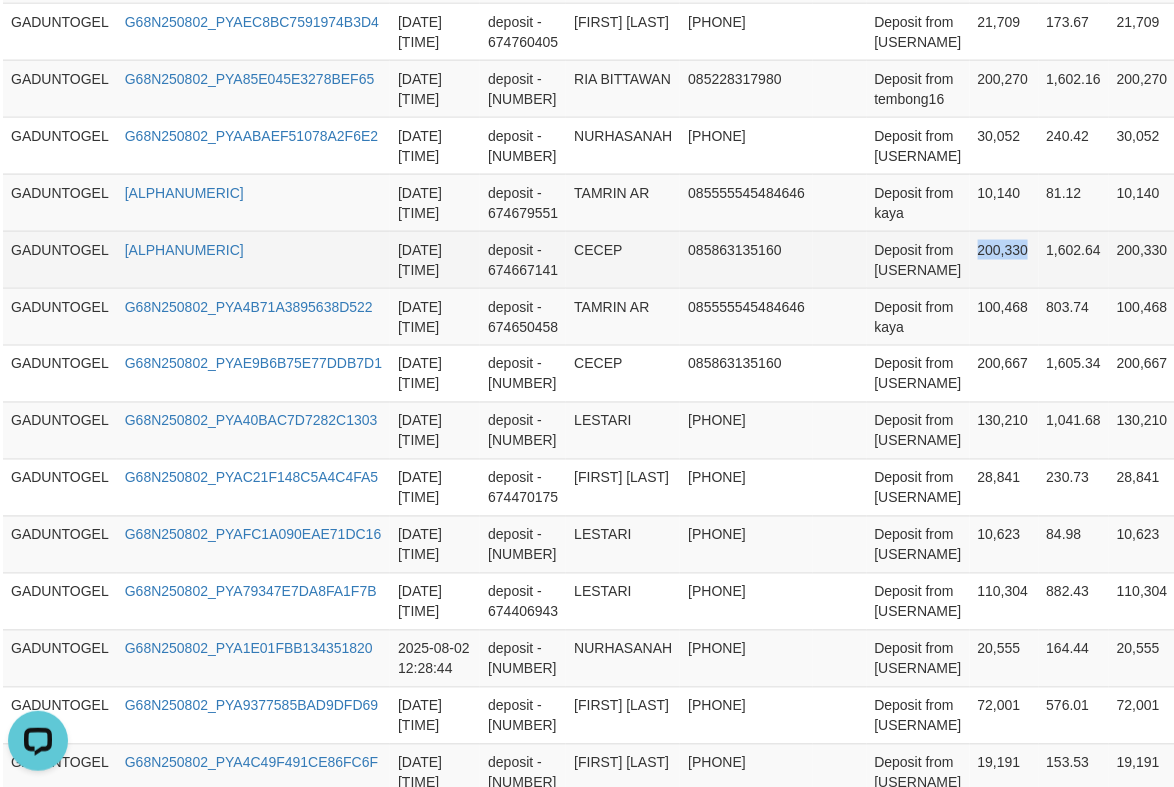 click on "200,330" at bounding box center (1004, 259) 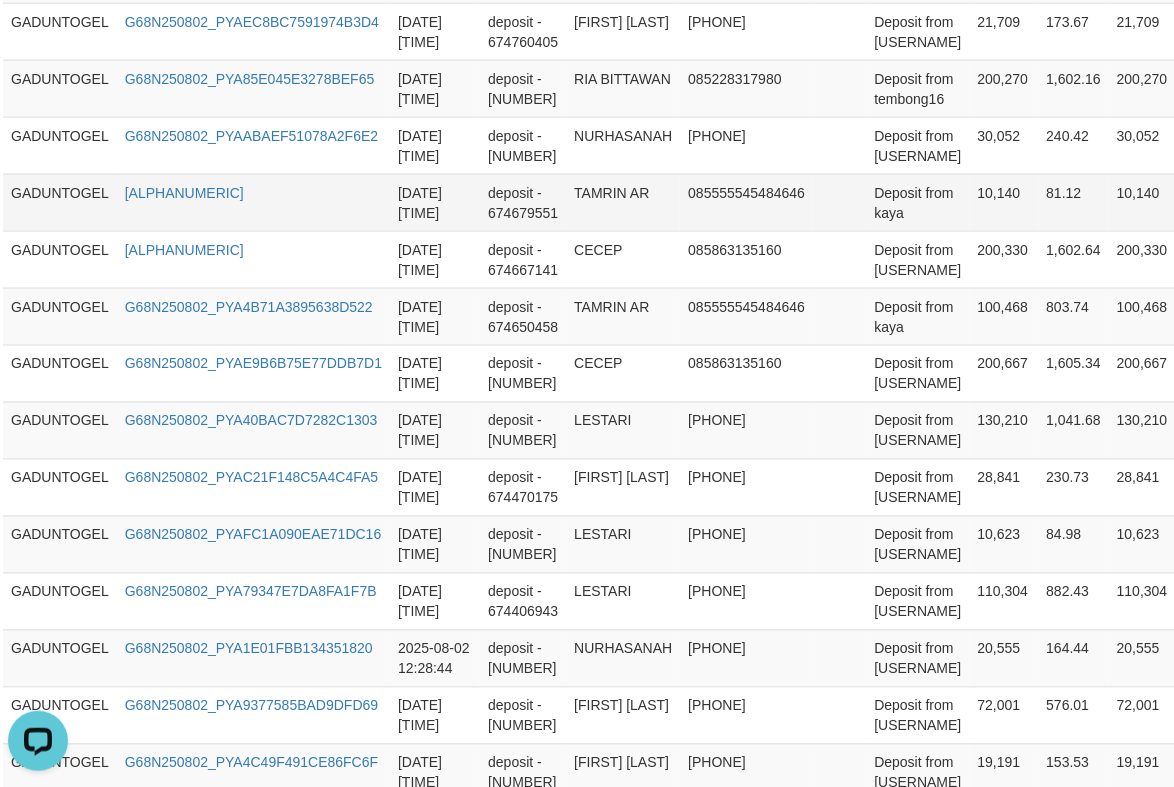 click on "10,140" at bounding box center [1004, 202] 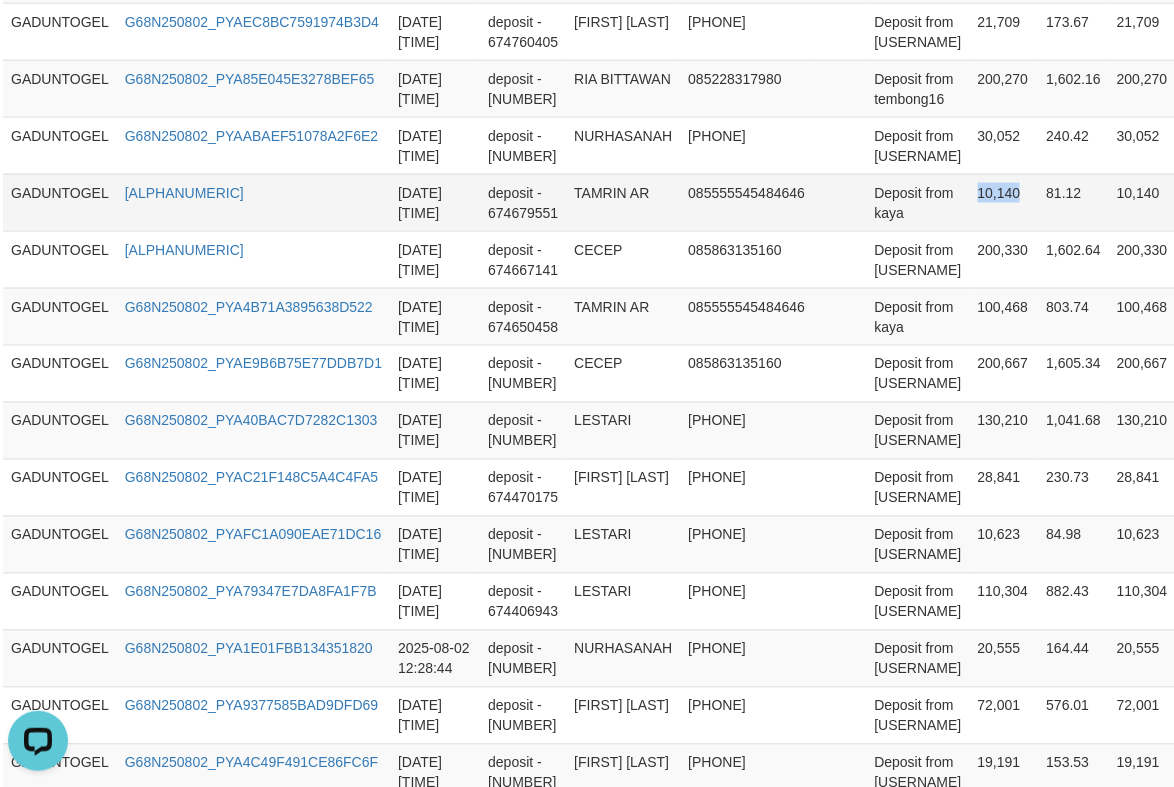 click on "10,140" at bounding box center (1004, 202) 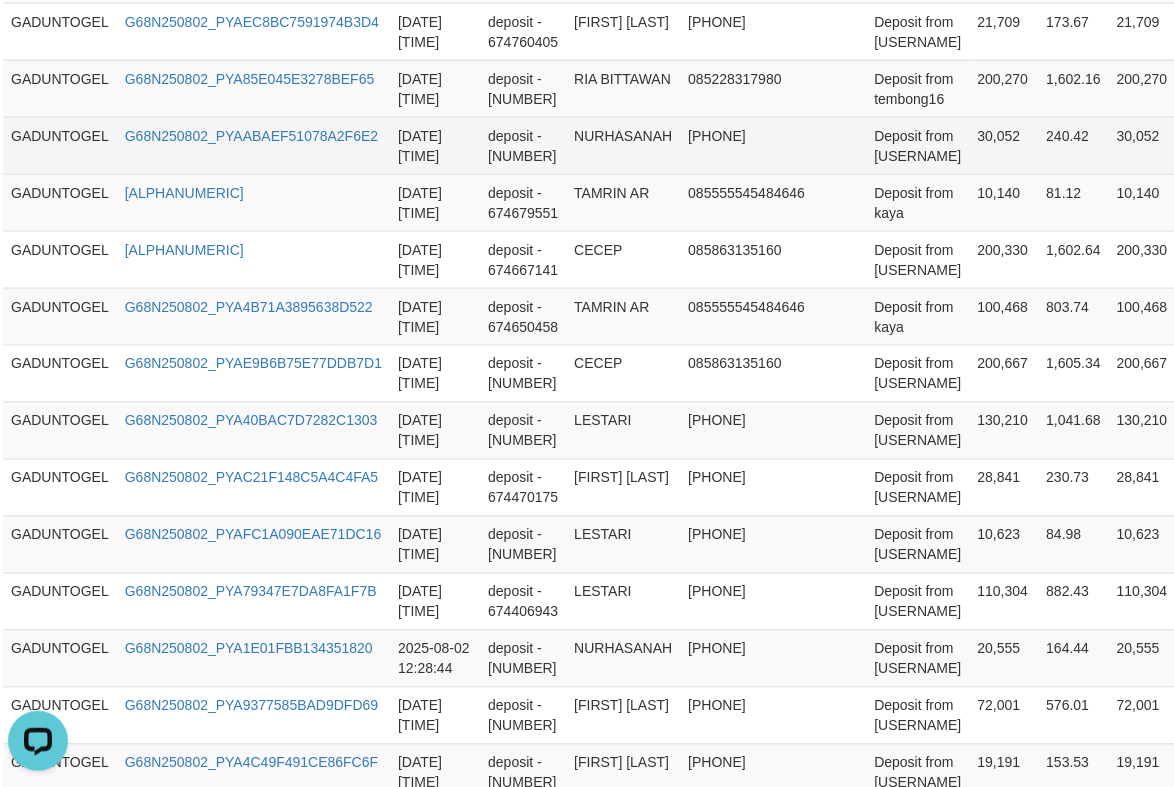 click on "30,052" at bounding box center (1004, 145) 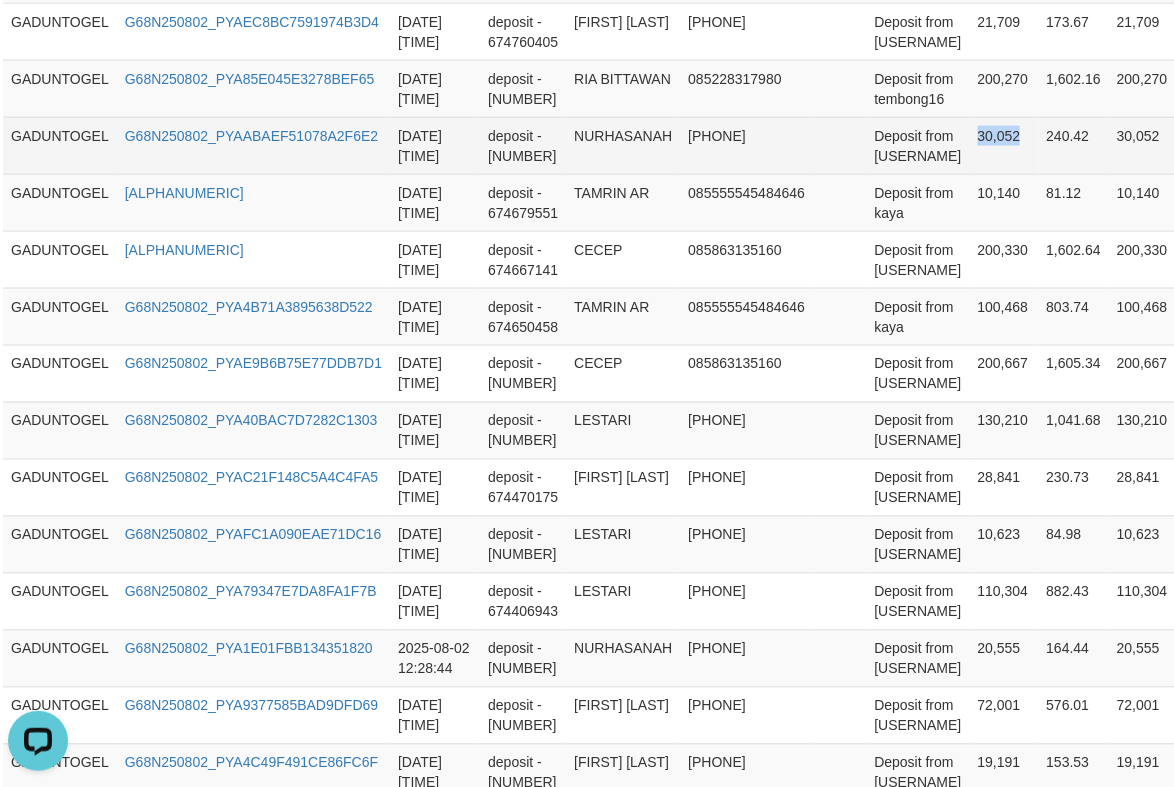 click on "30,052" at bounding box center (1004, 145) 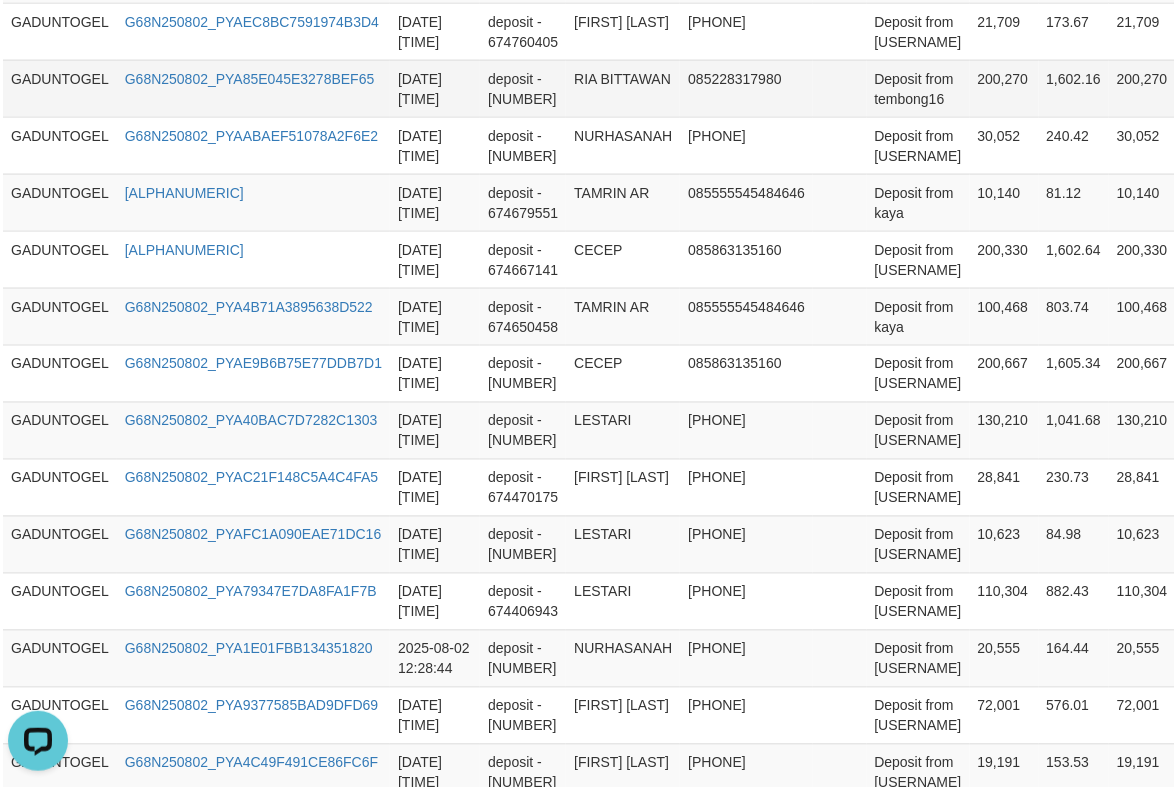 click on "200,270" at bounding box center (1004, 88) 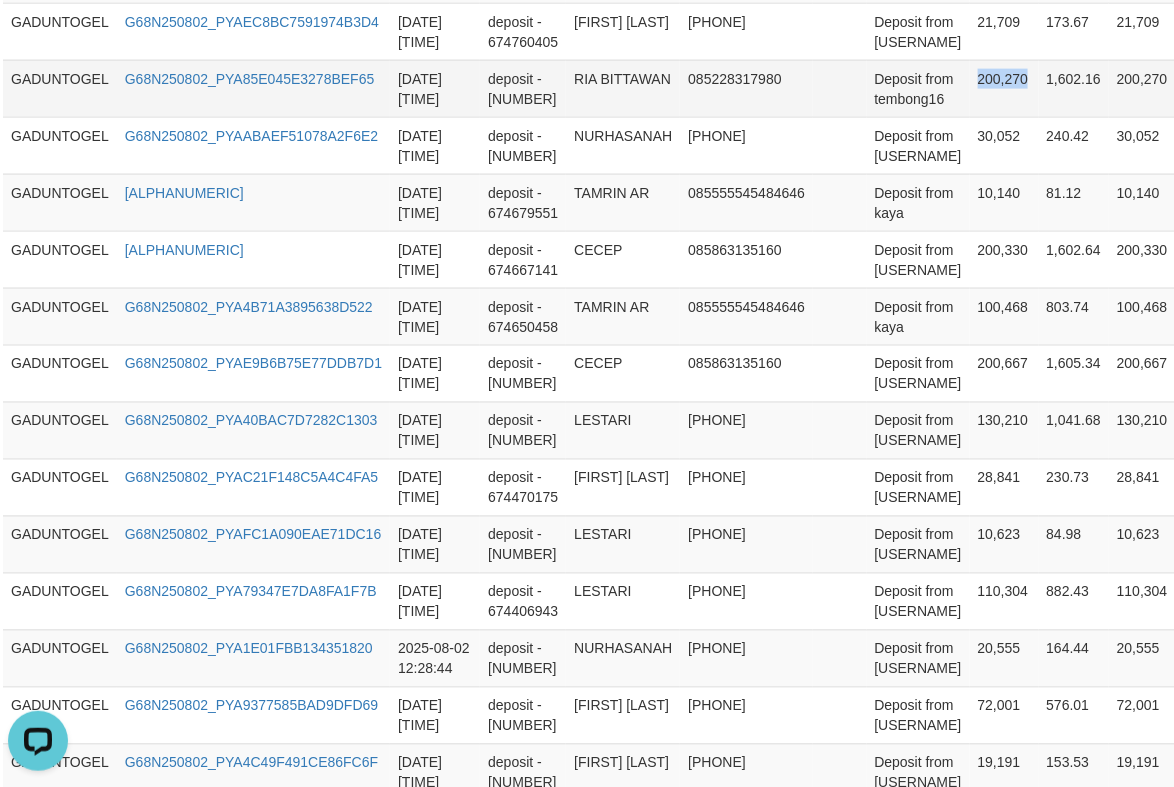 click on "200,270" at bounding box center [1004, 88] 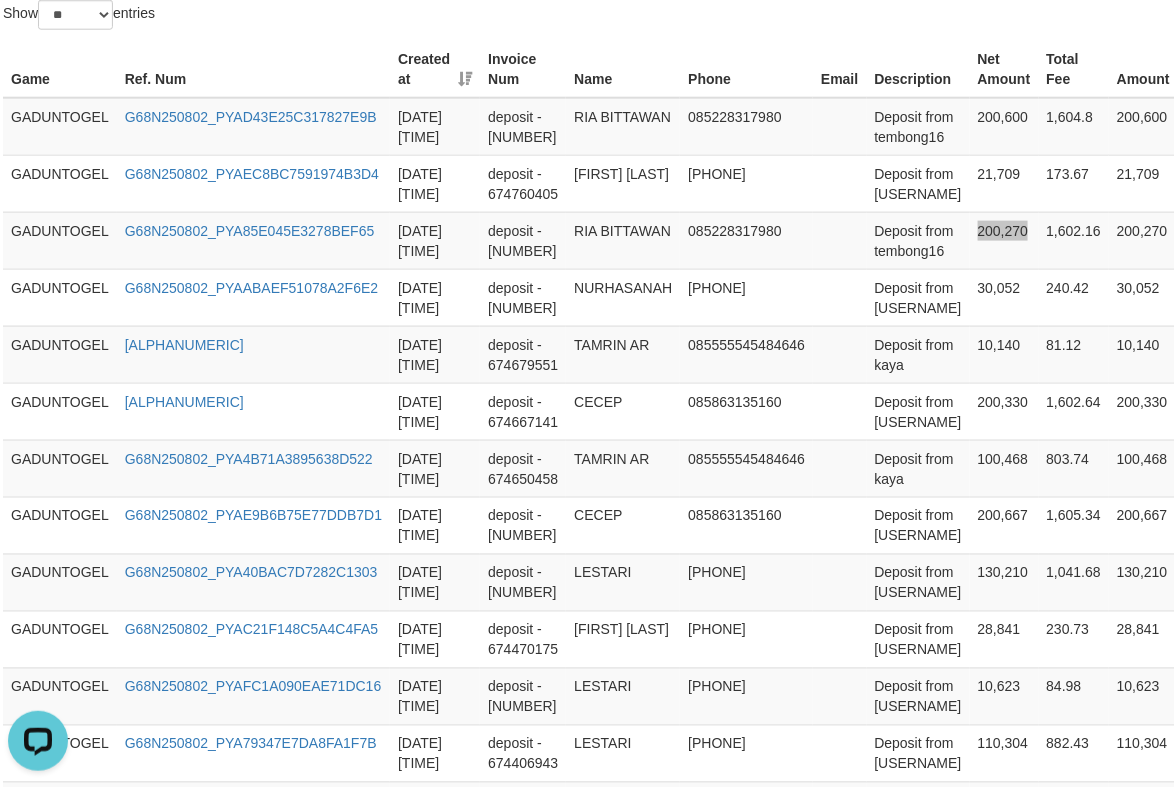 scroll, scrollTop: 583, scrollLeft: 12, axis: both 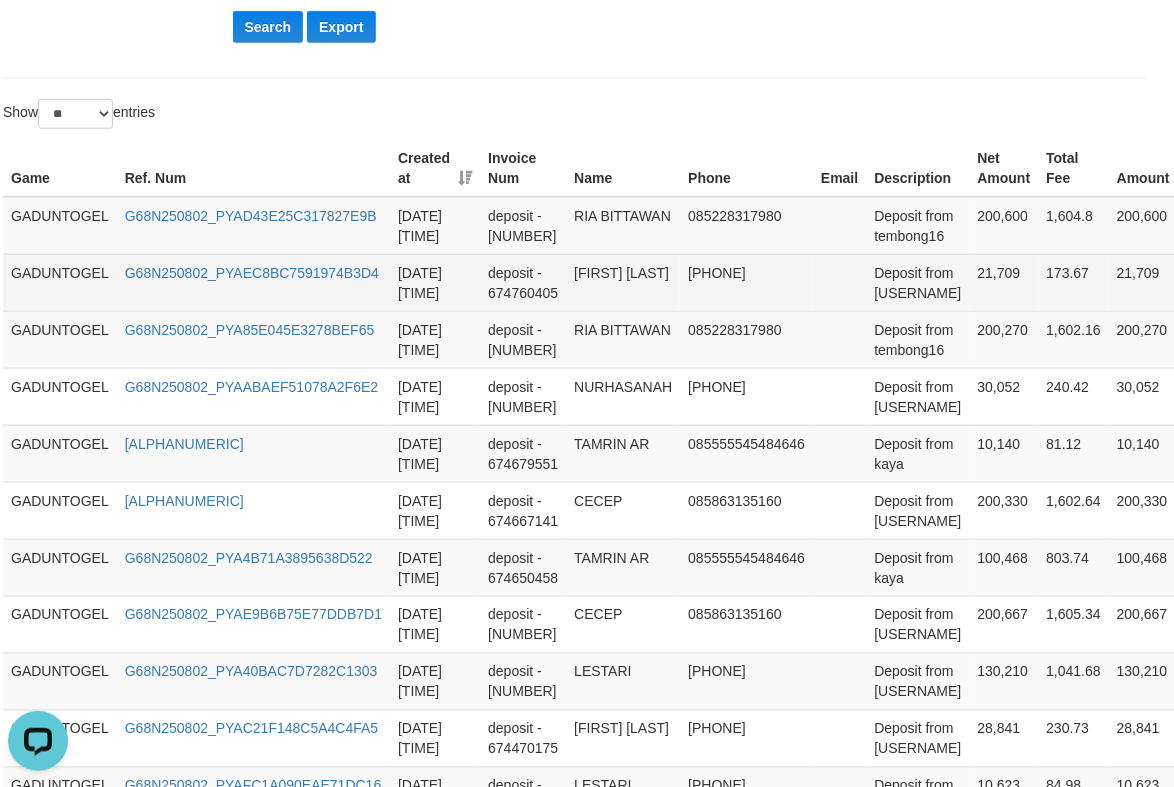 click on "21,709" at bounding box center (1004, 282) 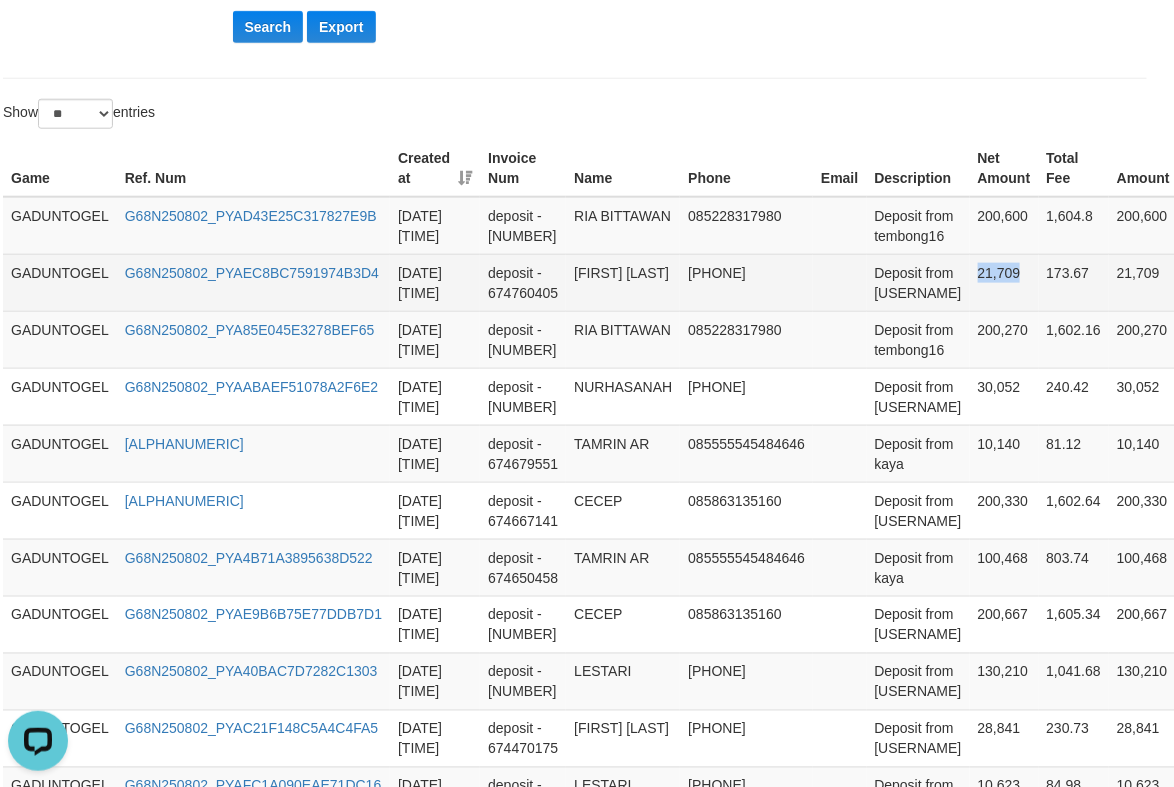 click on "21,709" at bounding box center (1004, 282) 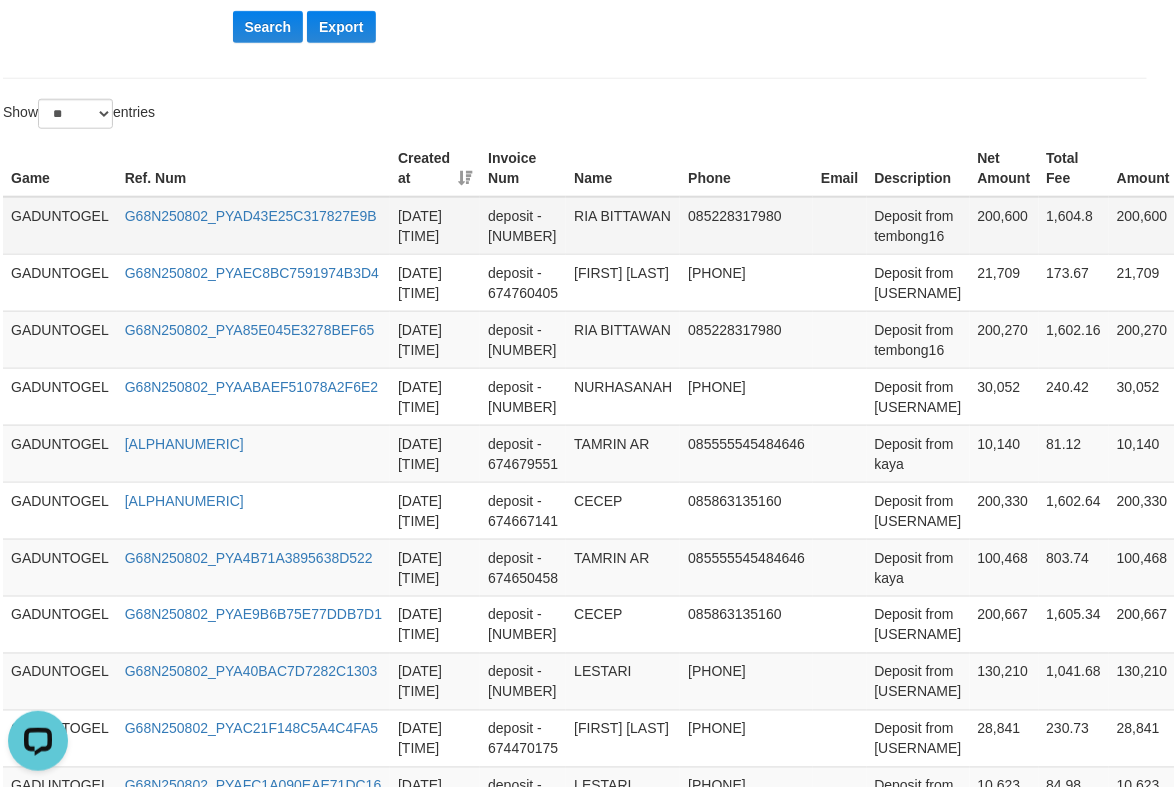 click on "200,600" at bounding box center (1004, 226) 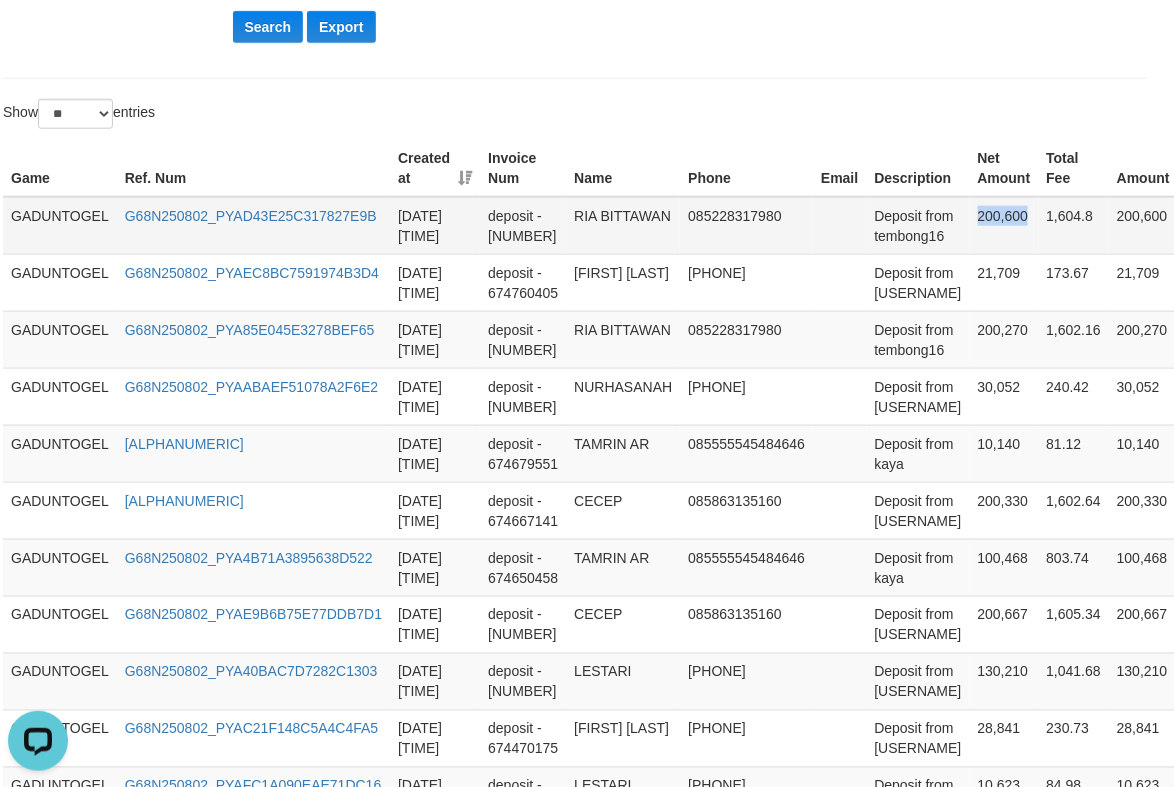 click on "200,600" at bounding box center (1004, 226) 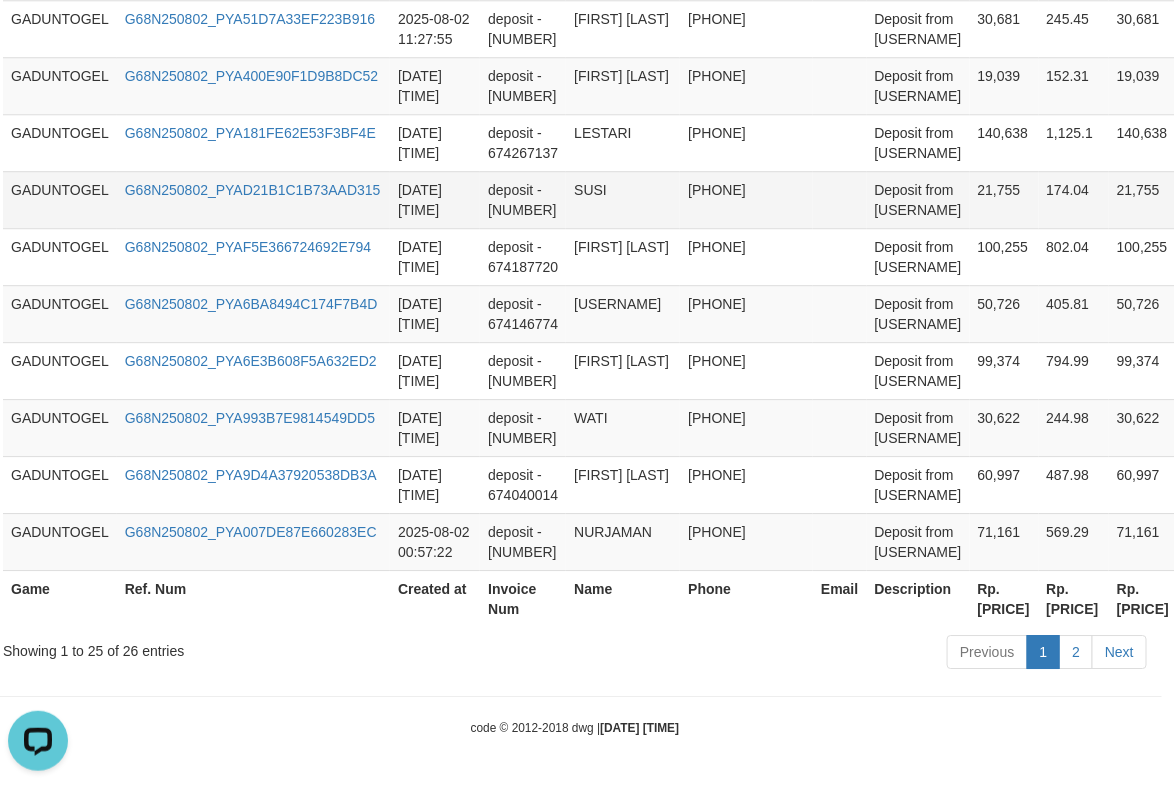 scroll, scrollTop: 1993, scrollLeft: 12, axis: both 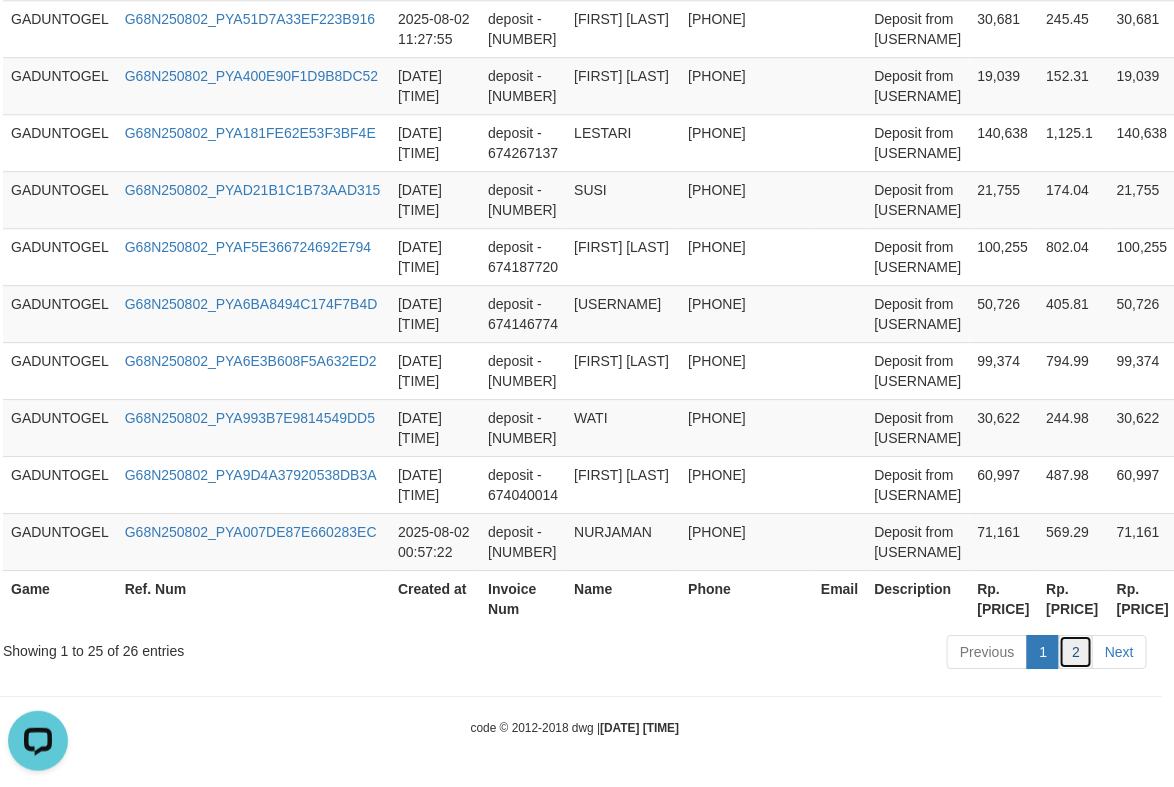click on "2" at bounding box center [1076, 652] 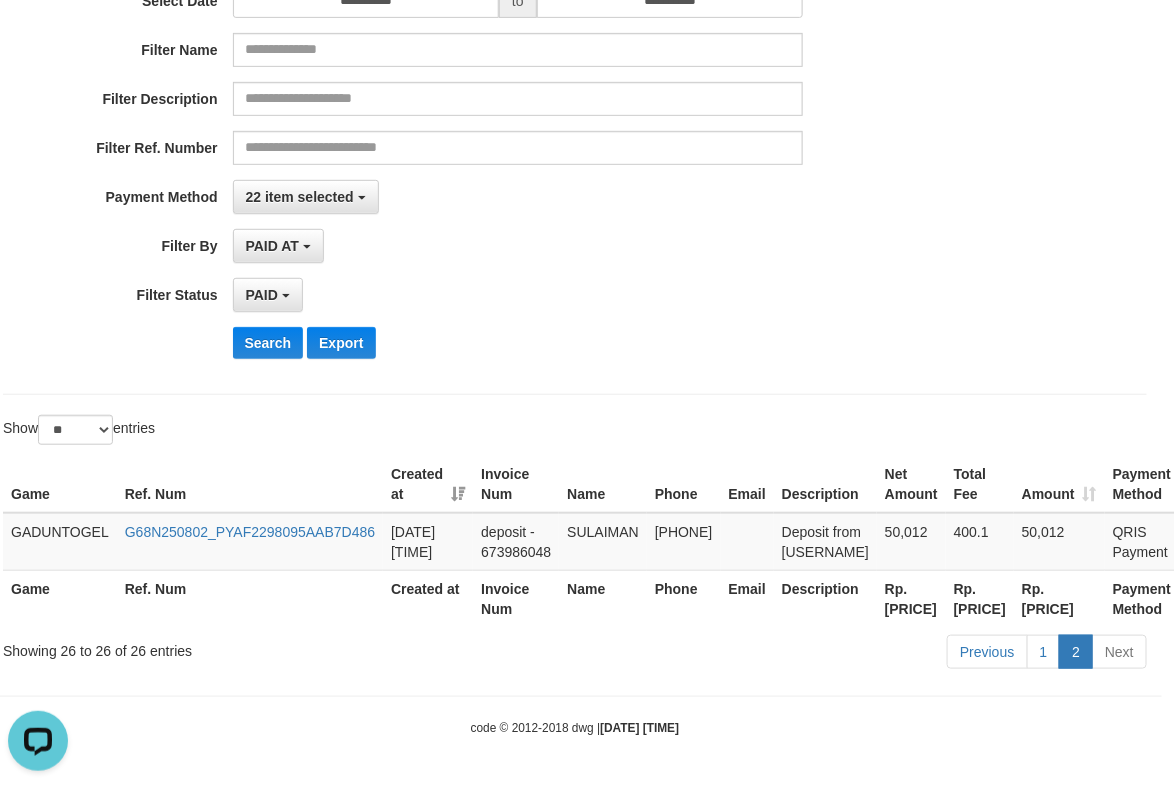 scroll, scrollTop: 295, scrollLeft: 12, axis: both 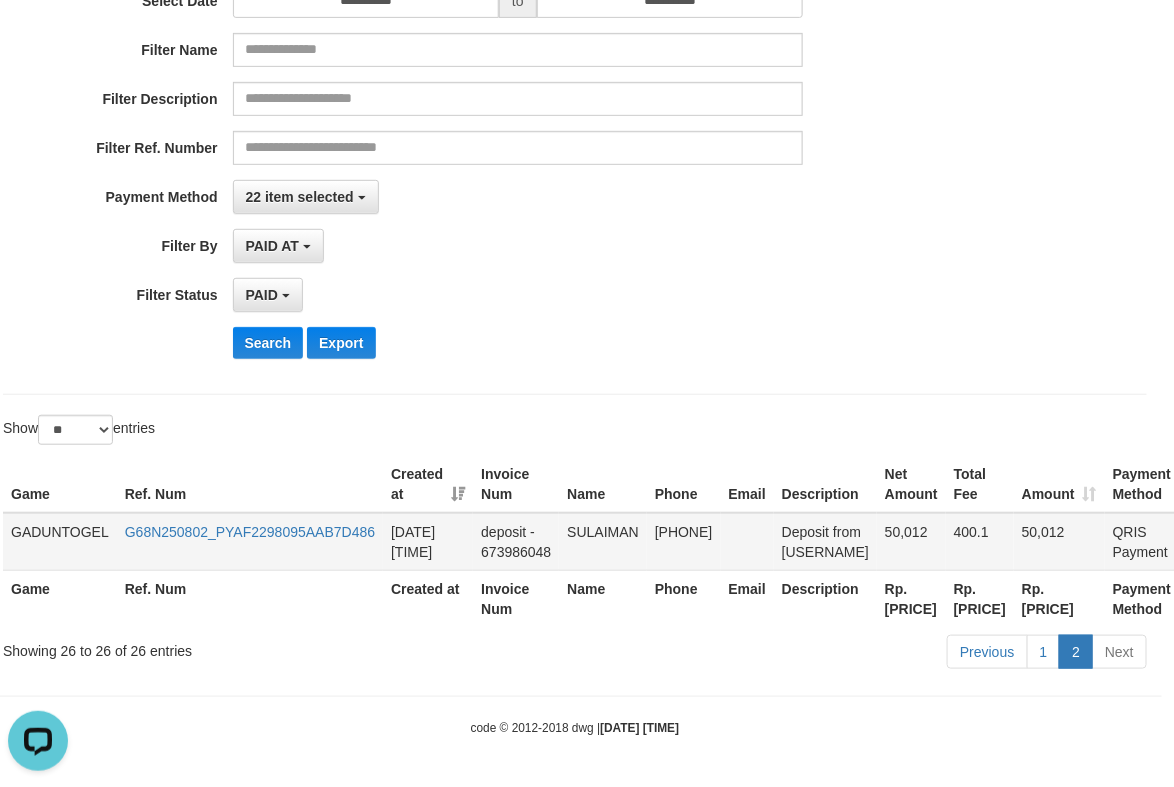 click on "50,012" at bounding box center (911, 542) 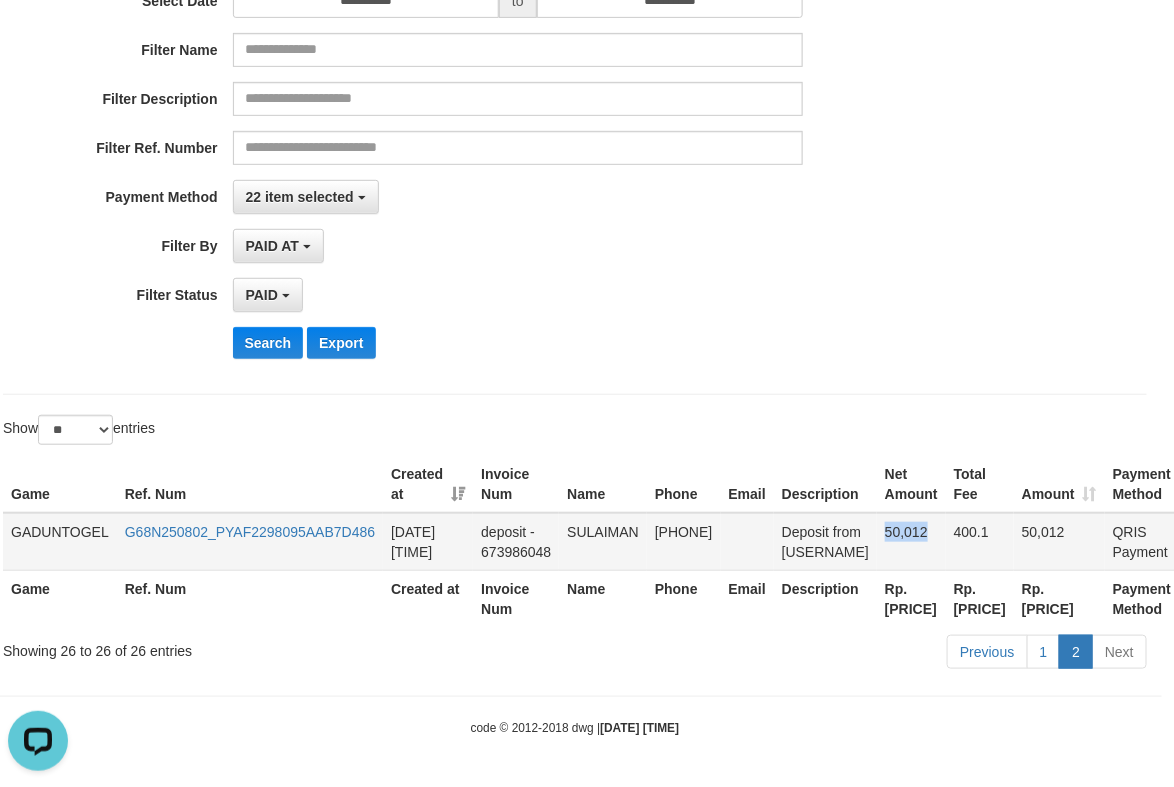click on "50,012" at bounding box center (911, 542) 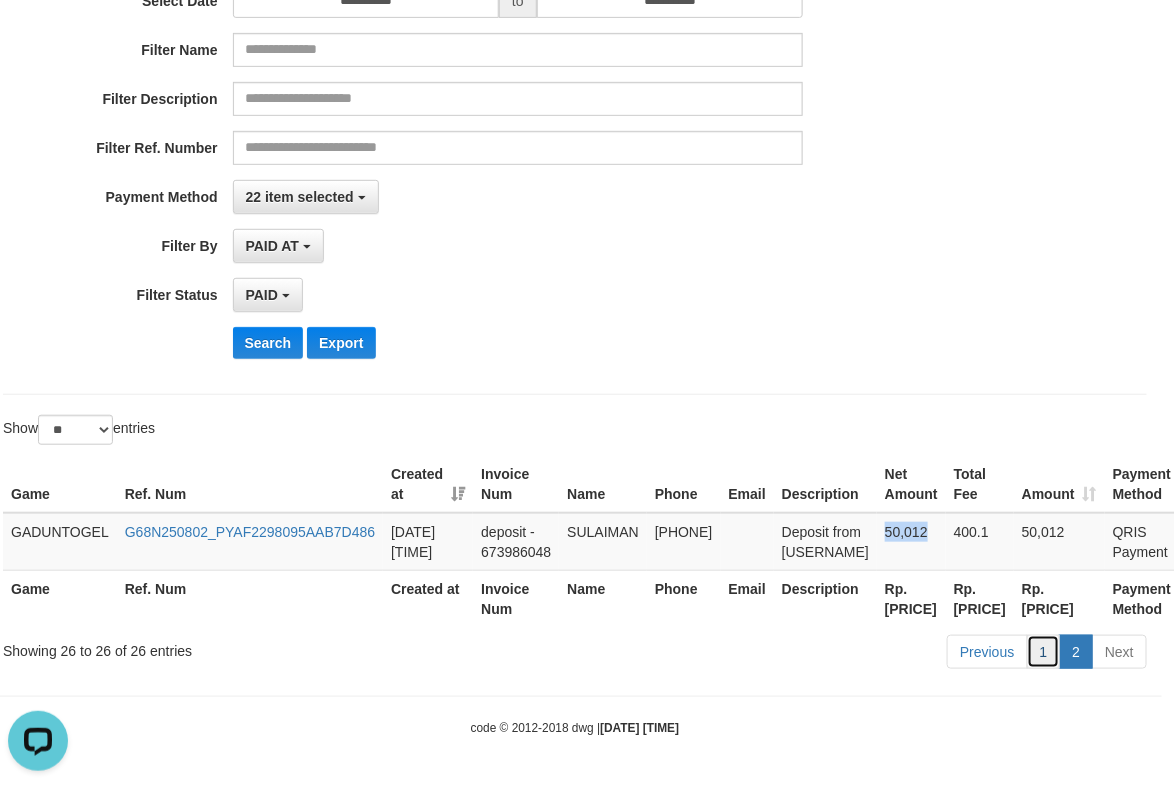 click on "1" at bounding box center [1044, 652] 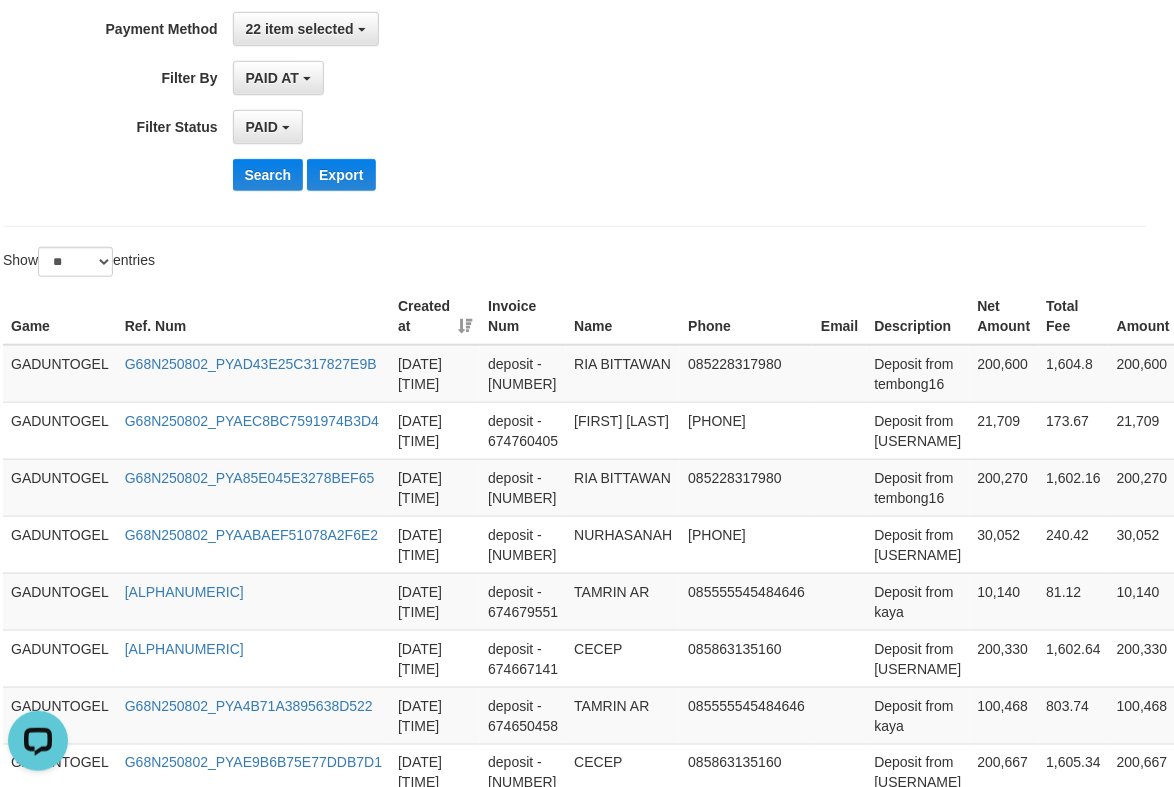 scroll, scrollTop: 744, scrollLeft: 12, axis: both 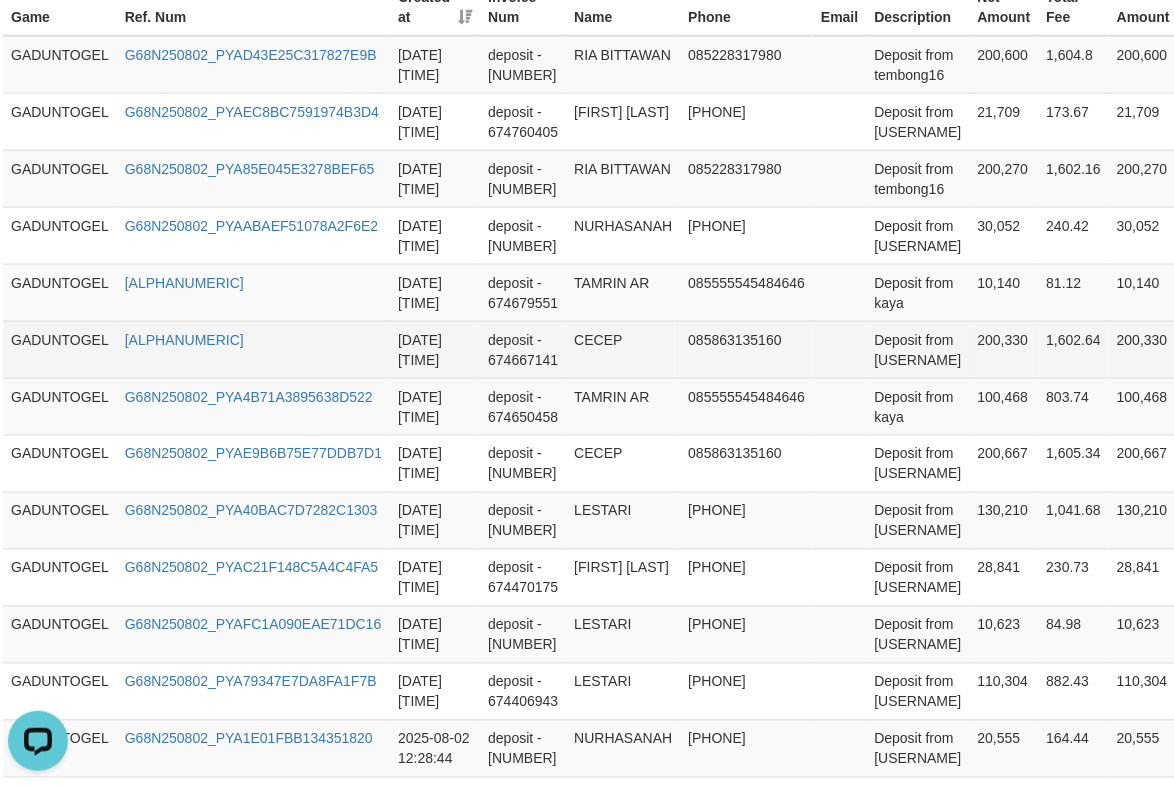 click on "1,602.64" at bounding box center [1074, 349] 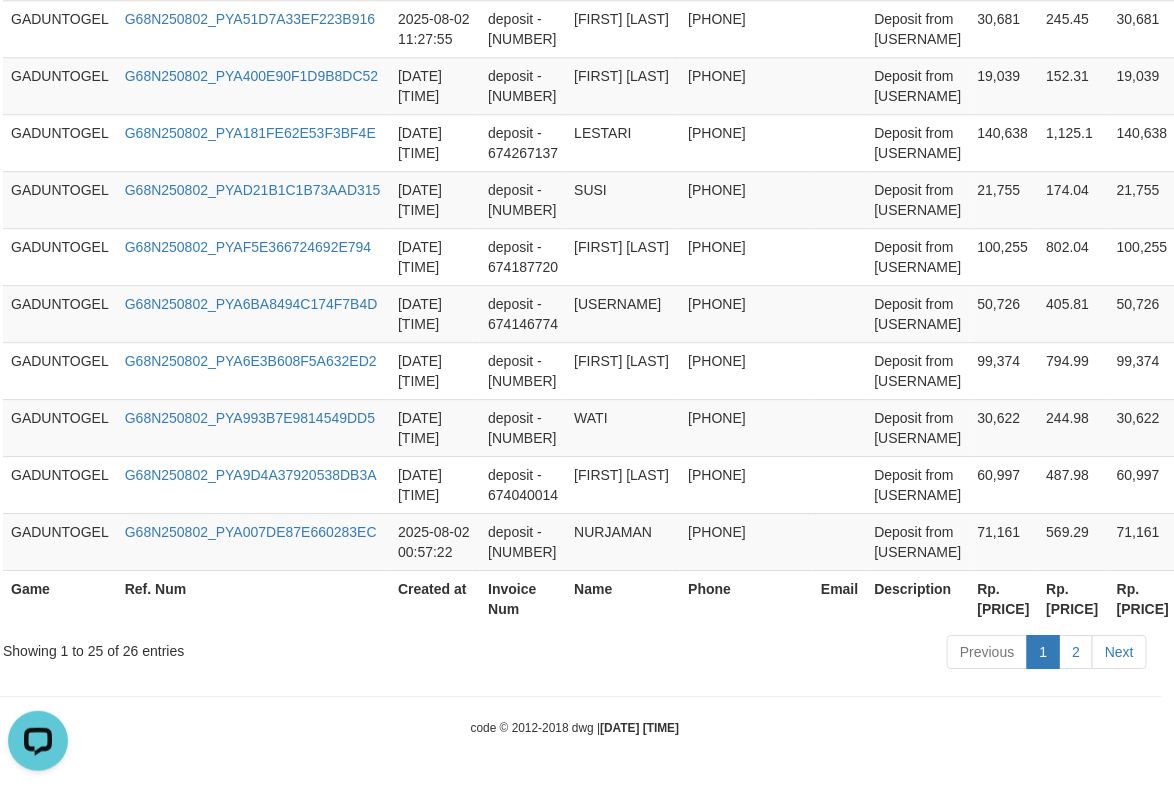 scroll, scrollTop: 1993, scrollLeft: 12, axis: both 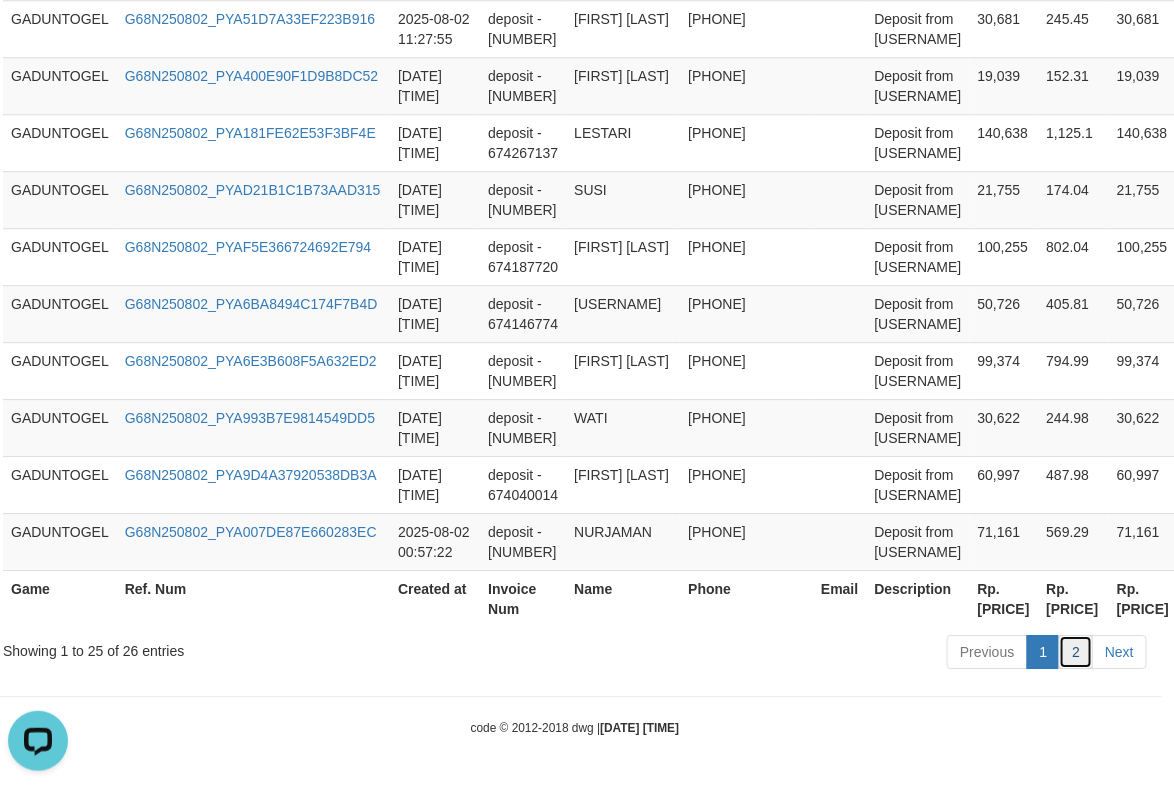 click on "2" at bounding box center [1076, 652] 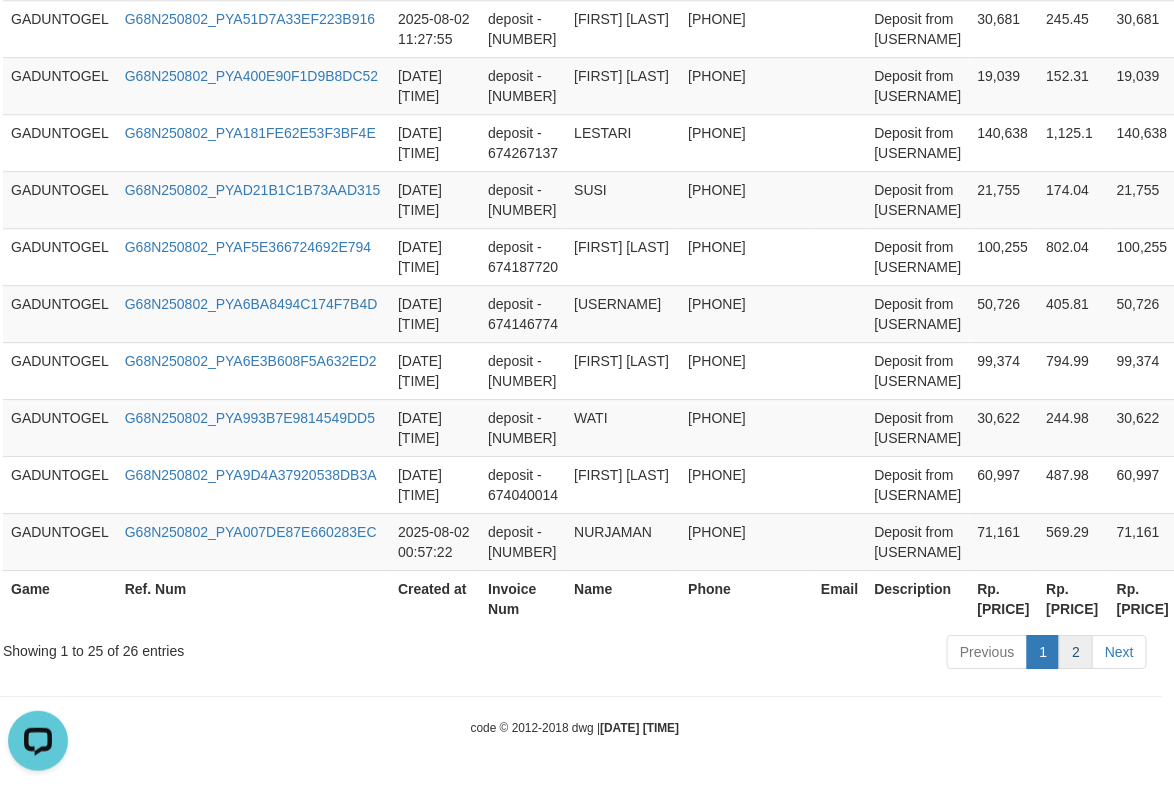 scroll, scrollTop: 295, scrollLeft: 12, axis: both 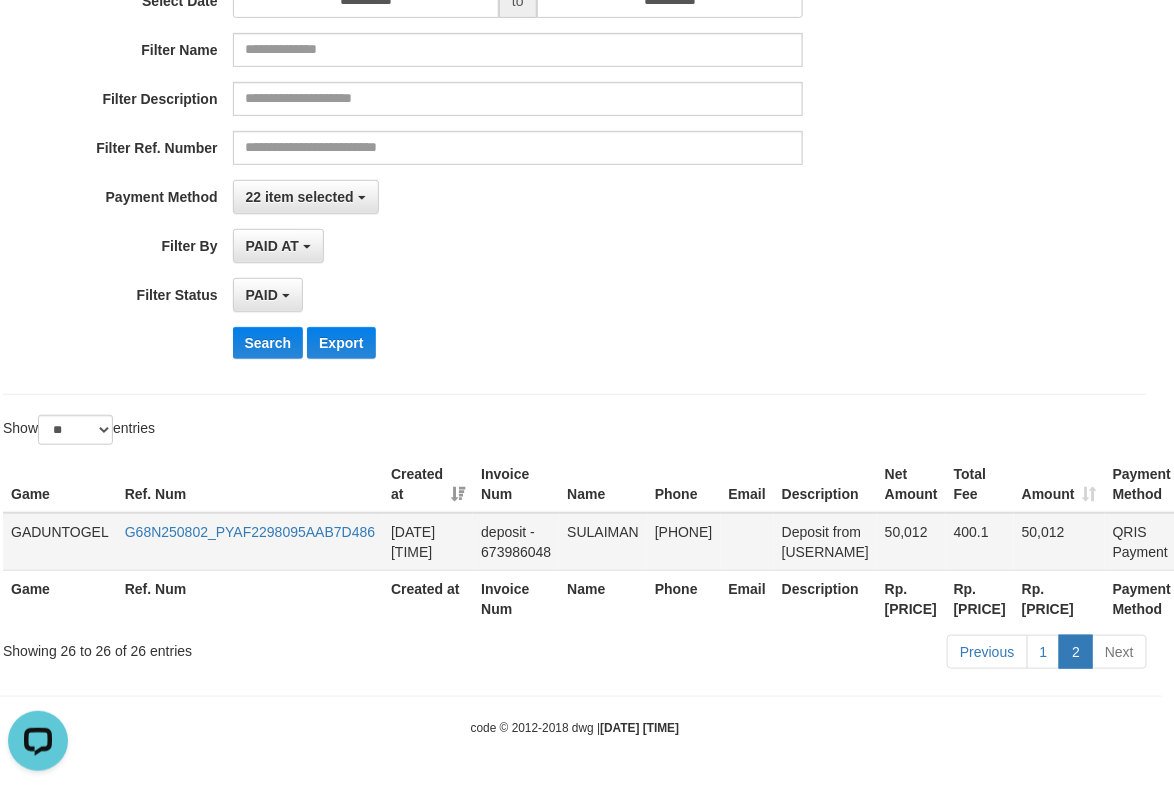click on "50,012" at bounding box center [911, 542] 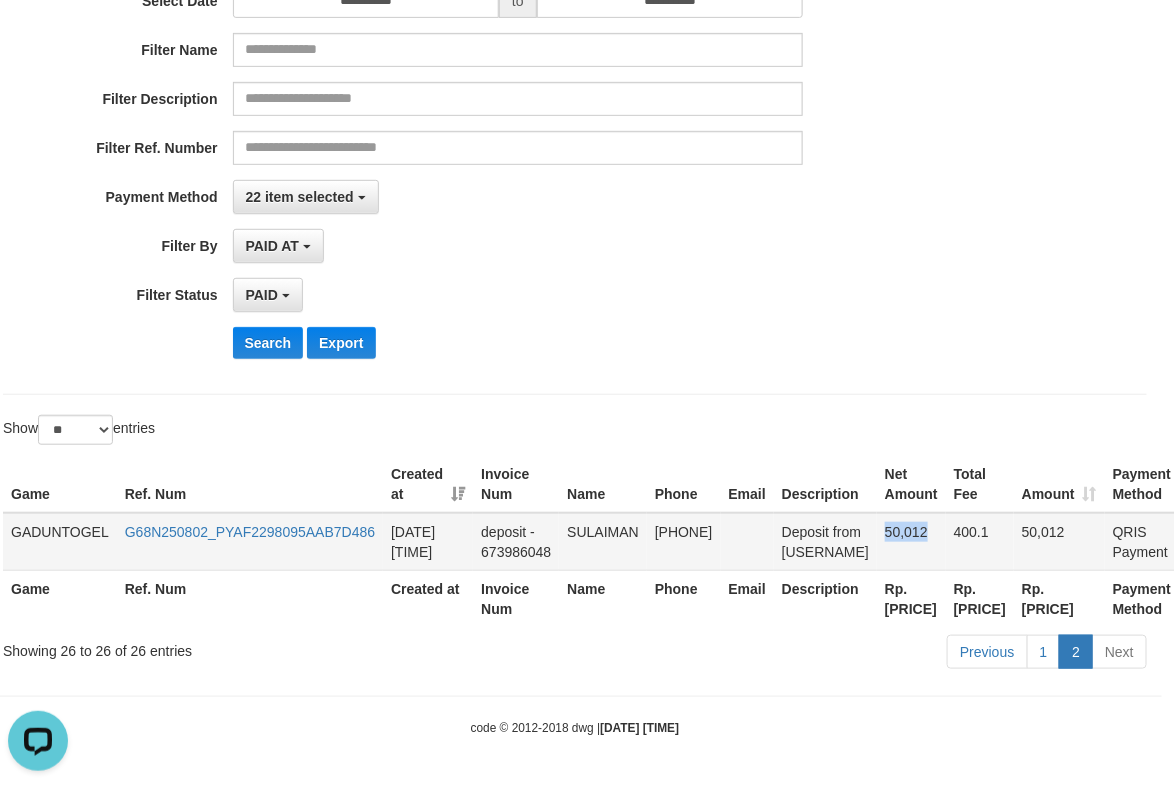 click on "50,012" at bounding box center [911, 542] 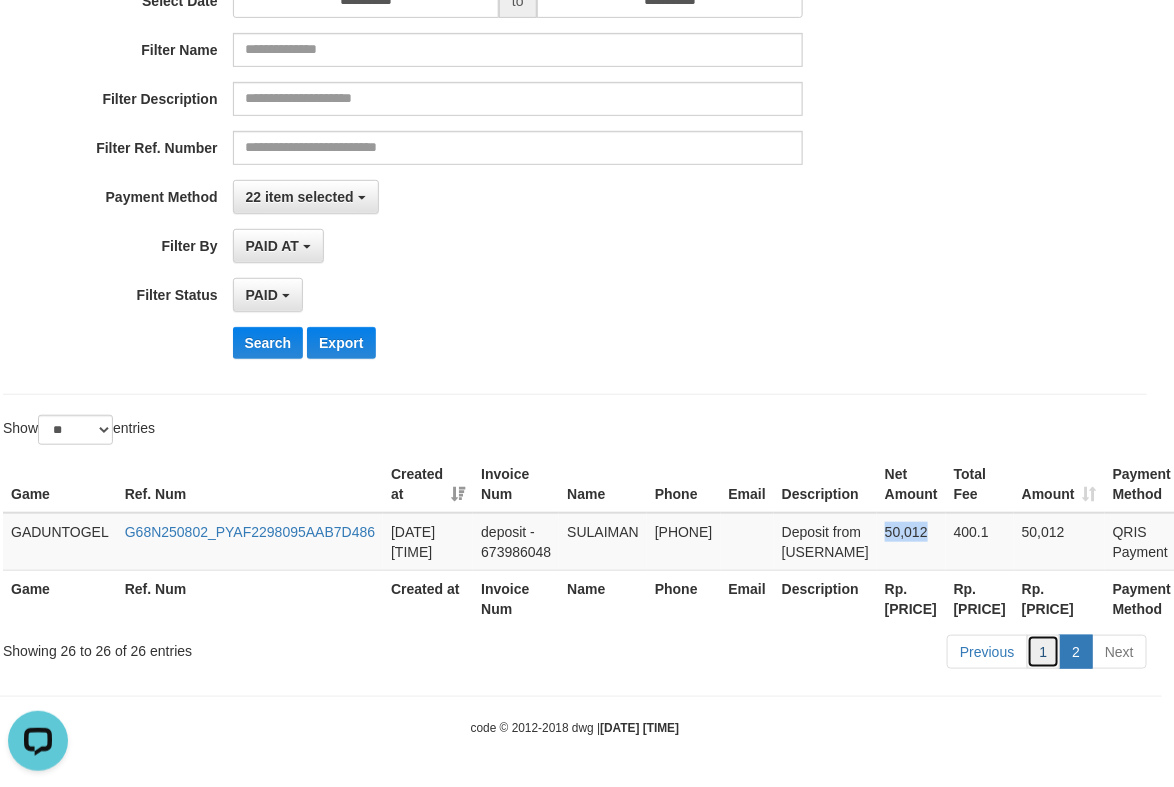 click on "1" at bounding box center [1044, 652] 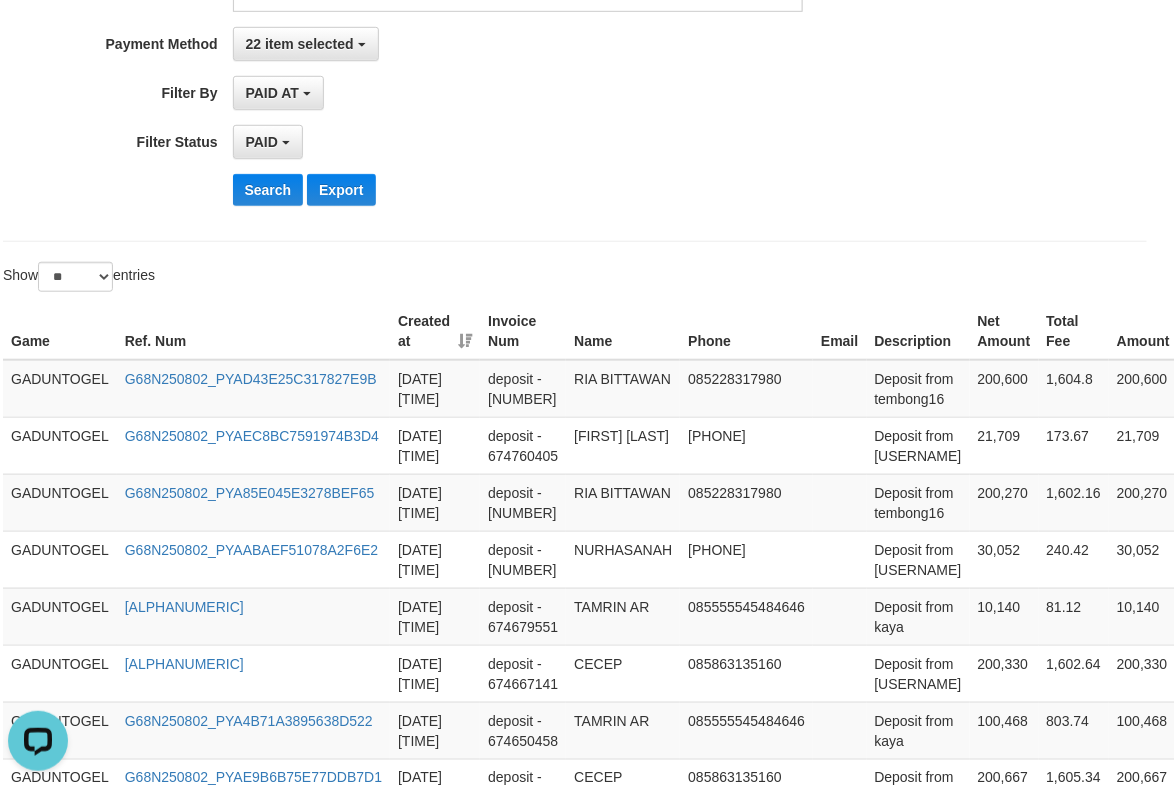 scroll, scrollTop: 493, scrollLeft: 12, axis: both 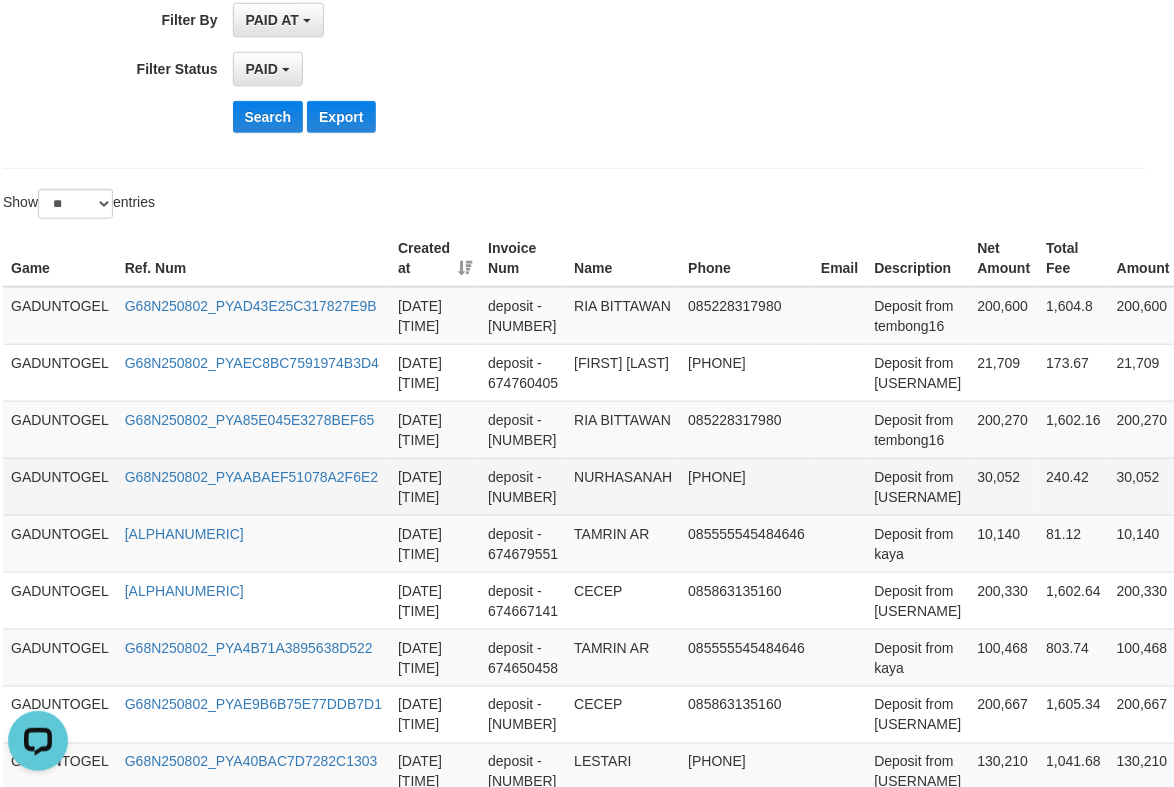 click on "240.42" at bounding box center [1074, 486] 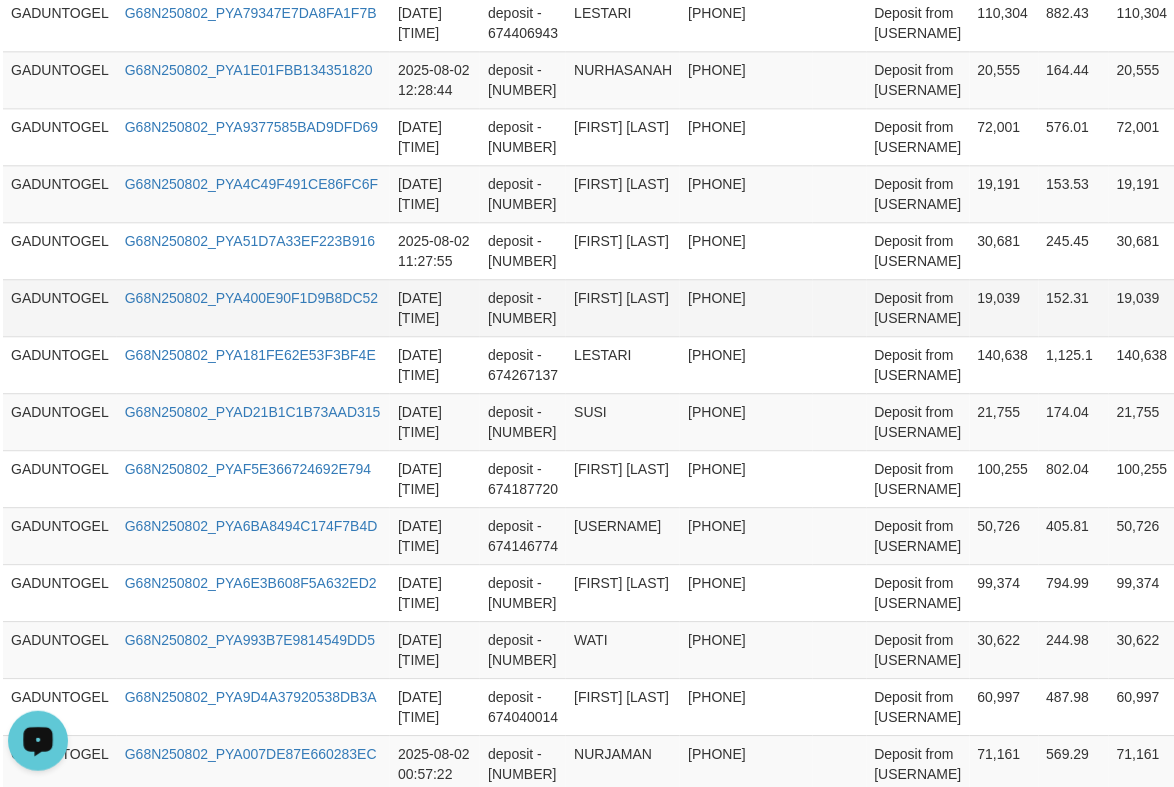 click on "19,039" at bounding box center (1154, 307) 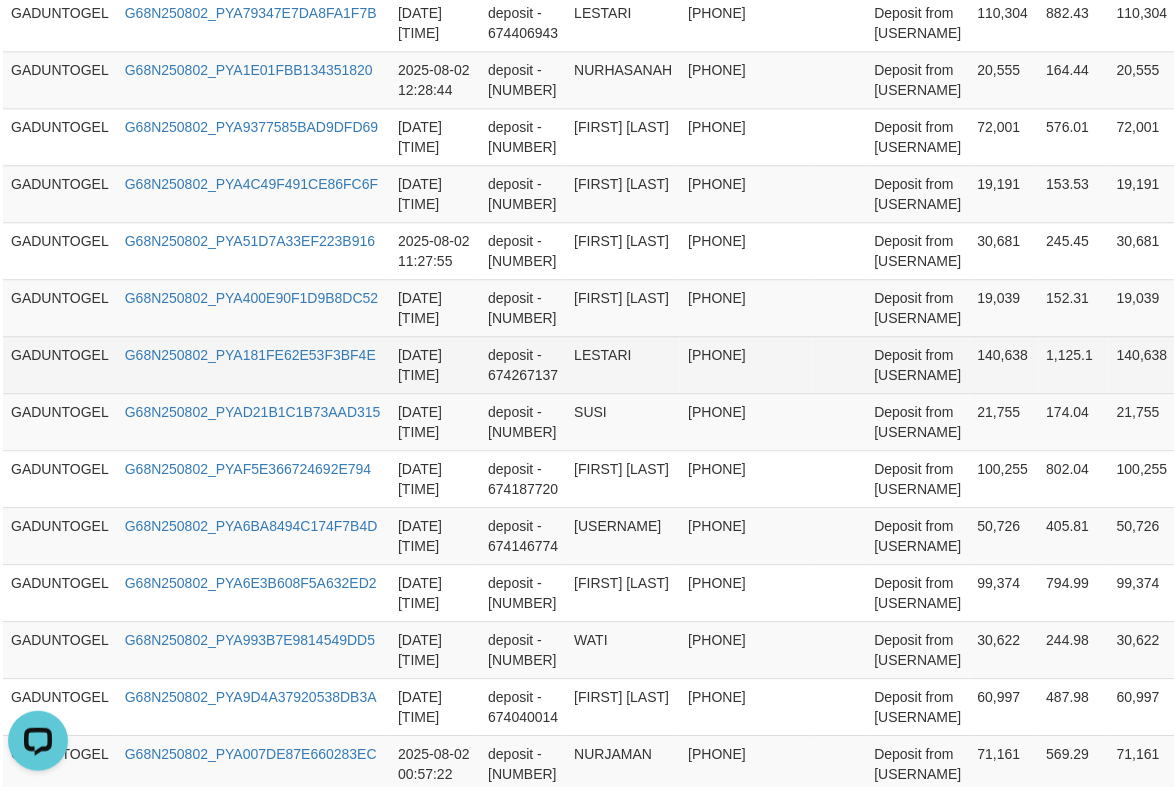 click on "1,125.1" at bounding box center [1074, 364] 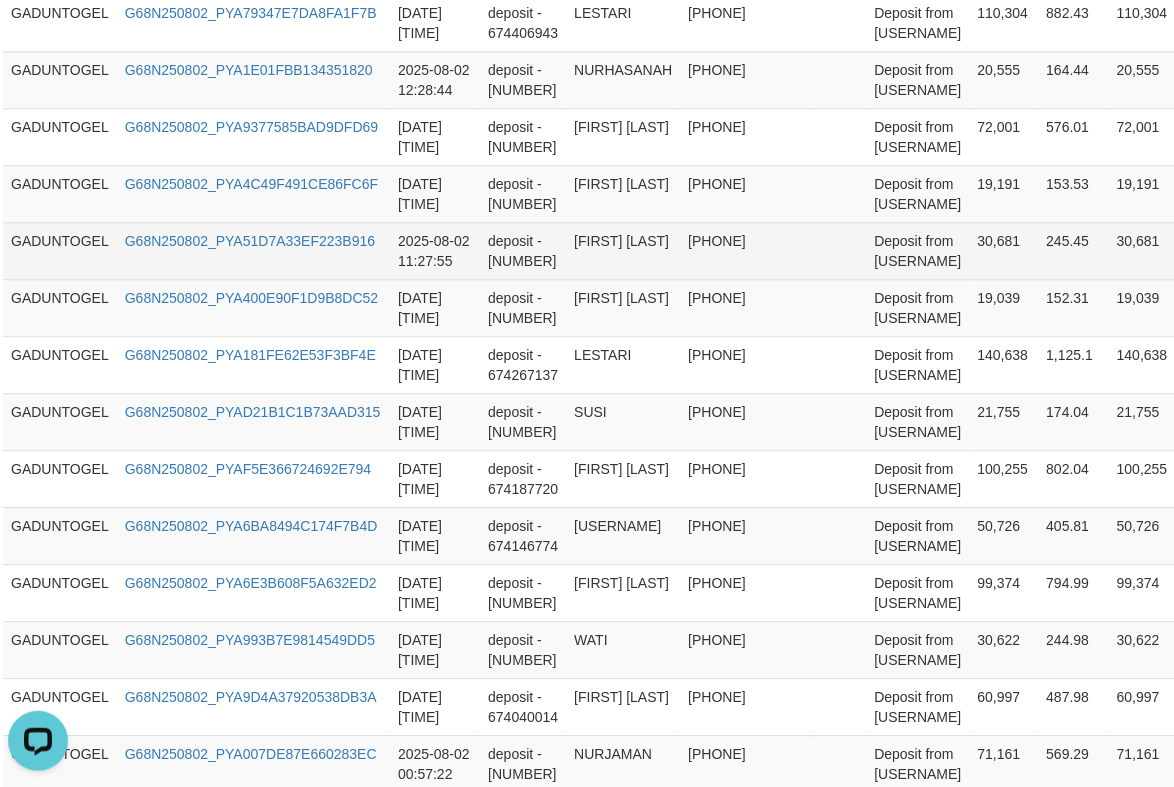 click on "[PHONE]" at bounding box center [746, 250] 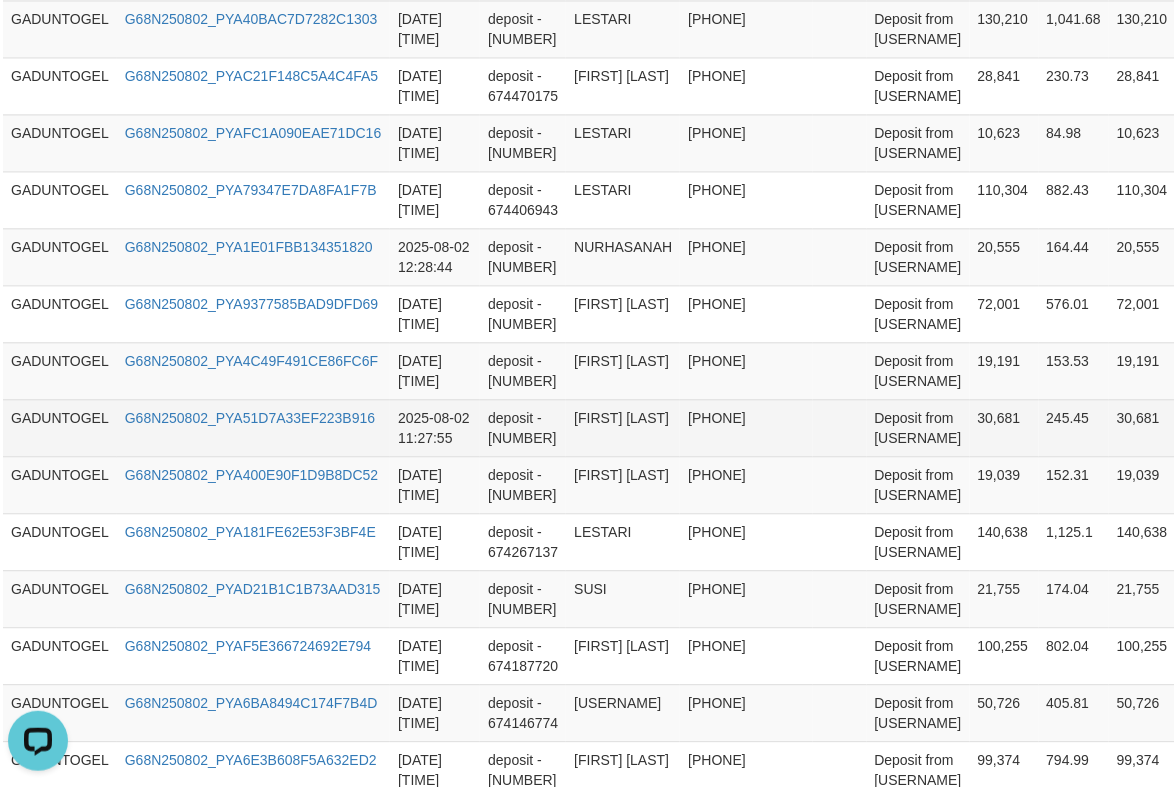scroll, scrollTop: 1162, scrollLeft: 12, axis: both 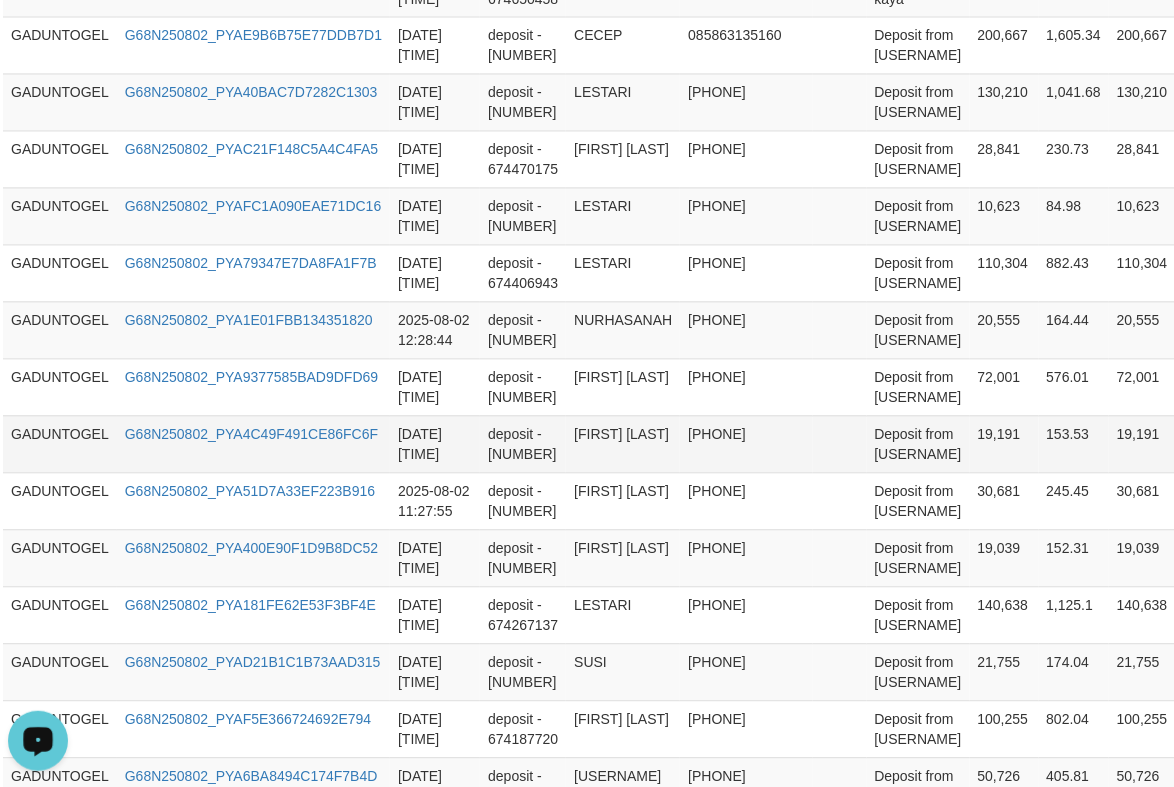 click on "153.53" at bounding box center [1074, 444] 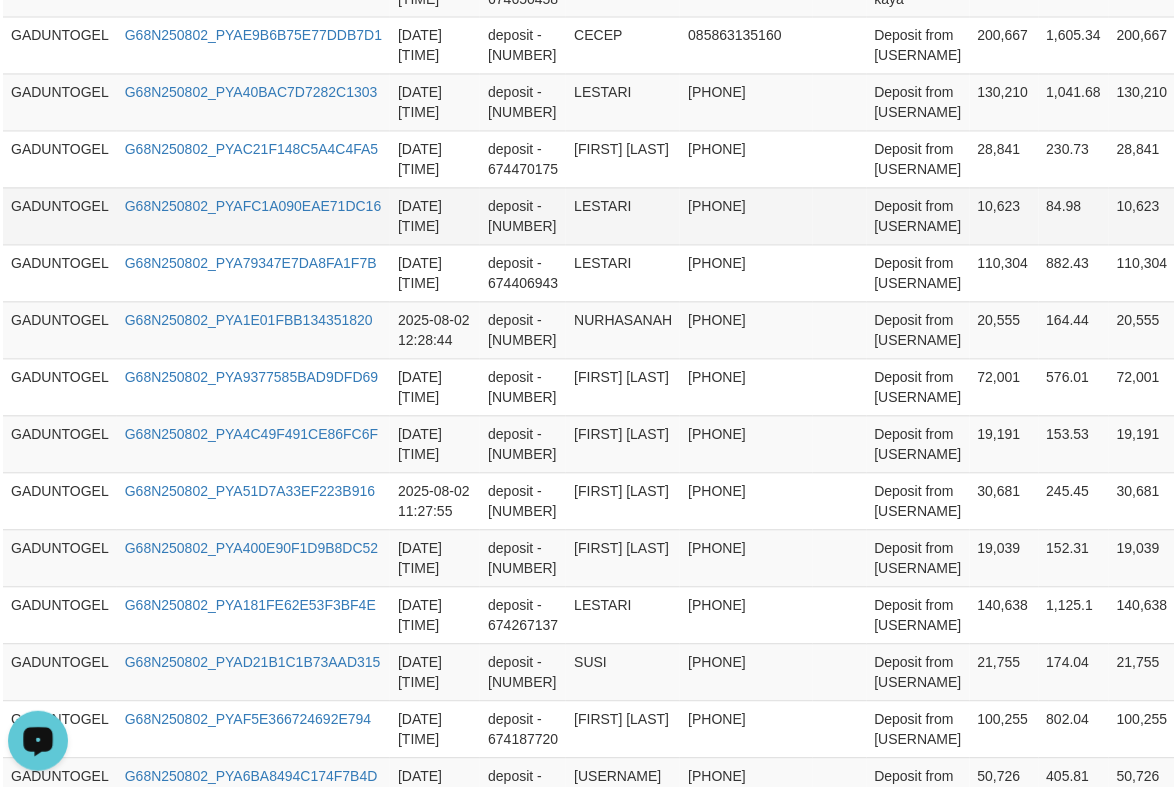 click on "84.98" at bounding box center [1074, 216] 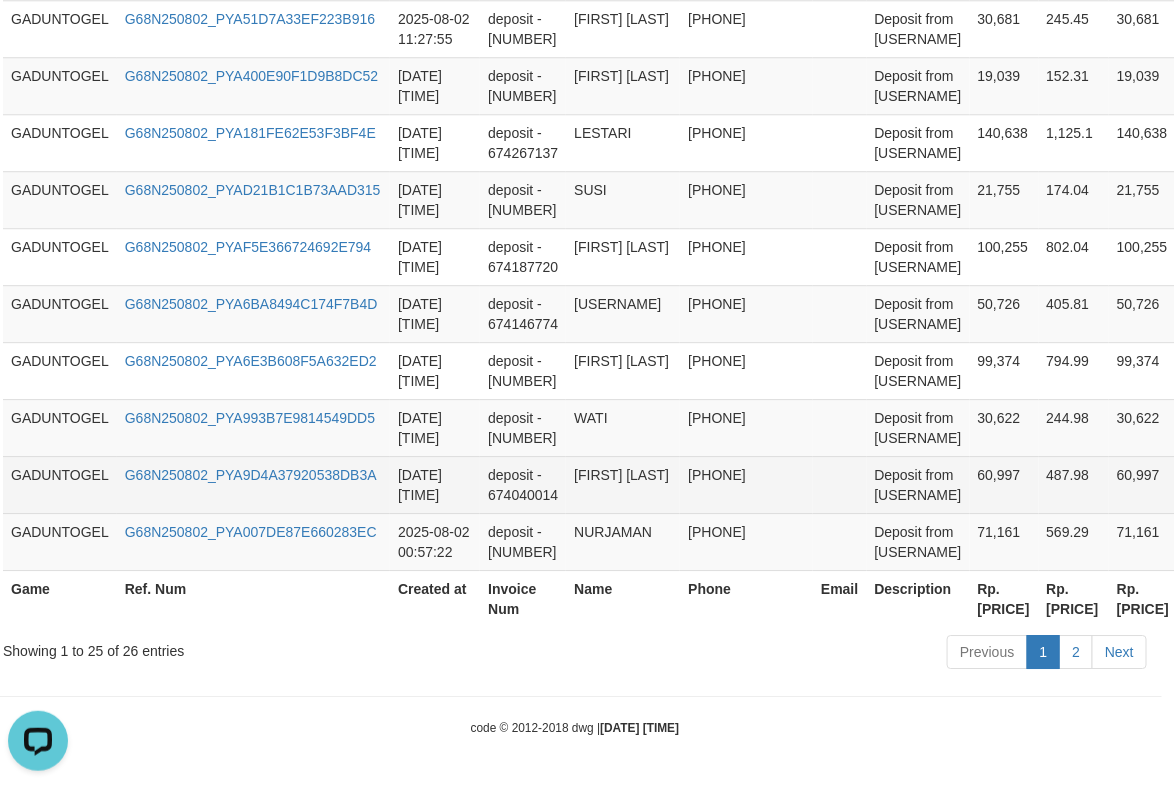 scroll, scrollTop: 1993, scrollLeft: 12, axis: both 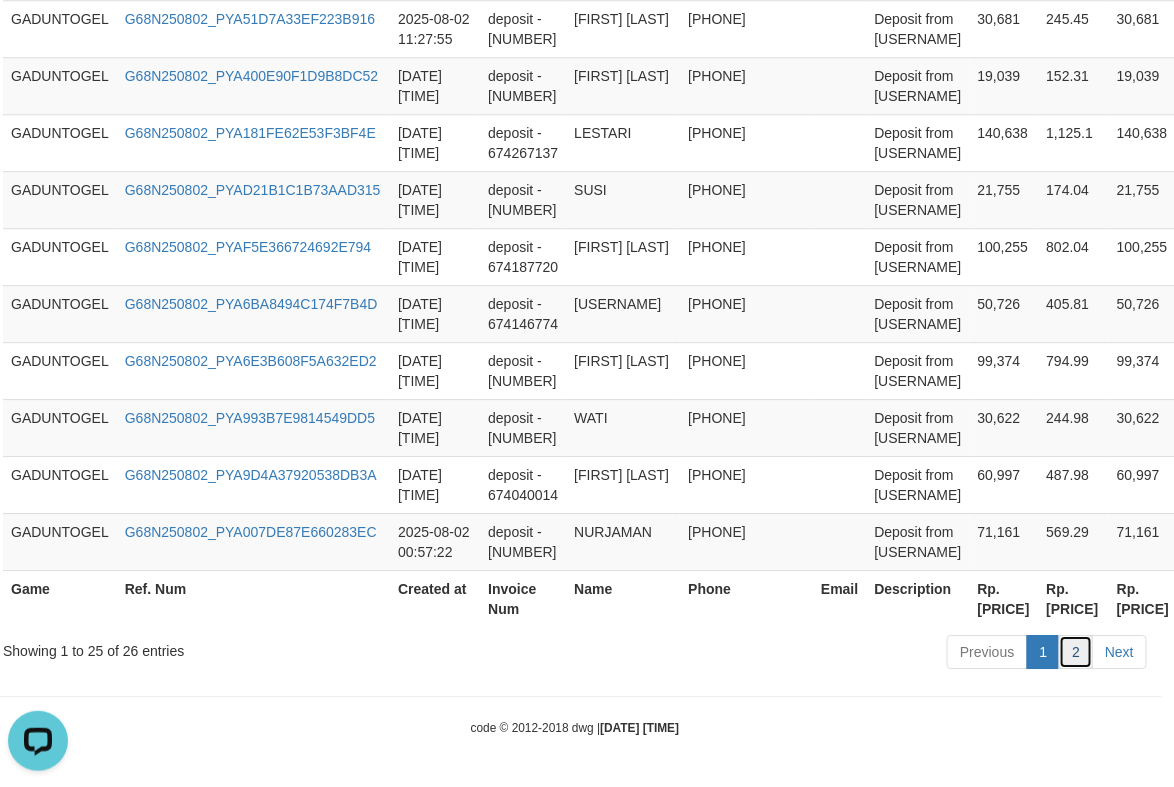click on "2" at bounding box center (1076, 652) 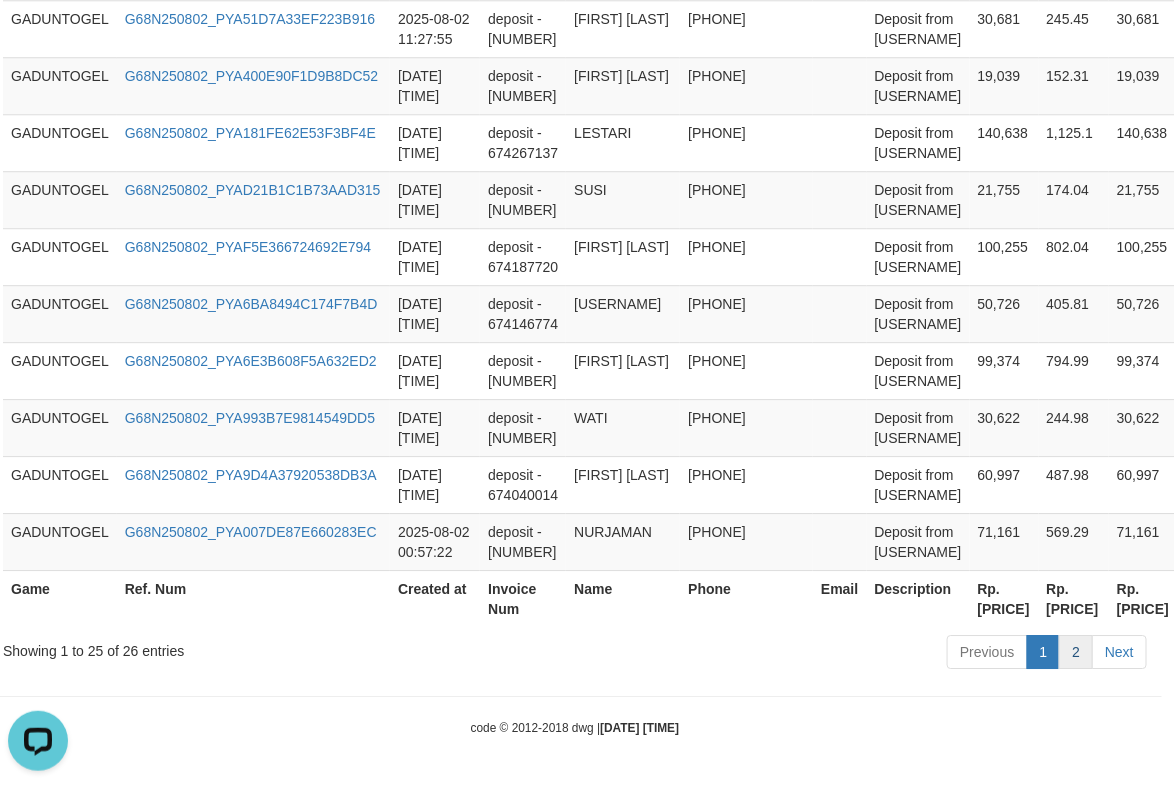 scroll, scrollTop: 295, scrollLeft: 12, axis: both 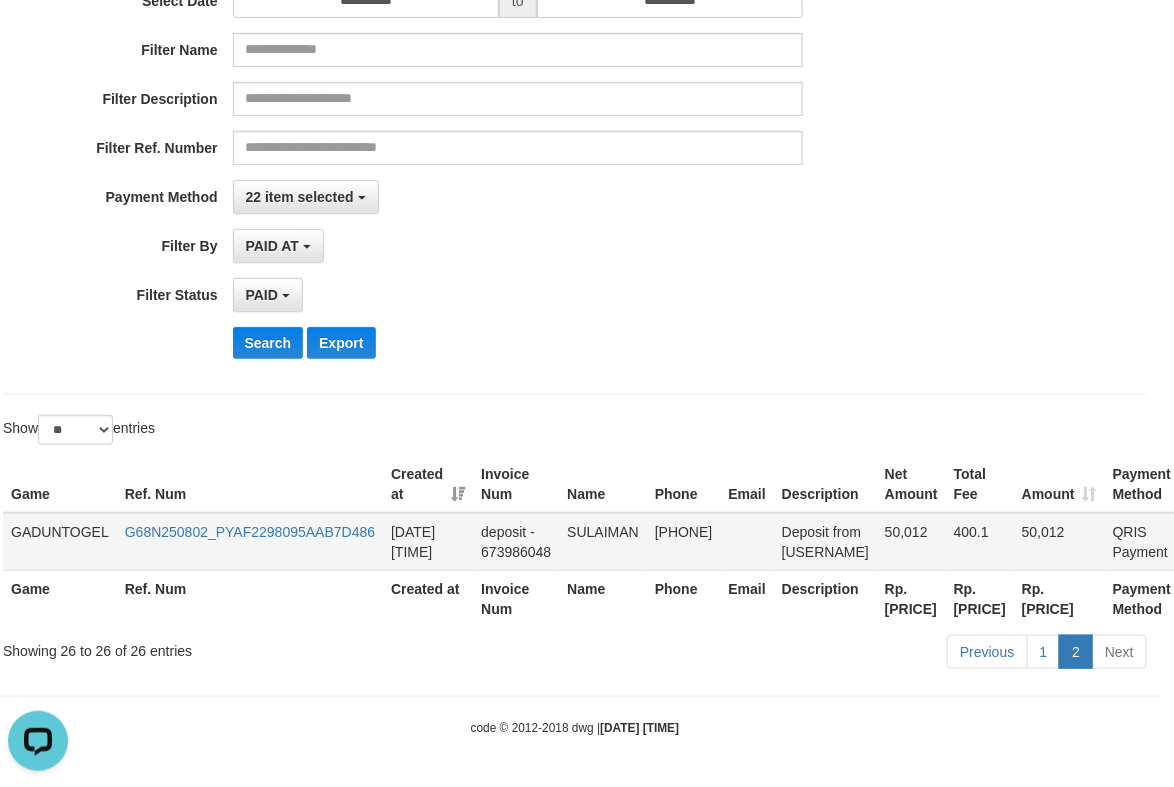 click on "50,012" at bounding box center (911, 542) 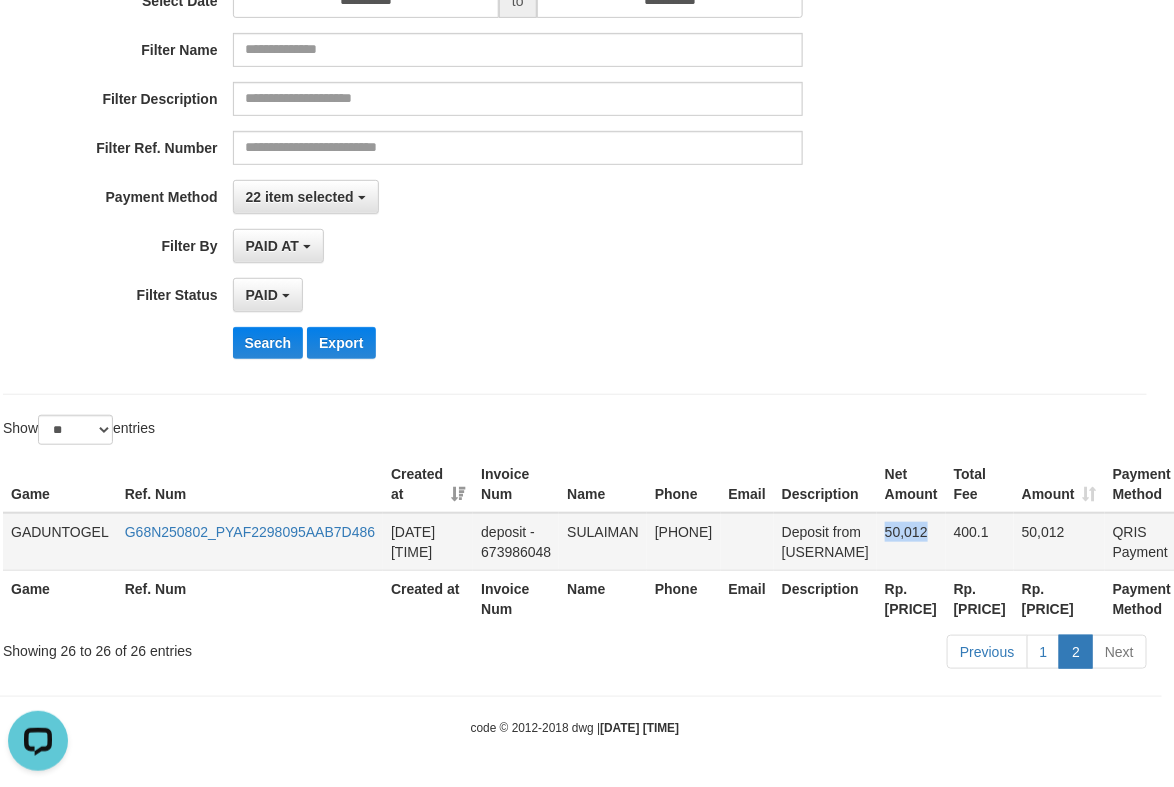 click on "50,012" at bounding box center [911, 542] 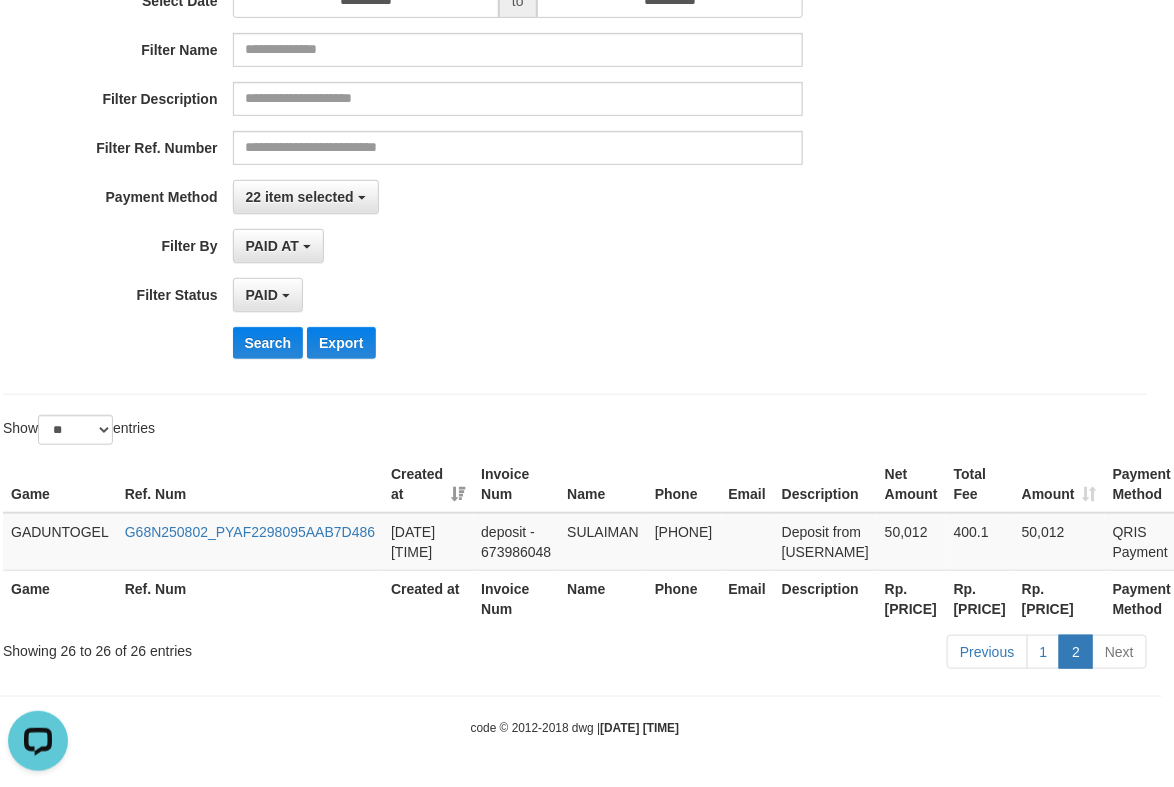 click on "Rp. [AMOUNT]" at bounding box center (911, 598) 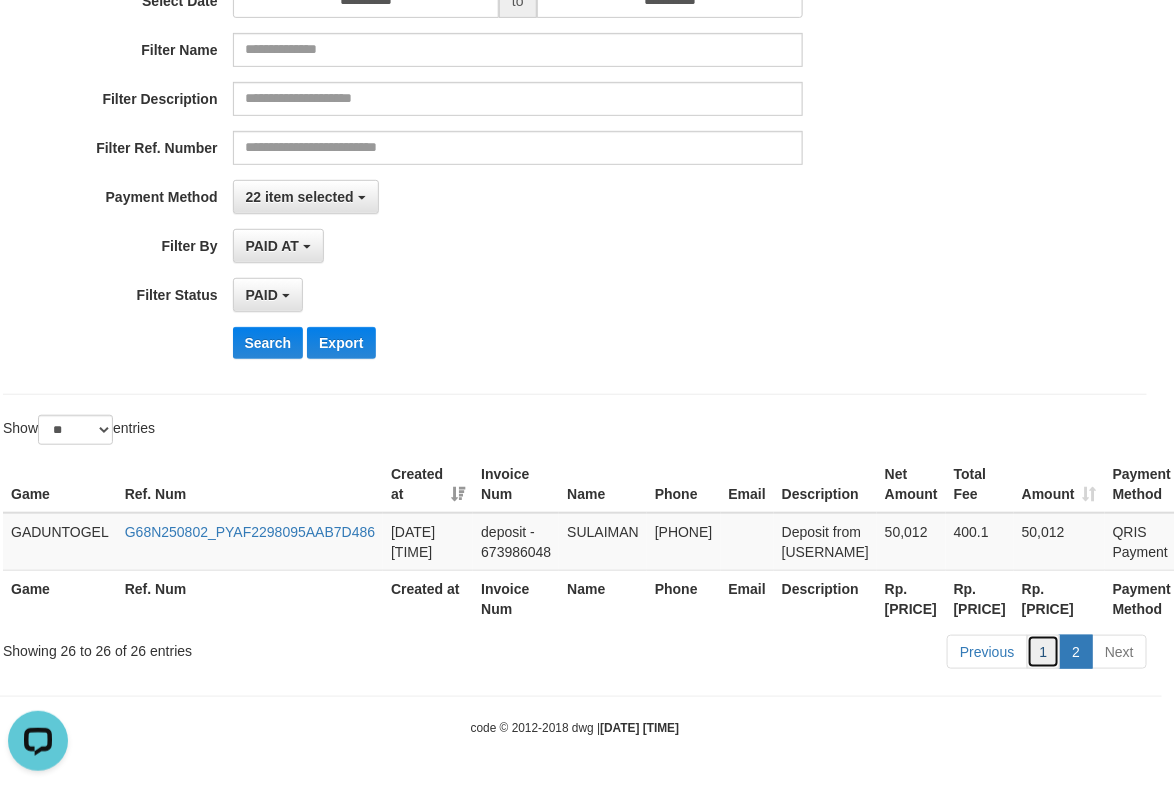 click on "1" at bounding box center (1044, 652) 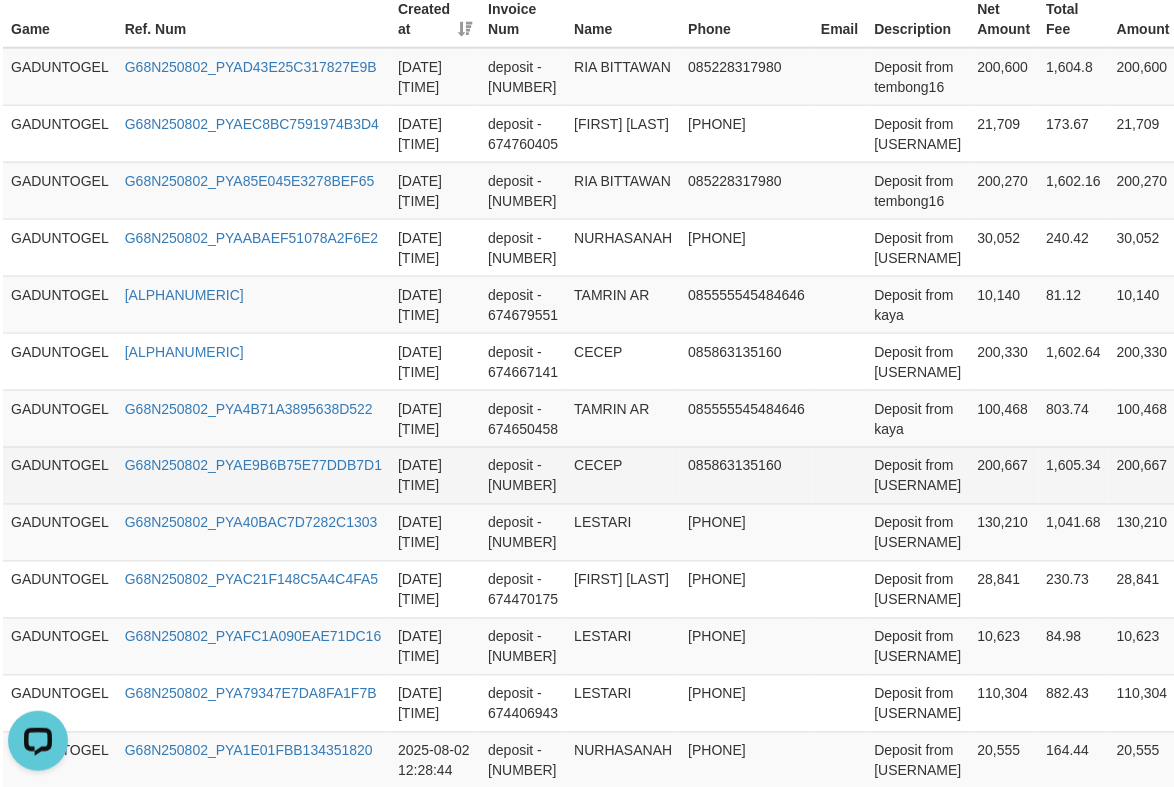 scroll, scrollTop: 243, scrollLeft: 12, axis: both 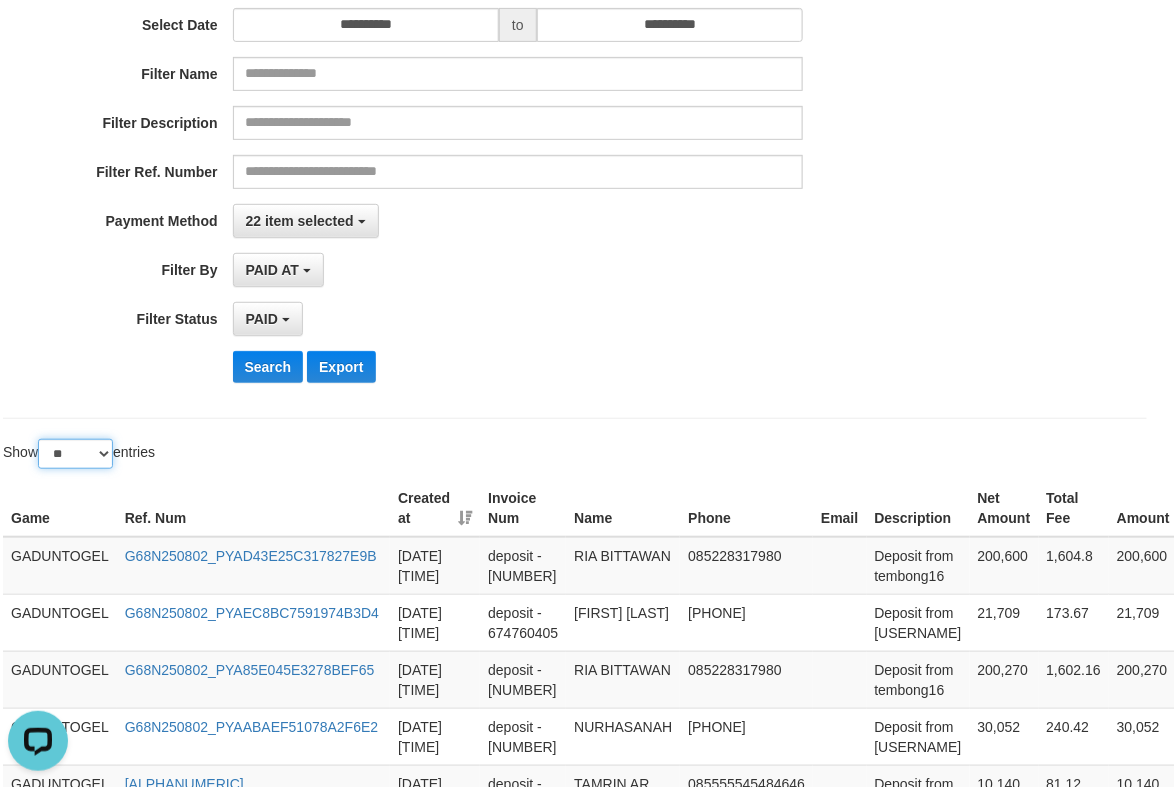 drag, startPoint x: 93, startPoint y: 453, endPoint x: 103, endPoint y: 460, distance: 12.206555 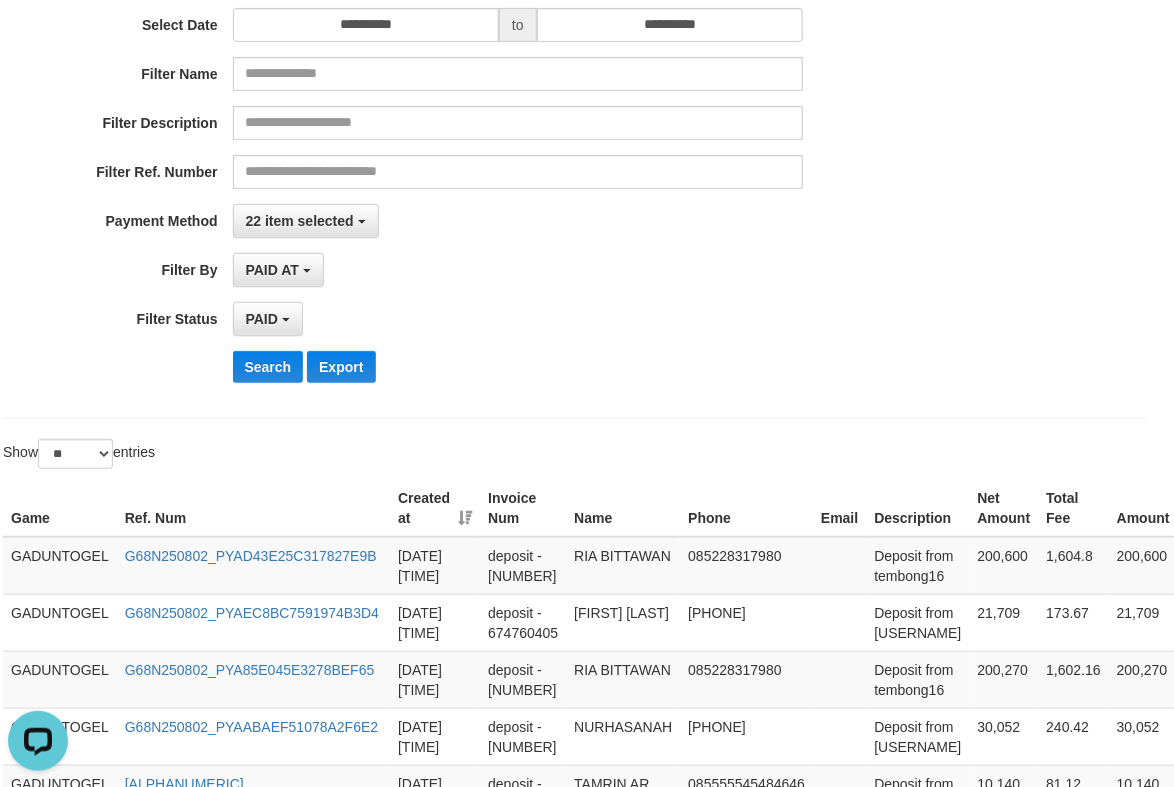 click on "Search
Export" at bounding box center [600, 367] 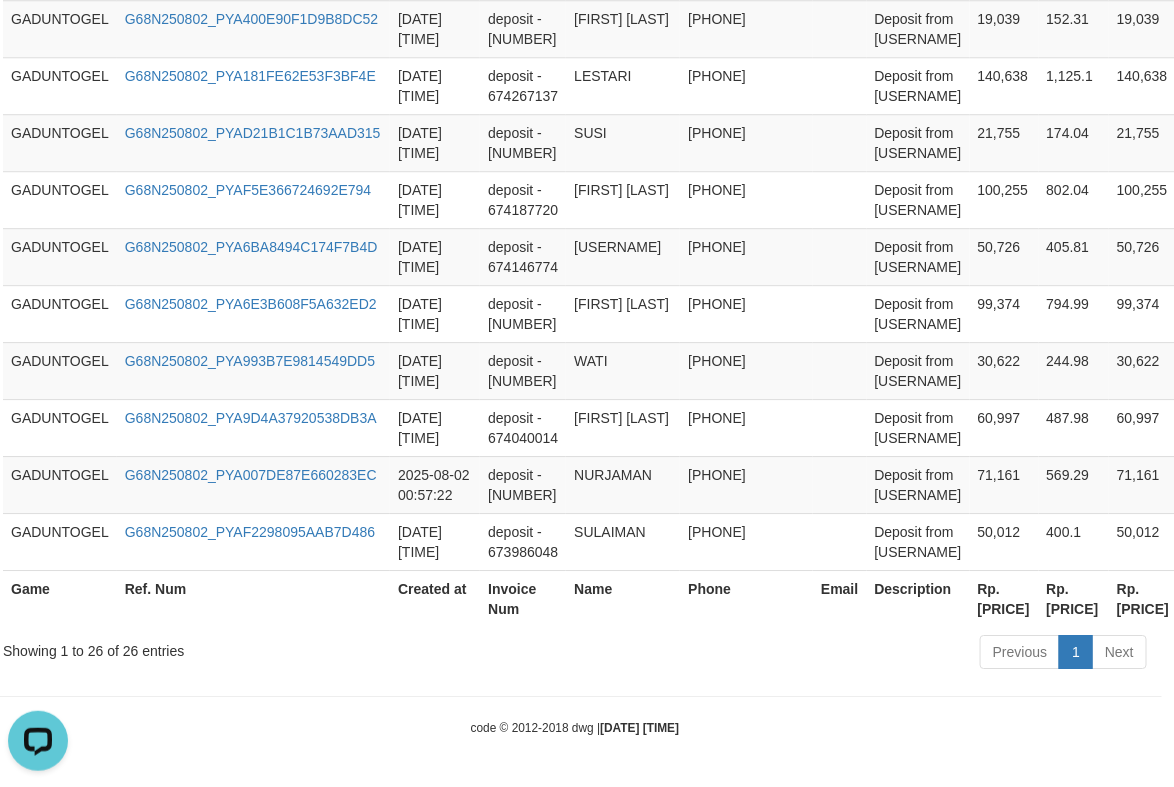 scroll, scrollTop: 2070, scrollLeft: 24, axis: both 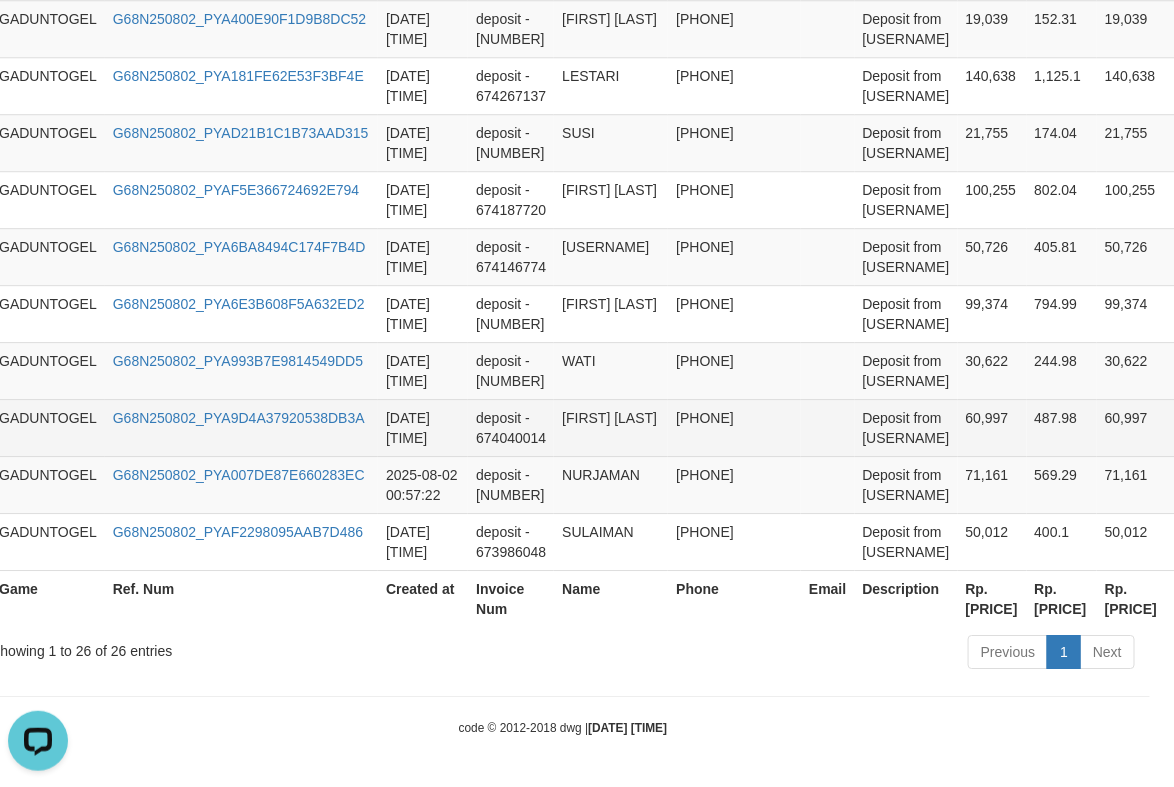click on "[PHONE]" at bounding box center (734, 427) 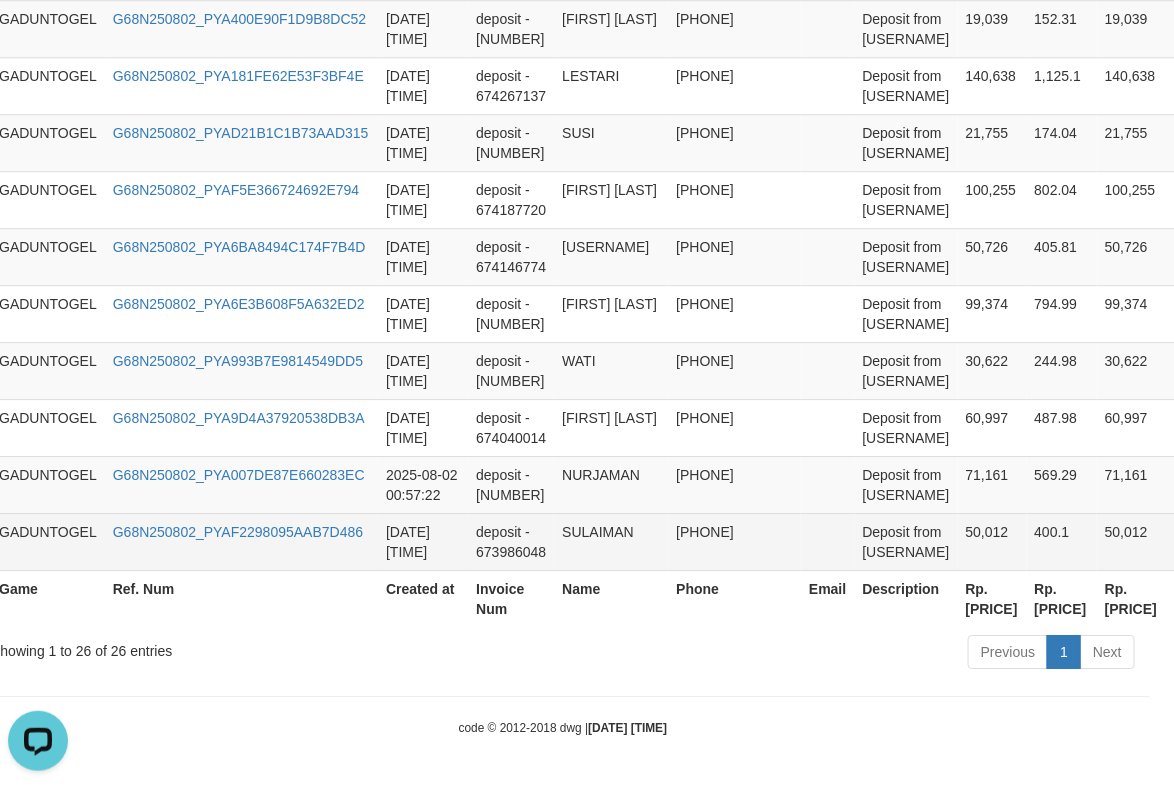 click on "400.1" at bounding box center [1062, 541] 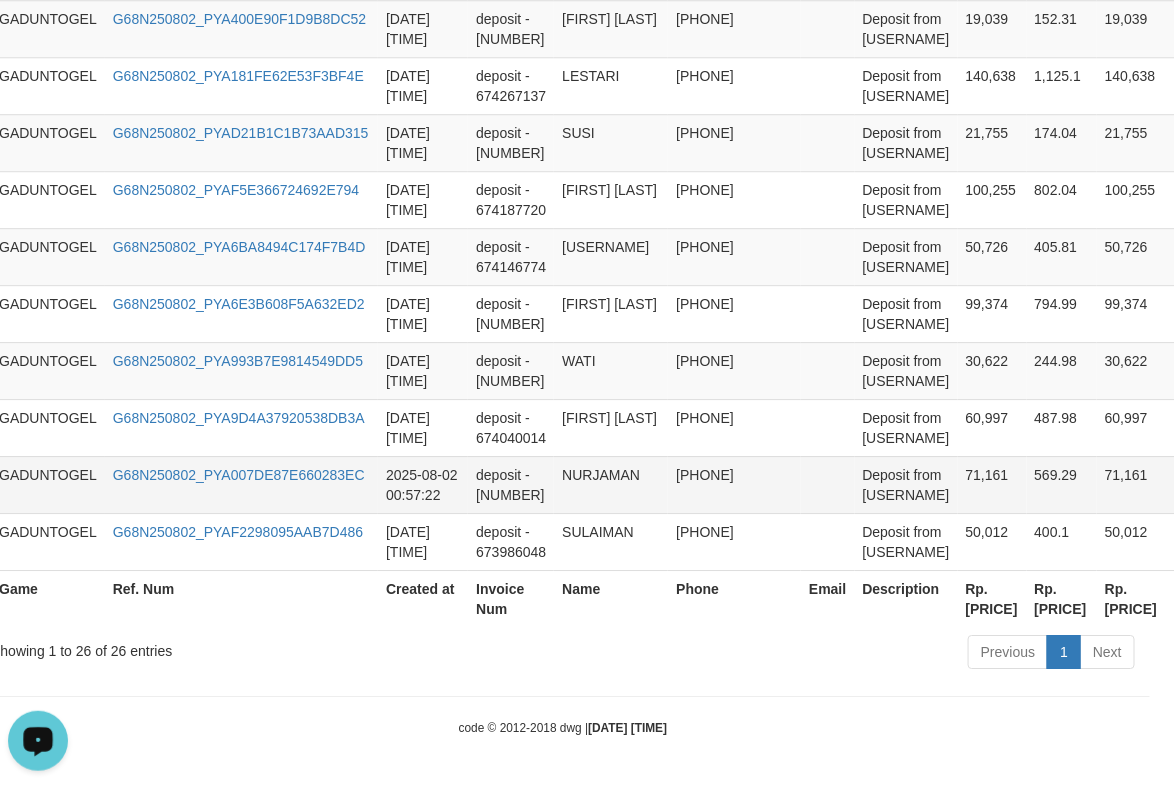 click on "GADUNTOGEL G68N250802_PYA007DE87E660283EC 2025-08-02 00:57:22 deposit - 674000960 NURJAMAN 083895934555 Deposit from noey 71,161 569.29 71,161 QRIS Payment P" at bounding box center (656, 484) 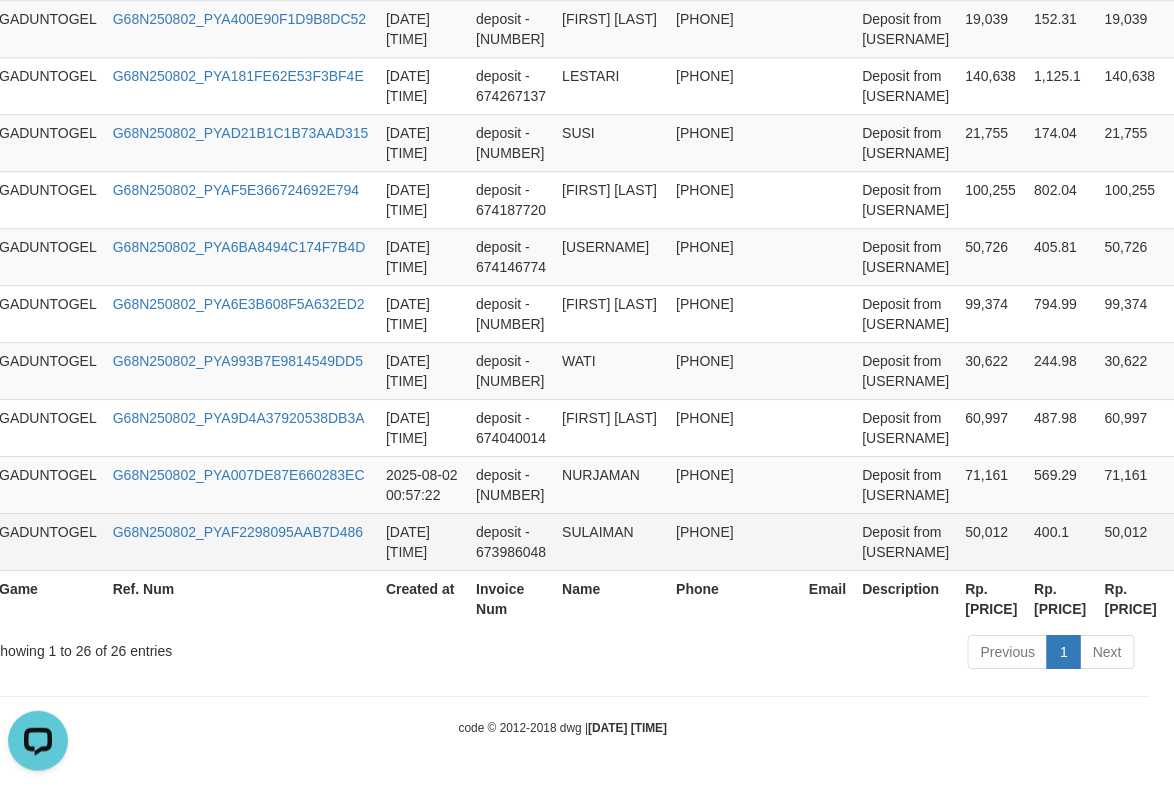 click on "50,012" at bounding box center (1142, 541) 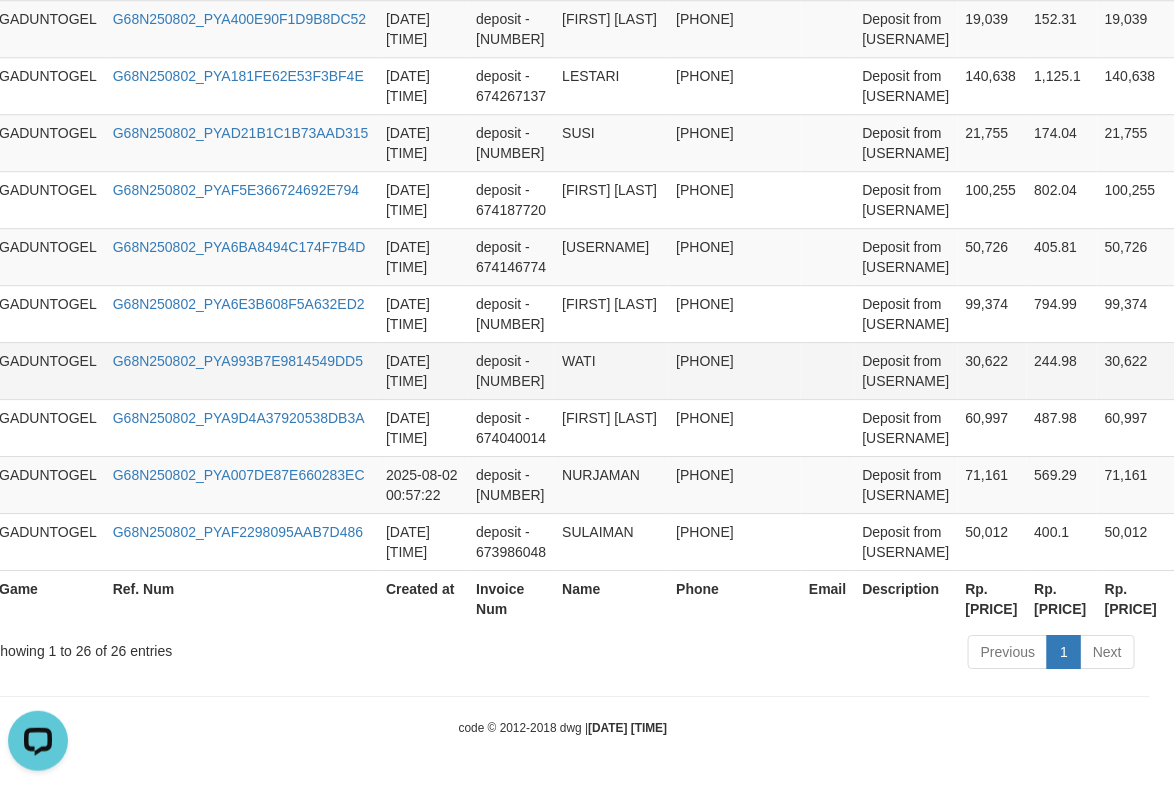 click on "30,622" at bounding box center [992, 370] 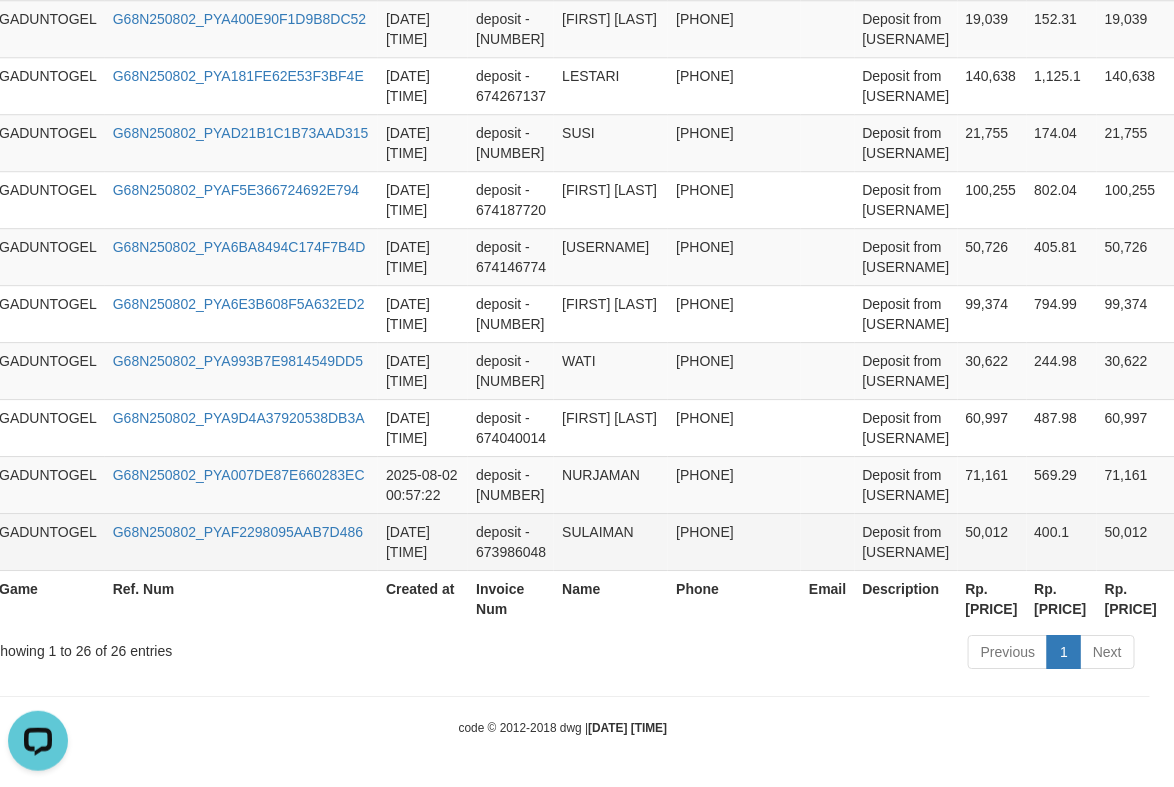 click on "50,012" at bounding box center [1142, 541] 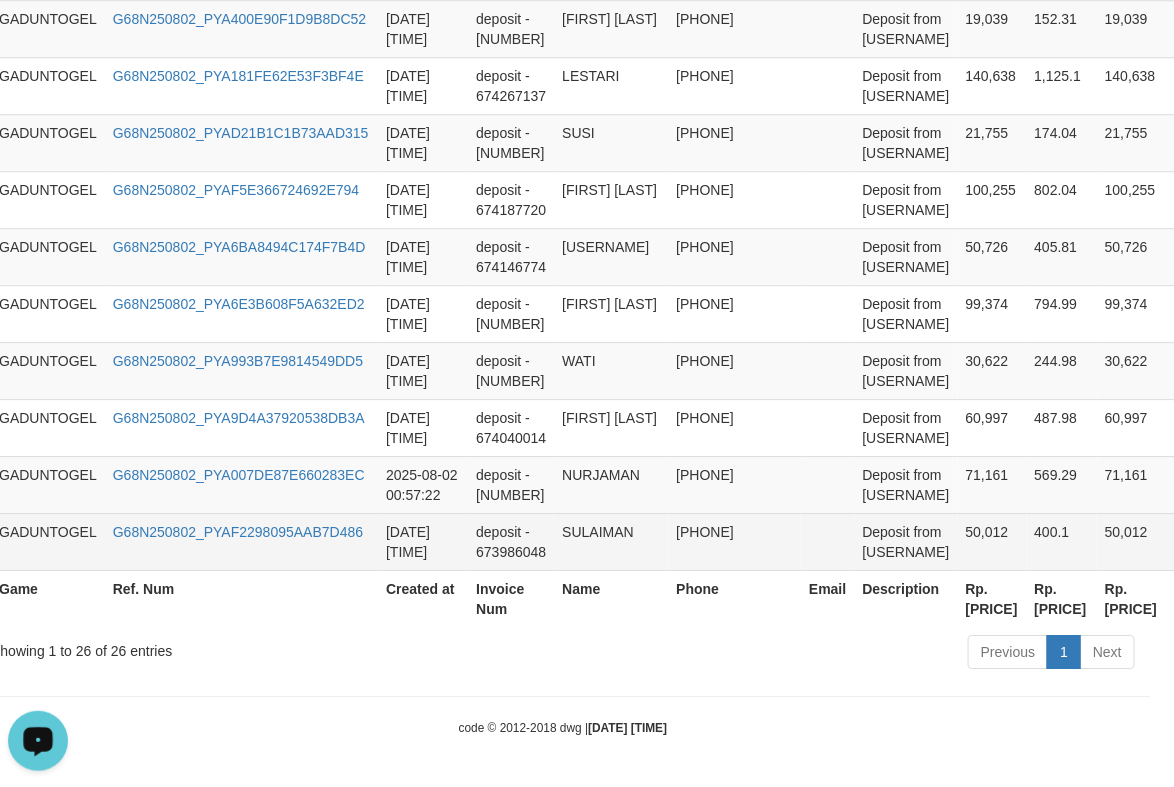 click on "50,012" at bounding box center [992, 541] 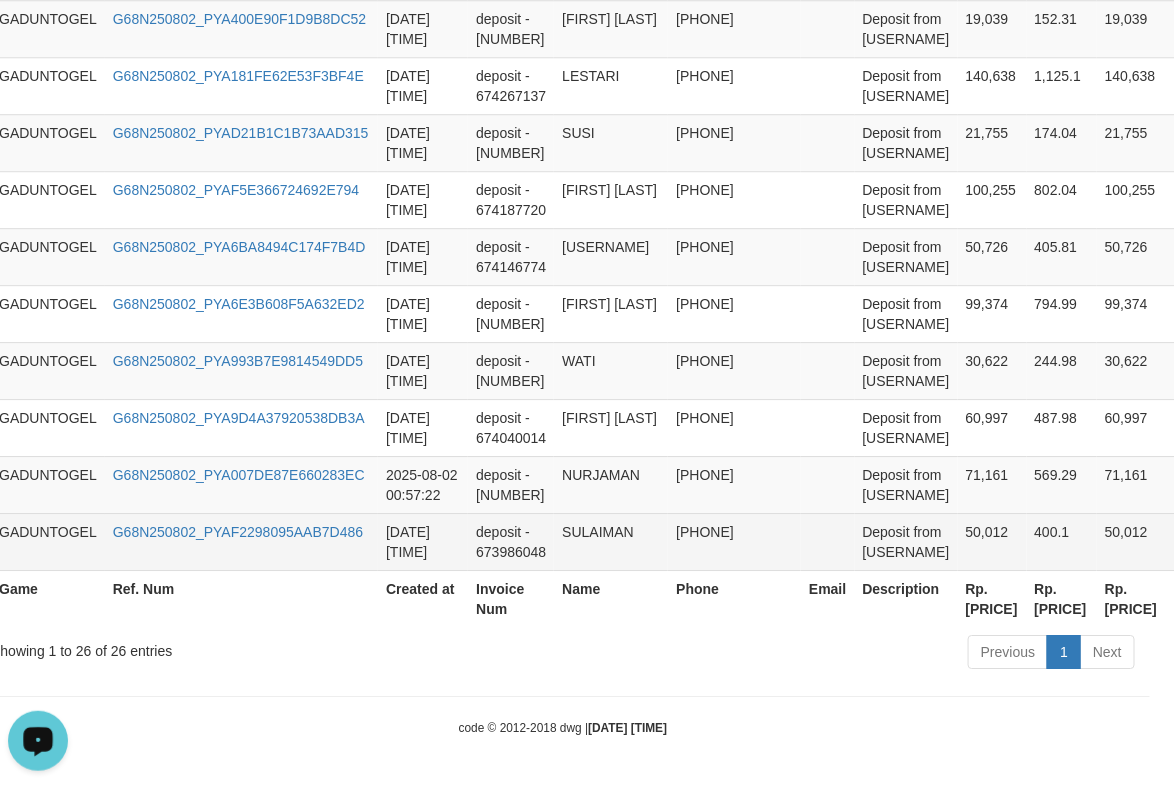 scroll, scrollTop: 1819, scrollLeft: 24, axis: both 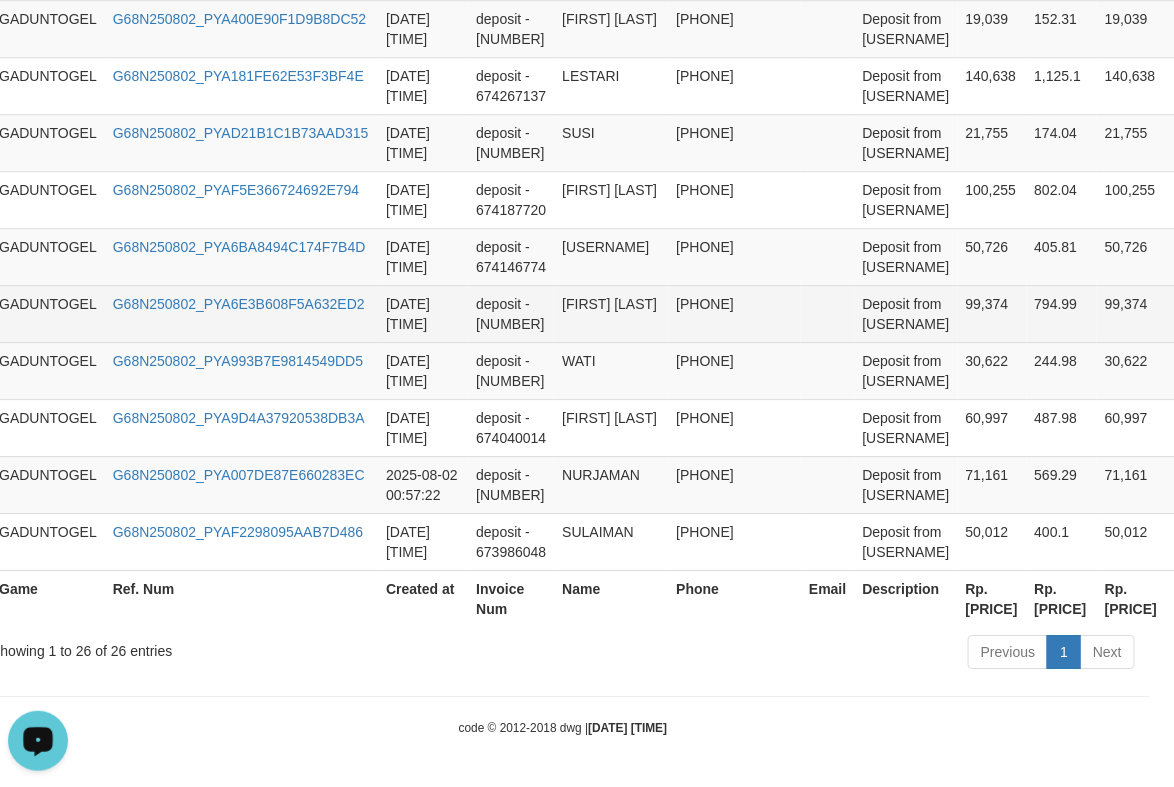 click on "99,374" at bounding box center [992, 313] 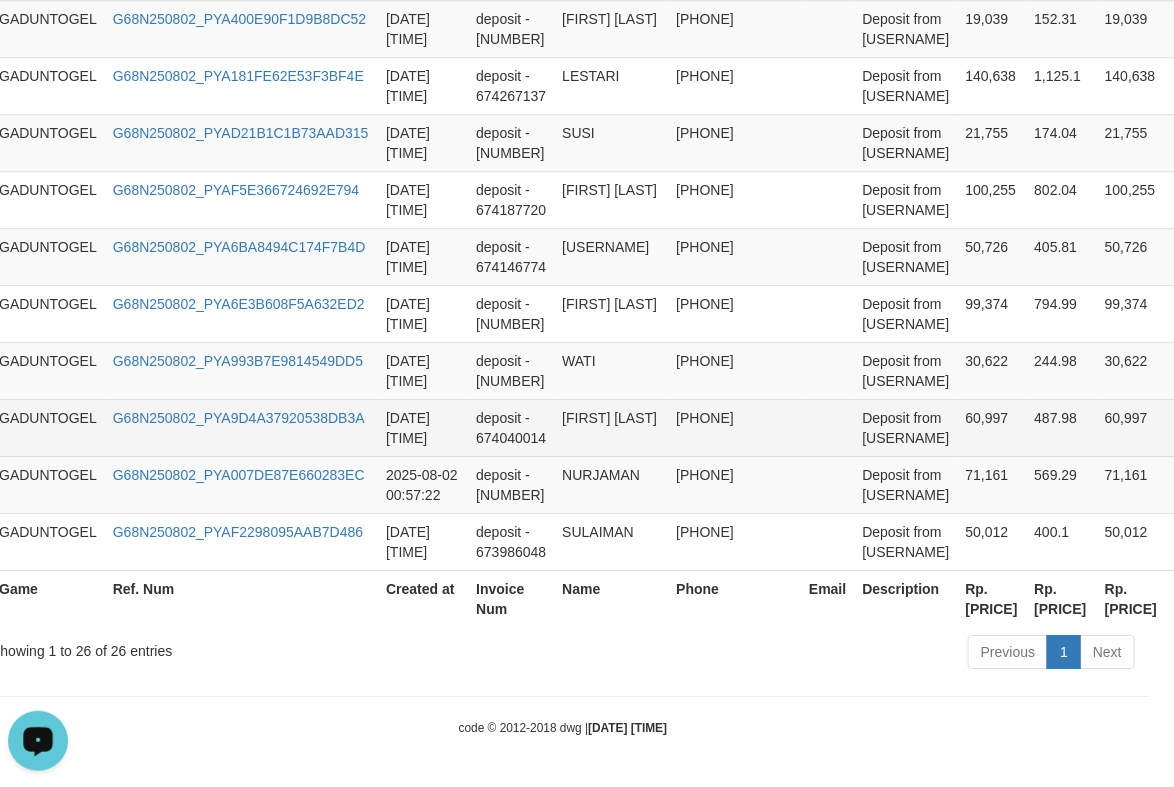click at bounding box center (827, 427) 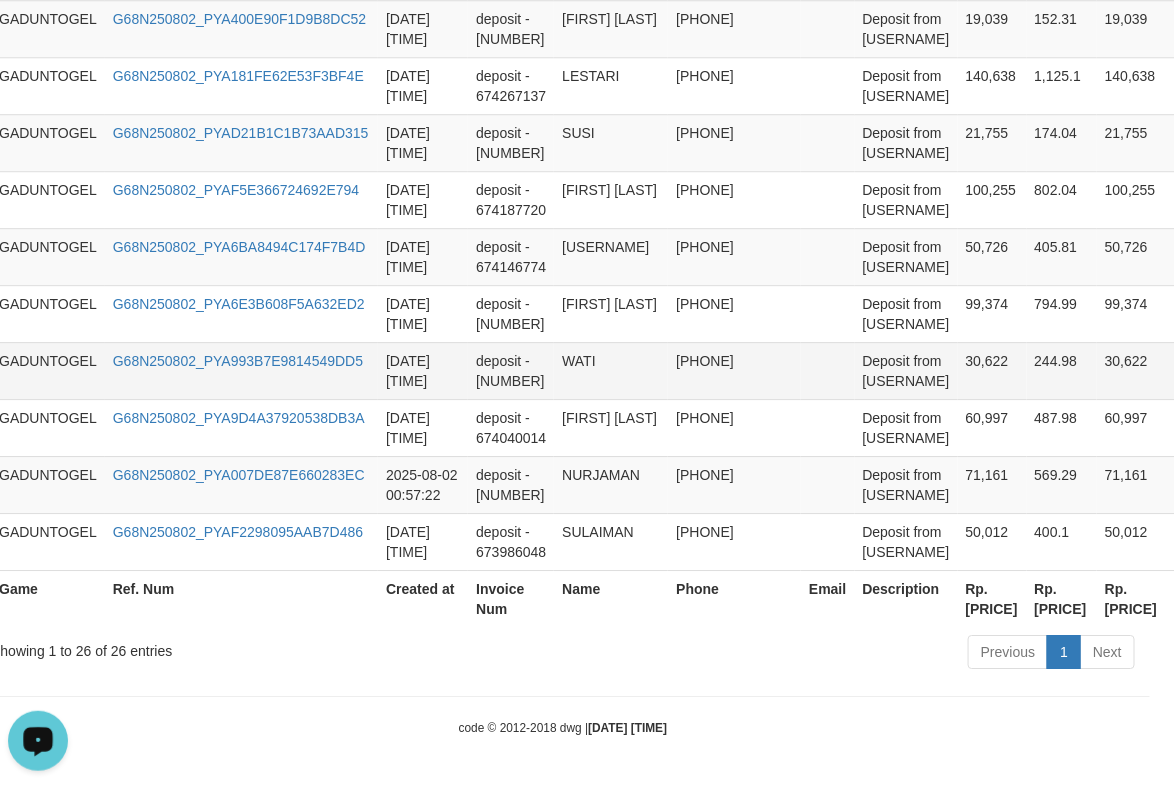 click on "30,622" at bounding box center [992, 370] 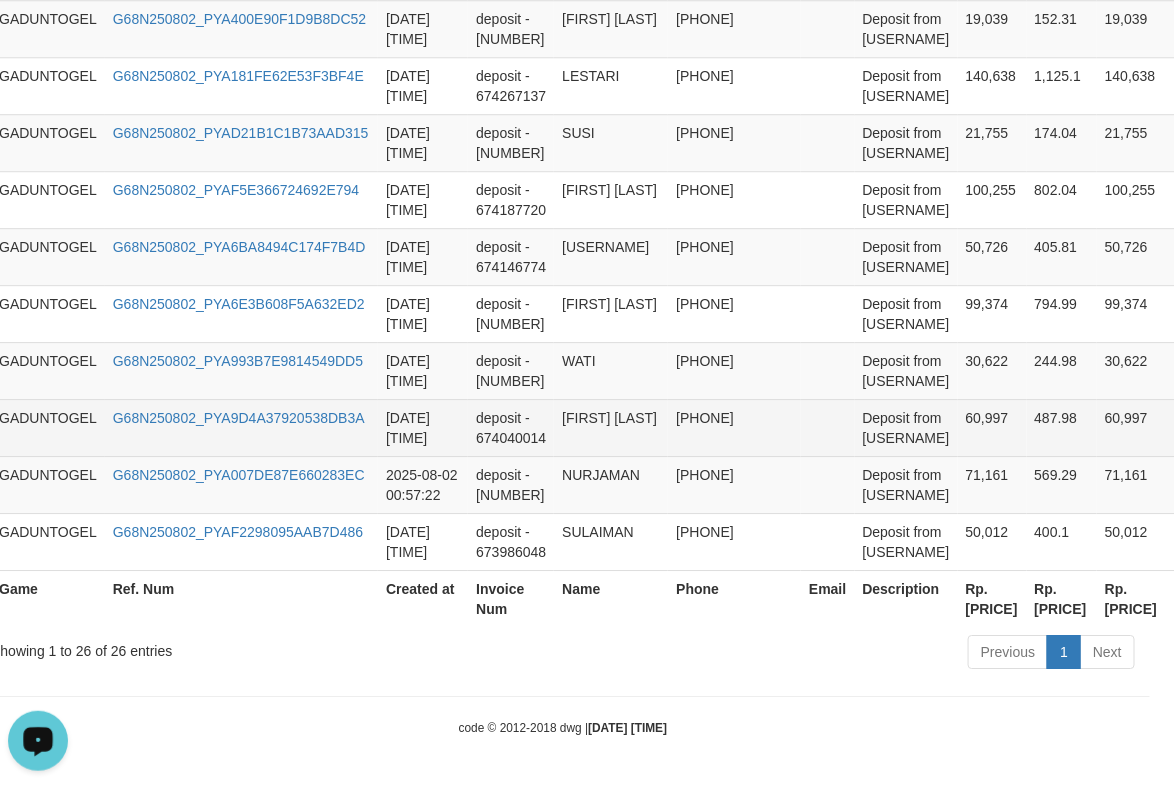 click on "[PHONE]" at bounding box center [734, 427] 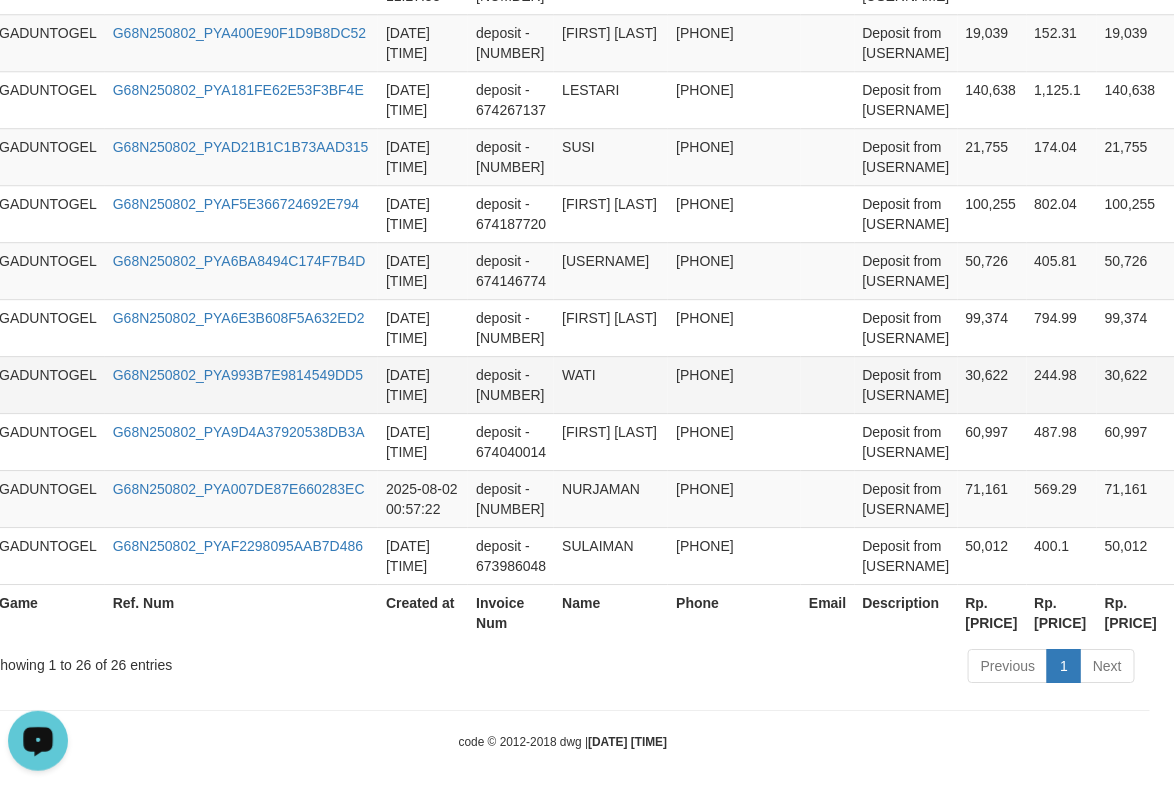 scroll, scrollTop: 1570, scrollLeft: 24, axis: both 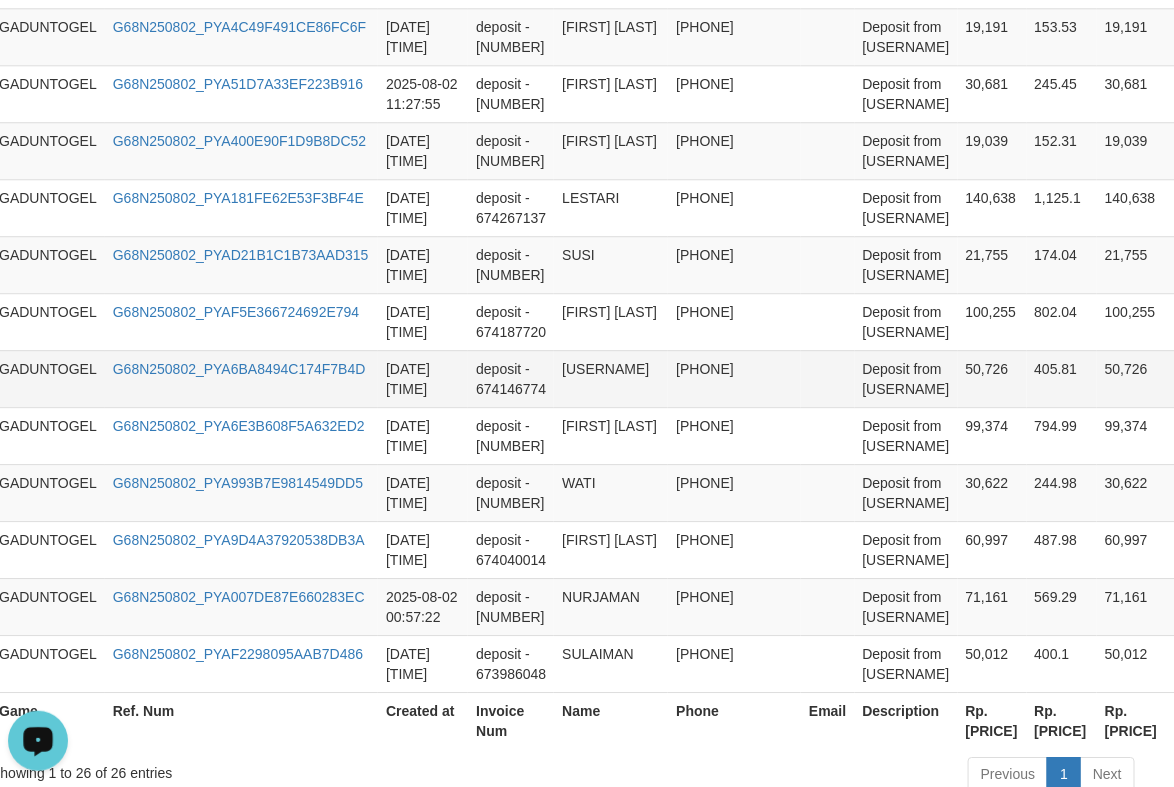 click on "[PHONE]" at bounding box center [734, 378] 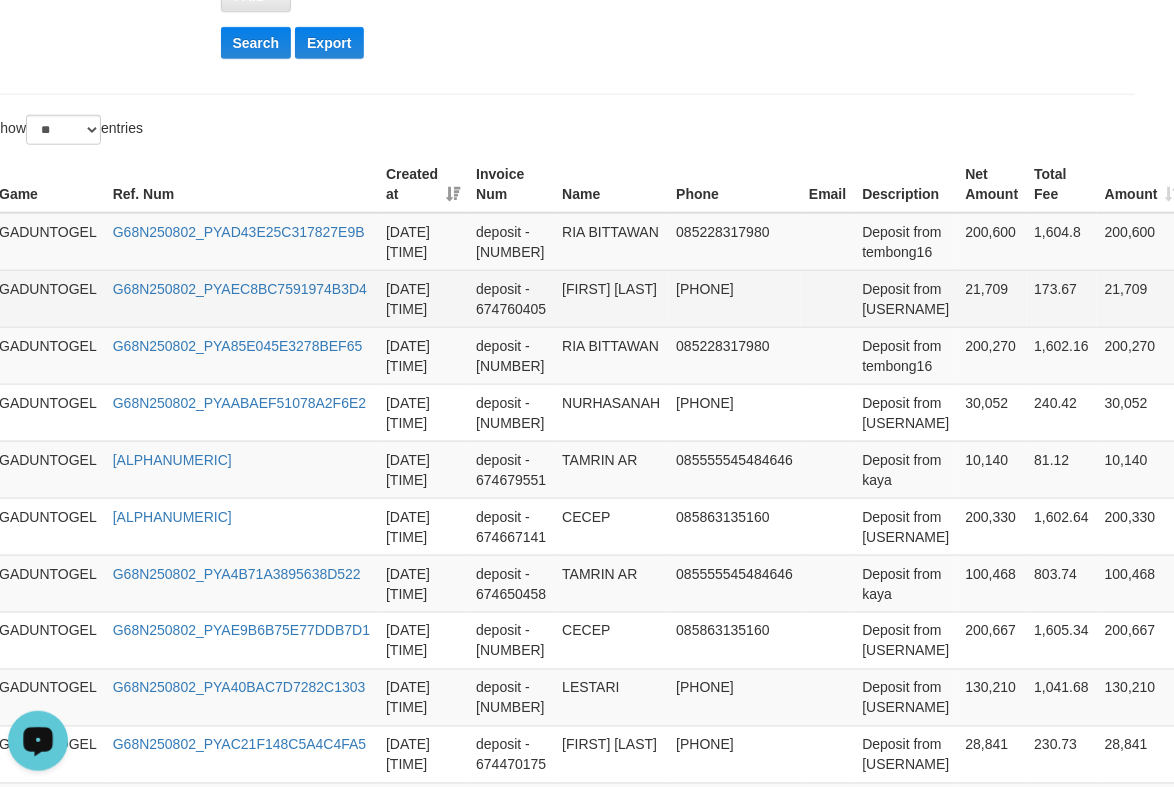 scroll, scrollTop: 319, scrollLeft: 24, axis: both 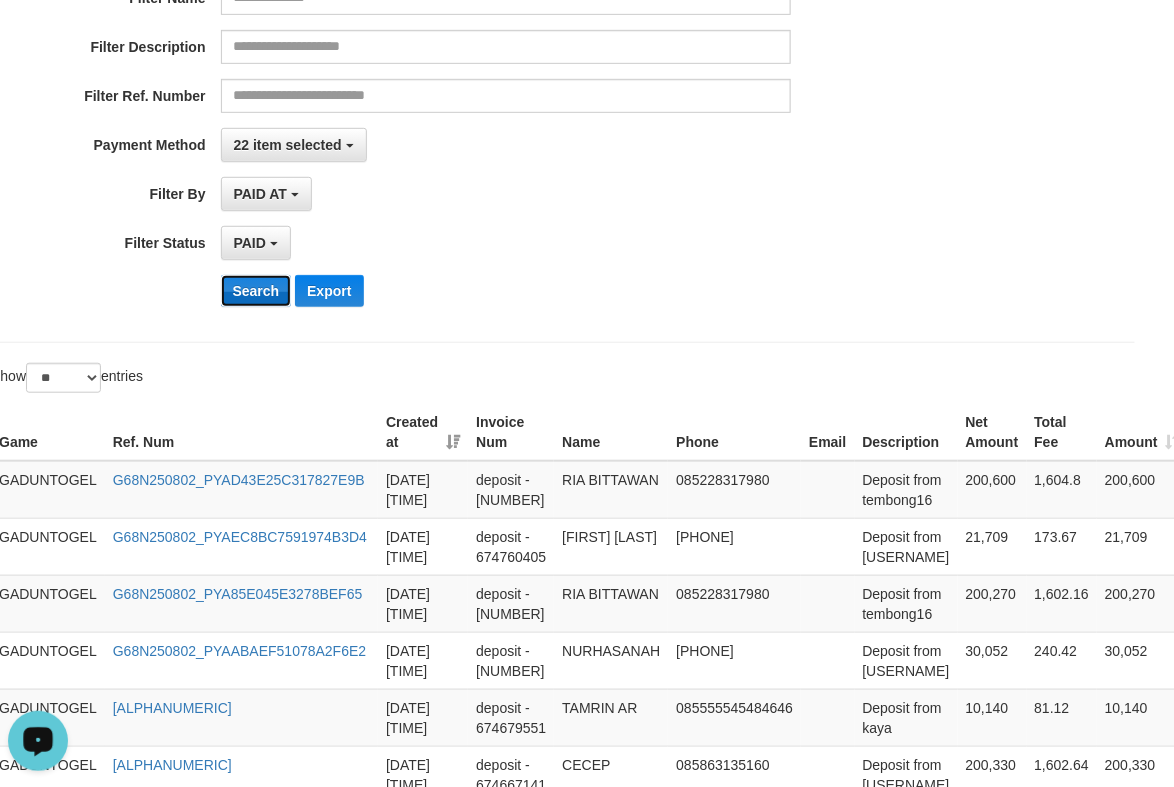 click on "Search" at bounding box center [256, 291] 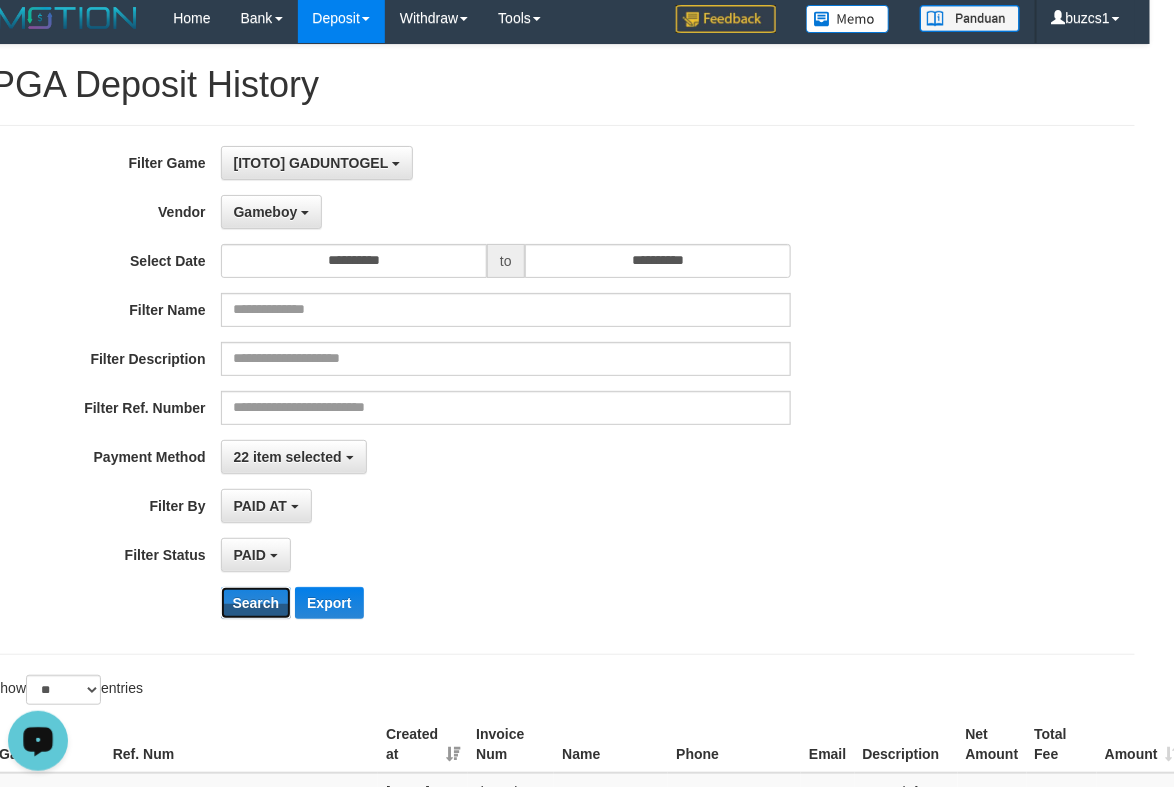 scroll, scrollTop: 0, scrollLeft: 24, axis: horizontal 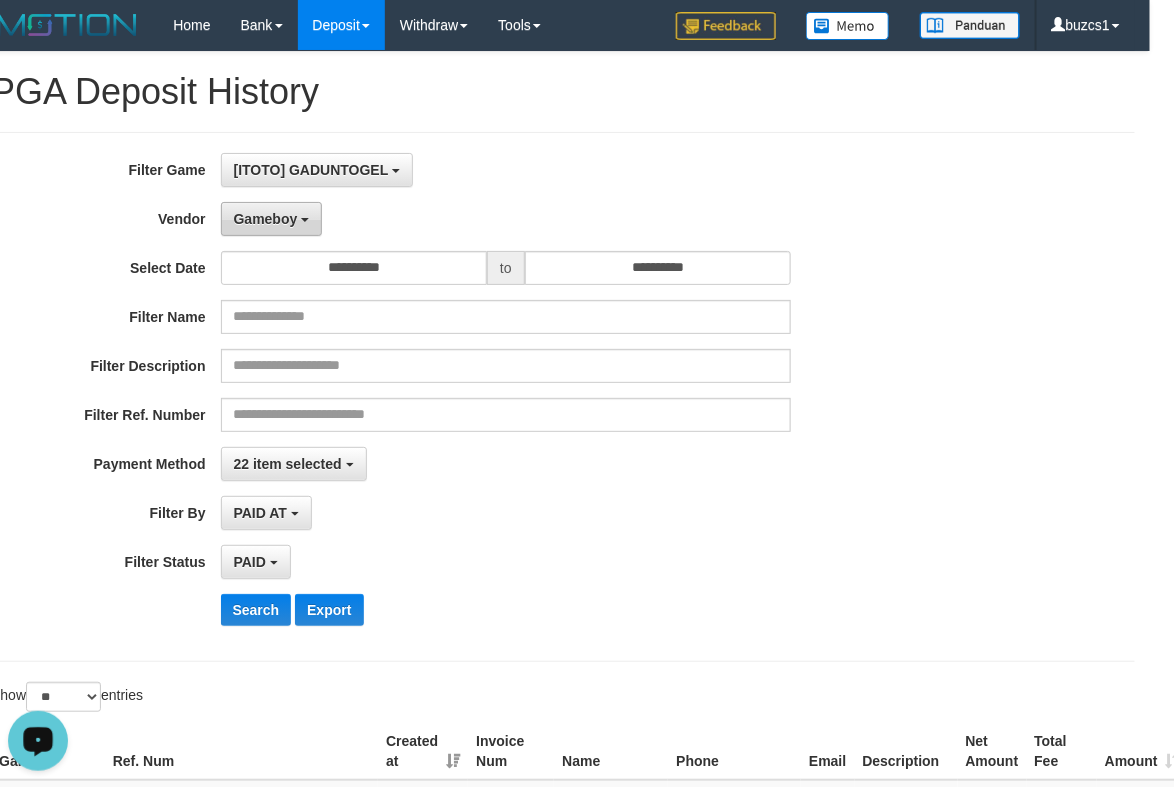 click on "Gameboy" at bounding box center (272, 219) 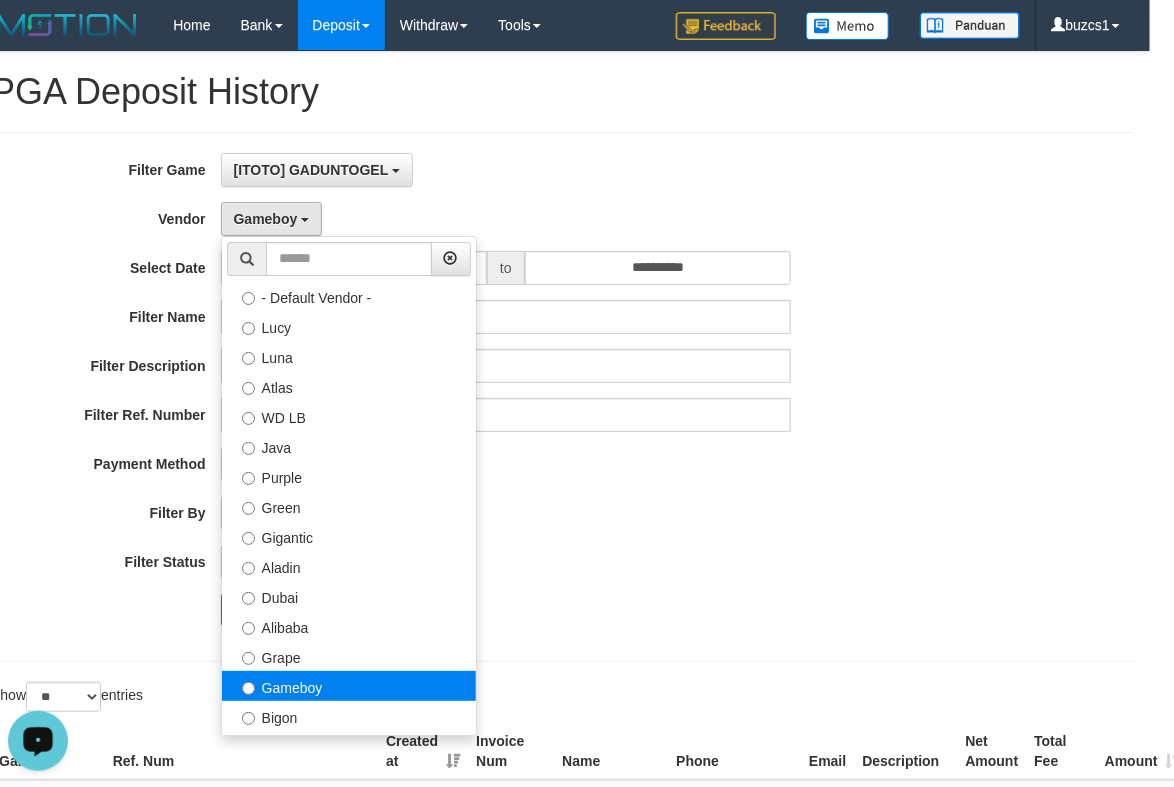 click on "Gameboy" at bounding box center (349, 686) 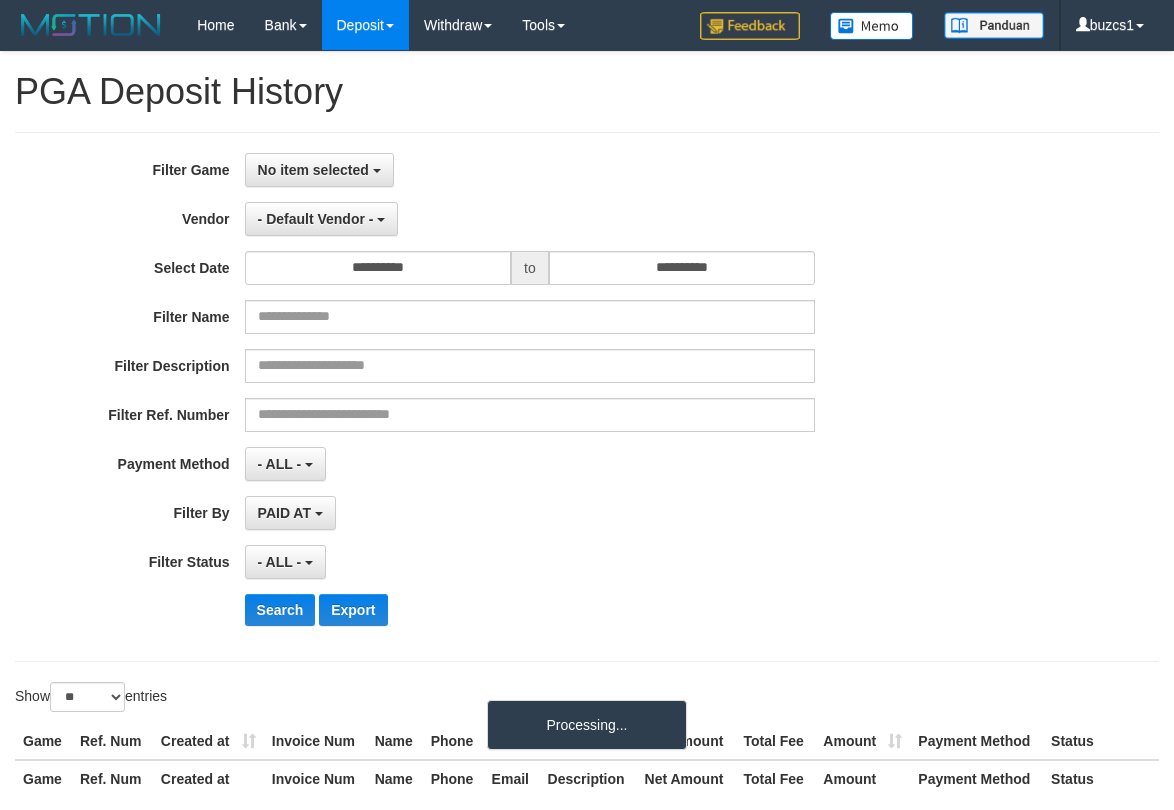 select 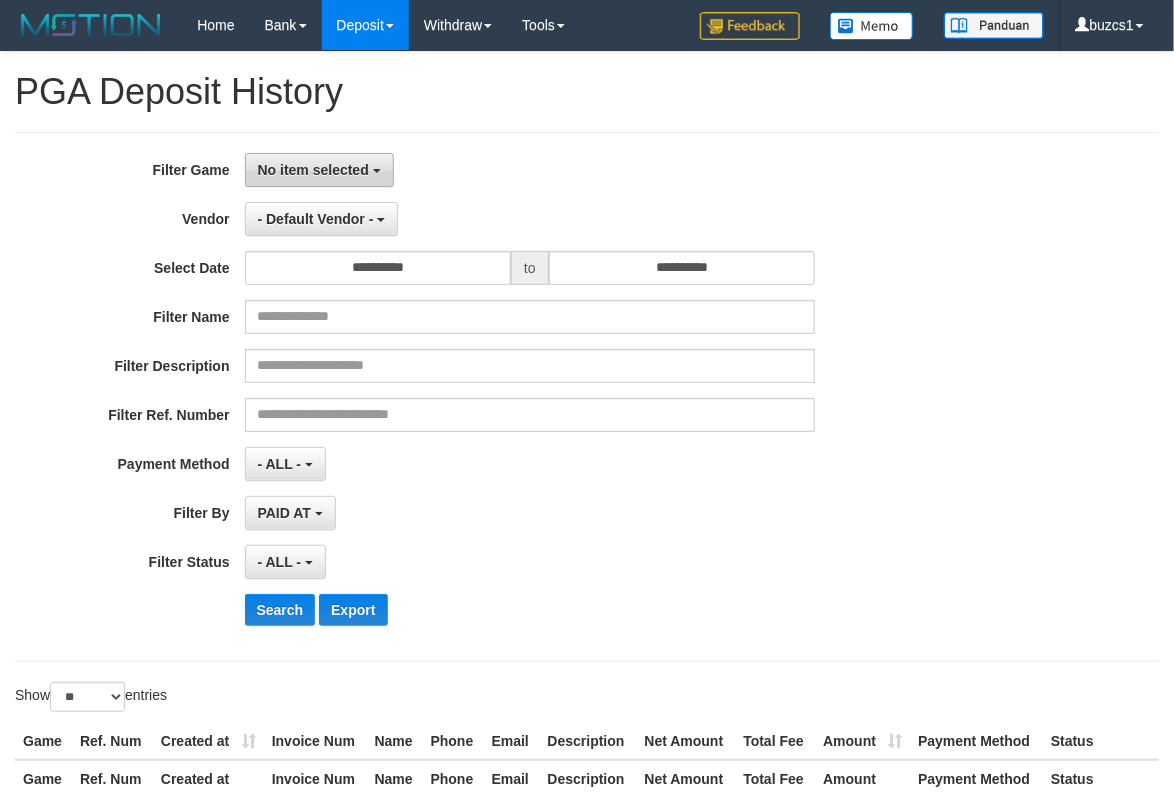 click on "No item selected" at bounding box center (319, 170) 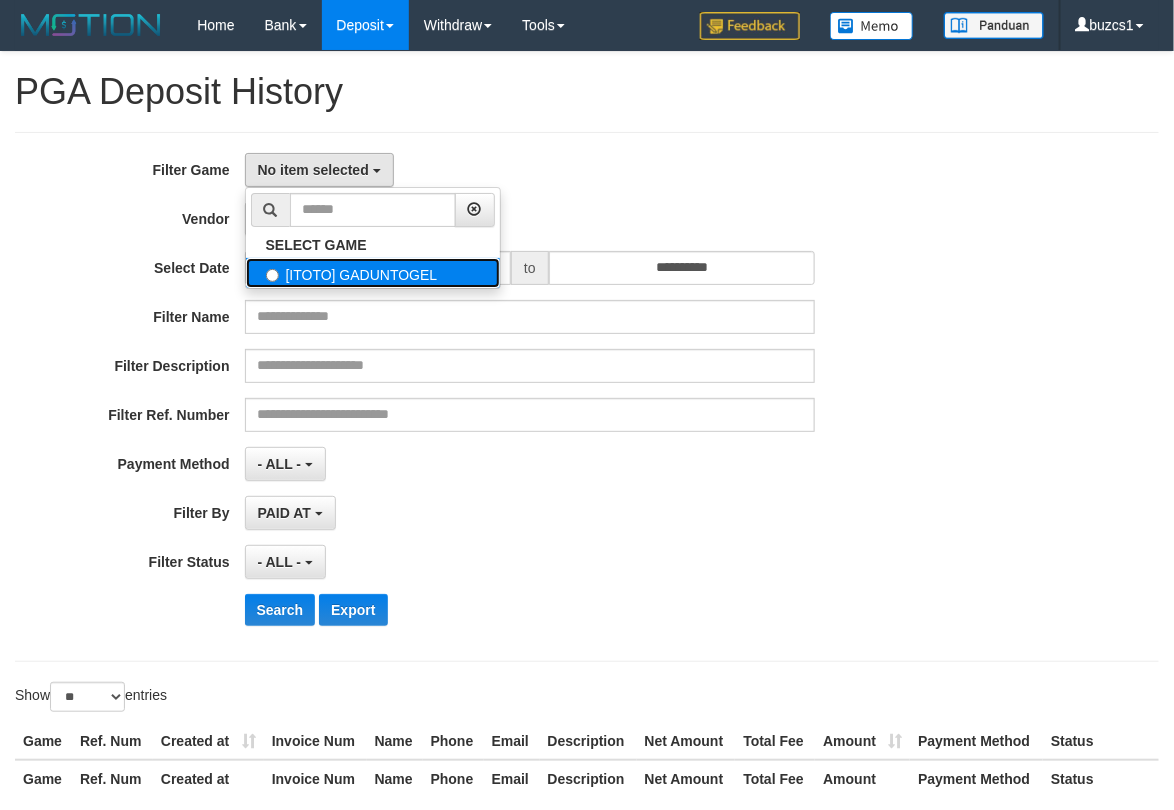 click on "[ITOTO] GADUNTOGEL" at bounding box center [373, 273] 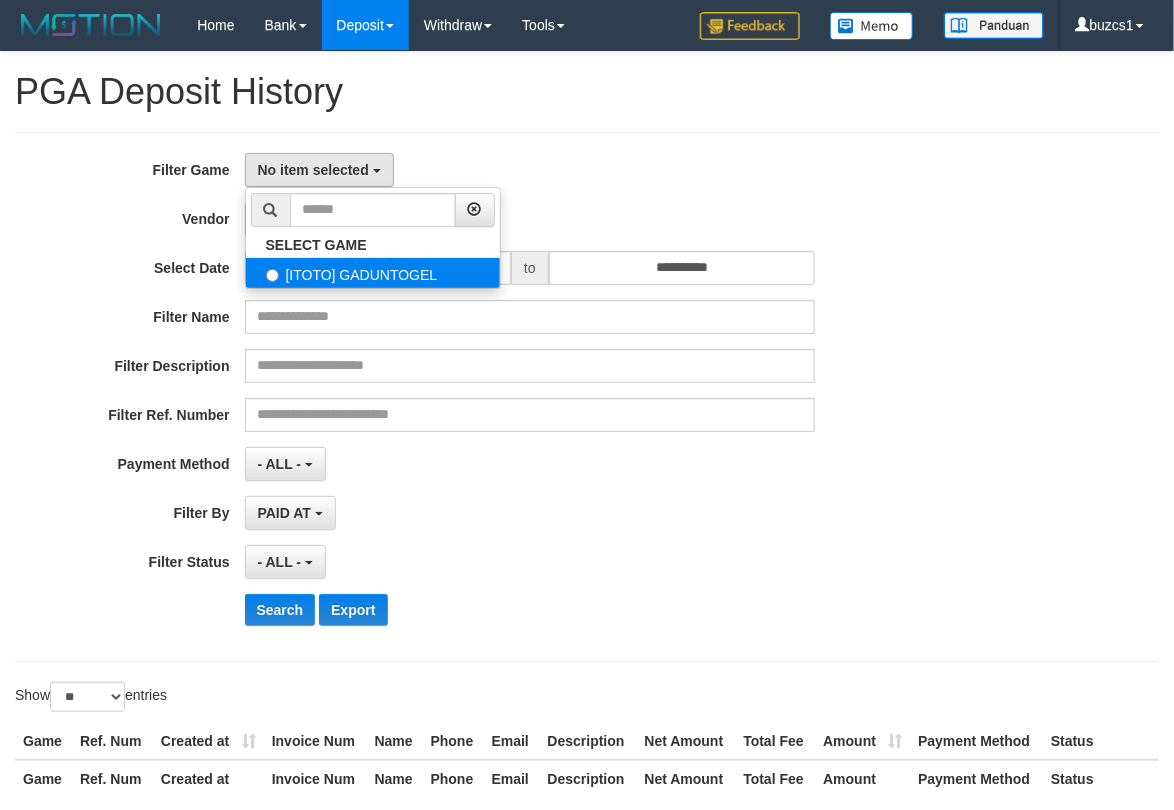 select on "****" 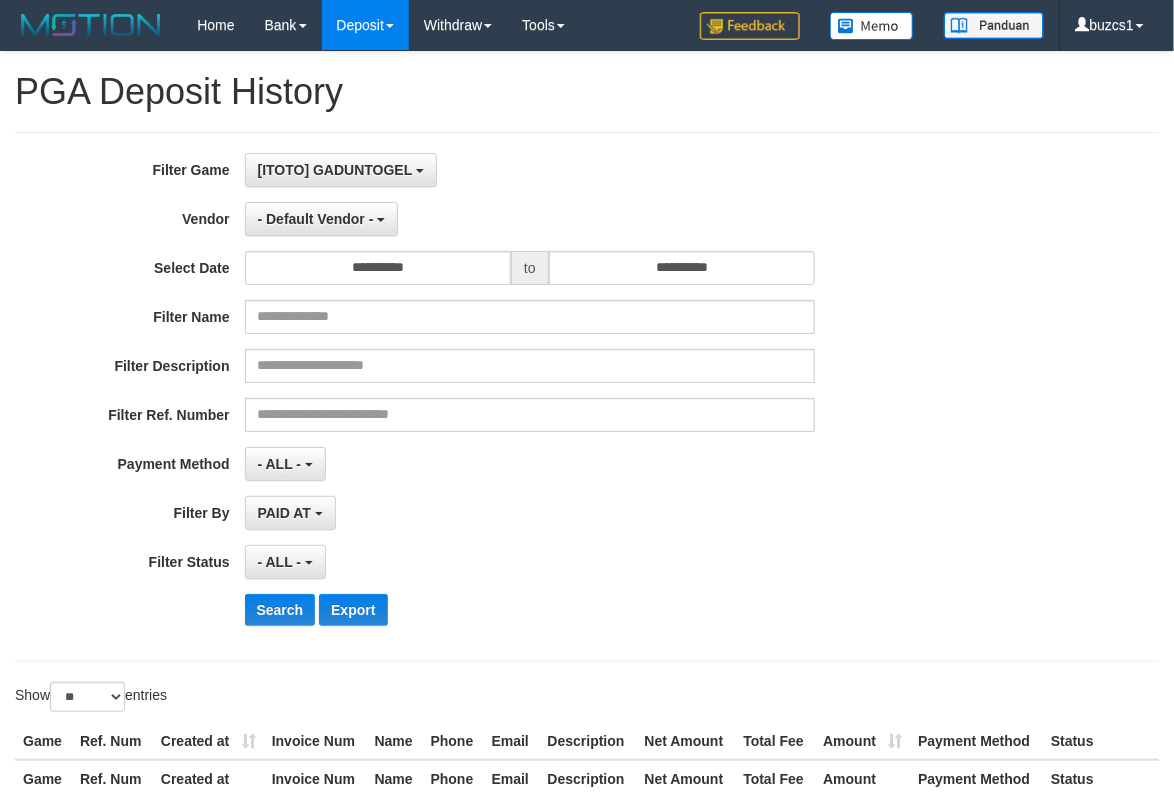 scroll, scrollTop: 18, scrollLeft: 0, axis: vertical 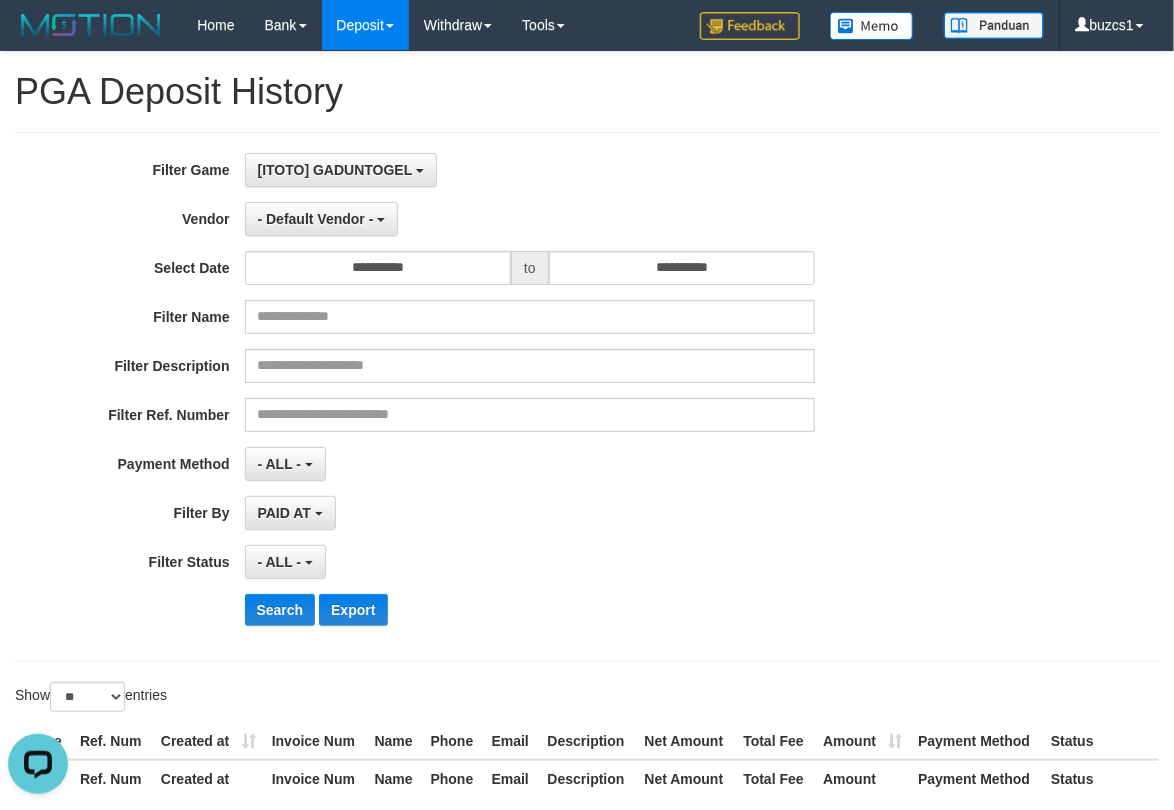 click on "**********" at bounding box center (489, 397) 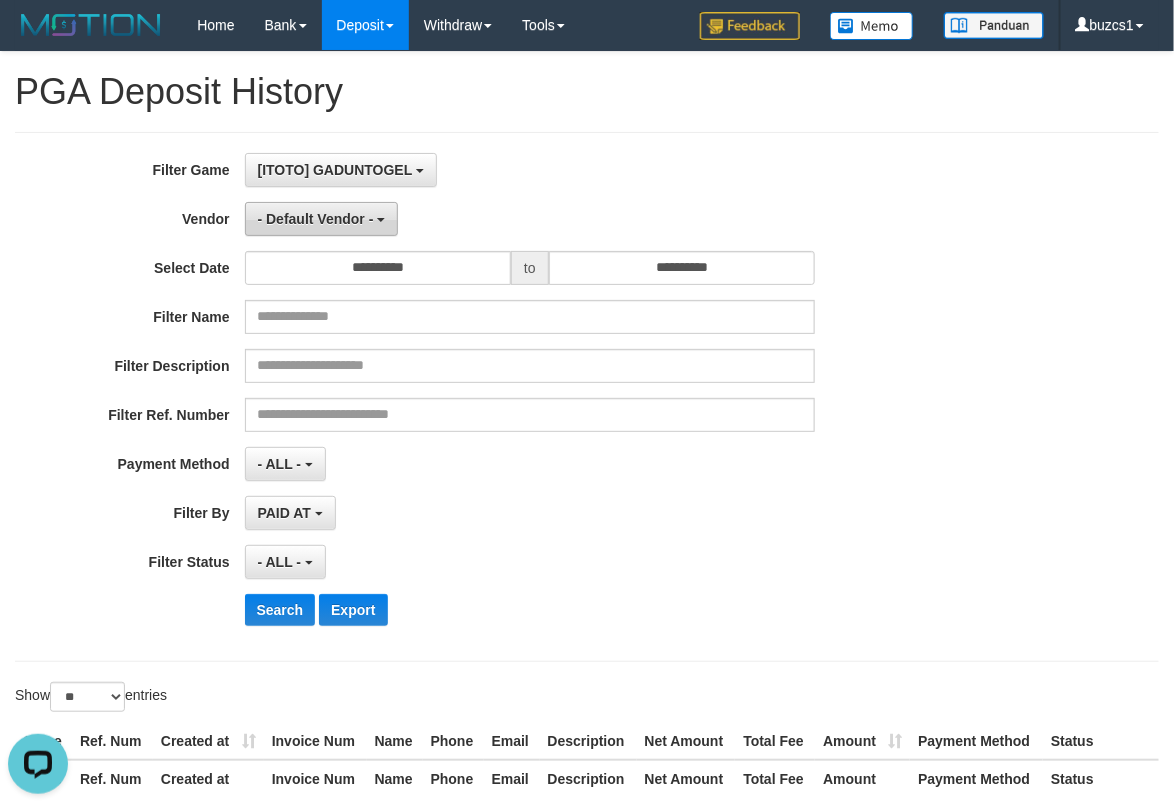 click on "- Default Vendor -" at bounding box center (322, 219) 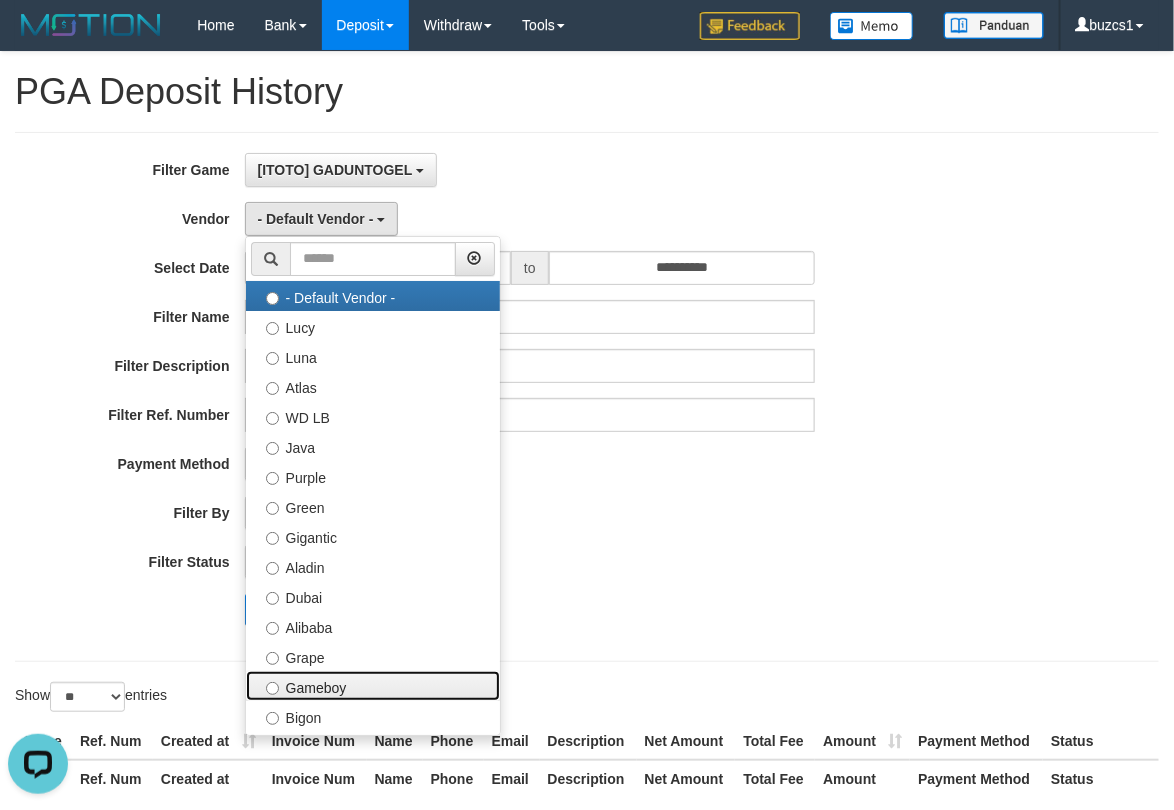 click on "Gameboy" at bounding box center [373, 686] 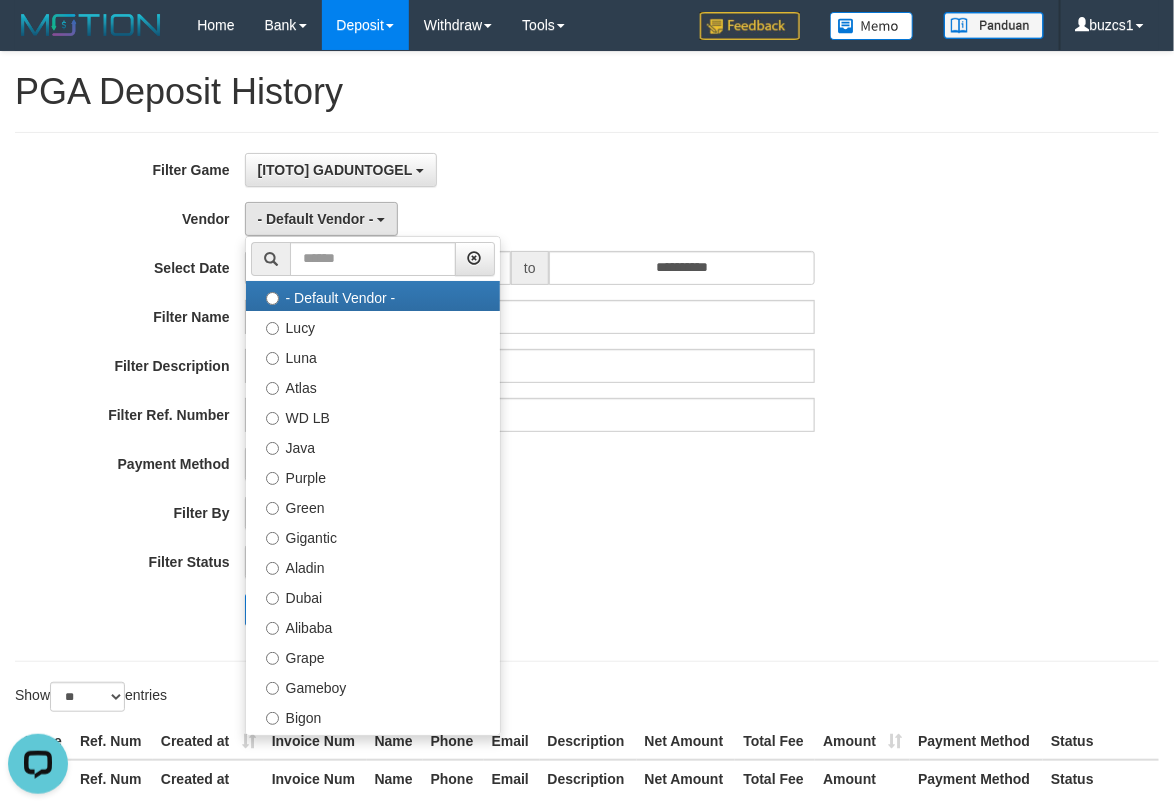 select on "**********" 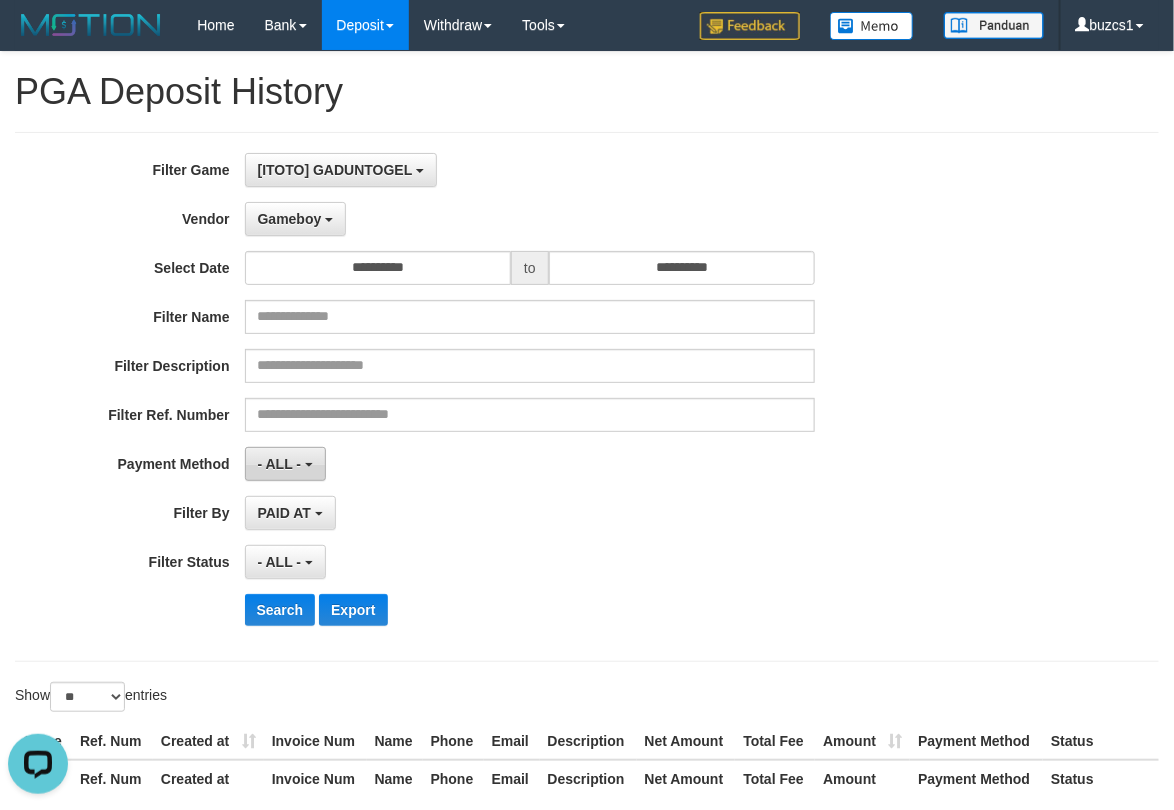 drag, startPoint x: 301, startPoint y: 457, endPoint x: 327, endPoint y: 499, distance: 49.396355 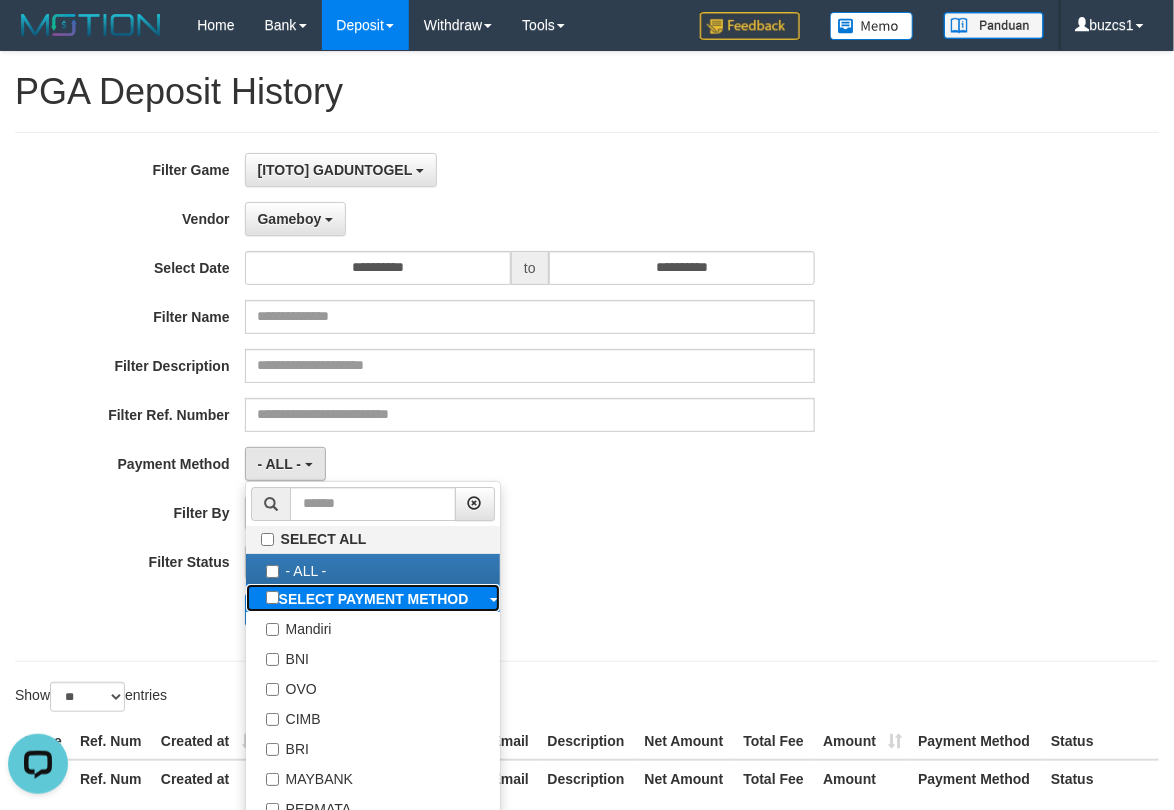 click on "SELECT PAYMENT METHOD" at bounding box center [374, 599] 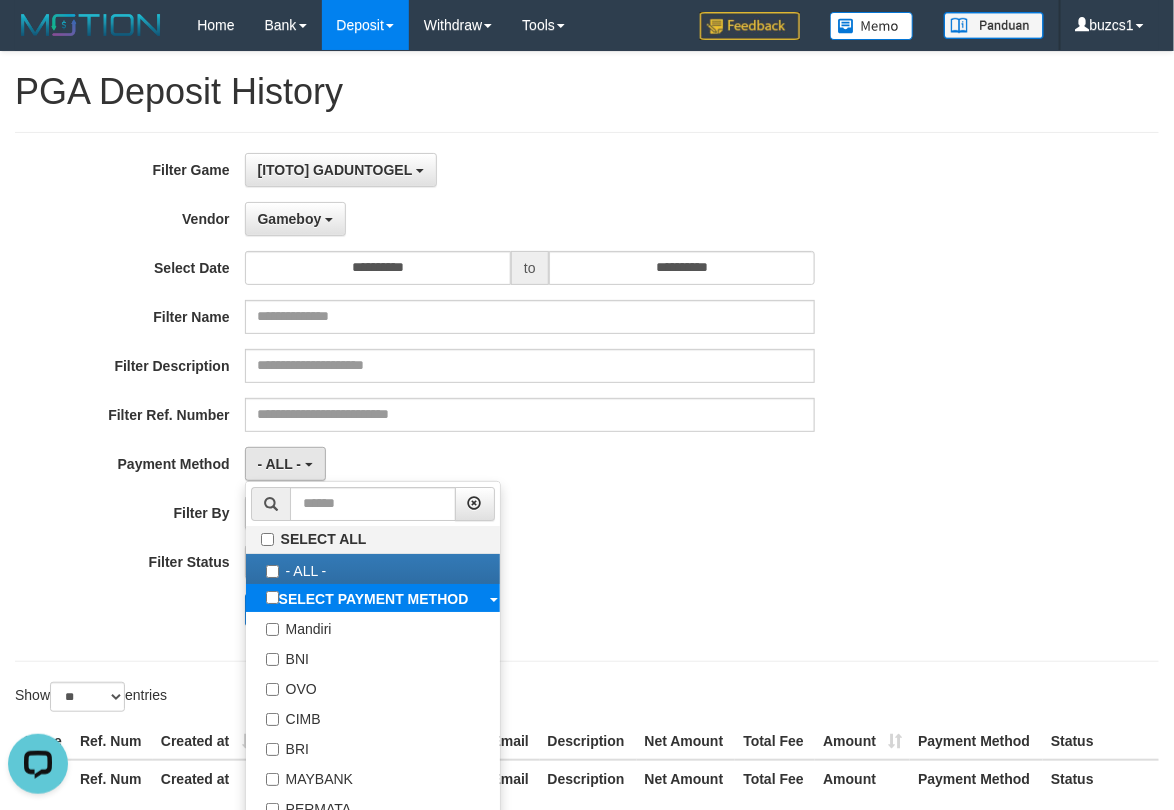 select on "*********" 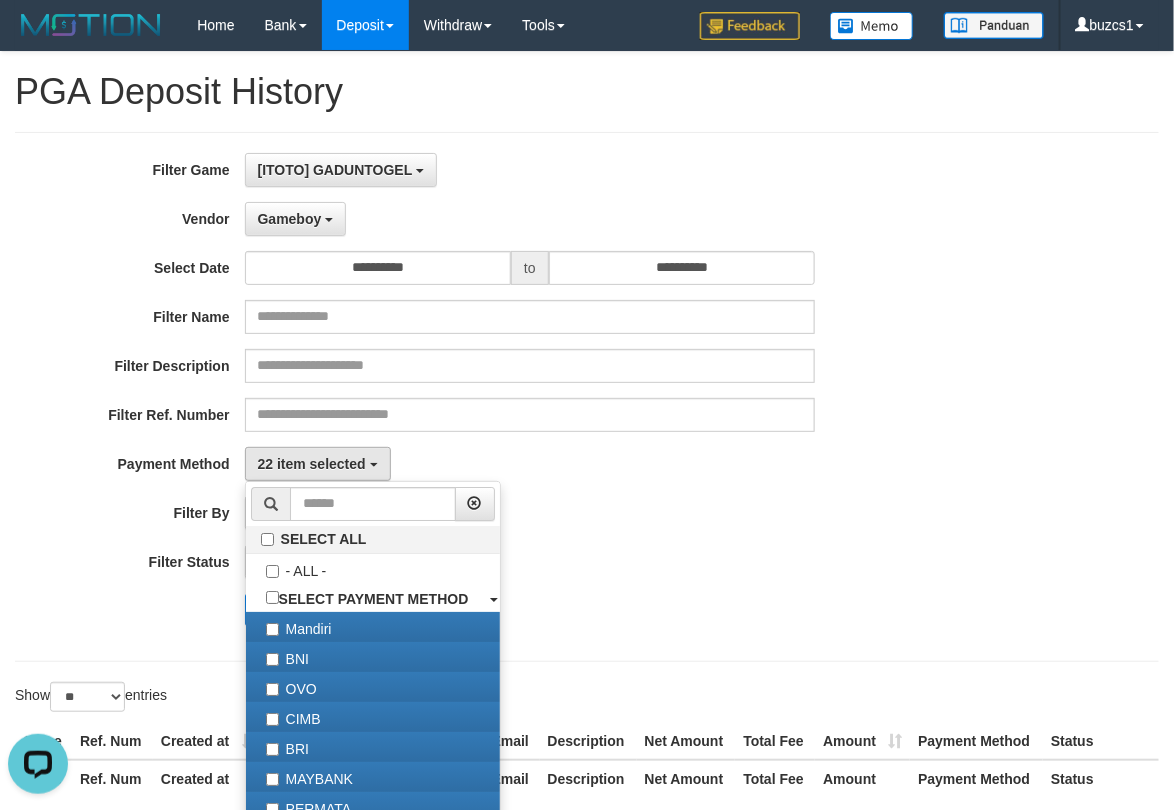 click on "Search
Export" at bounding box center (612, 610) 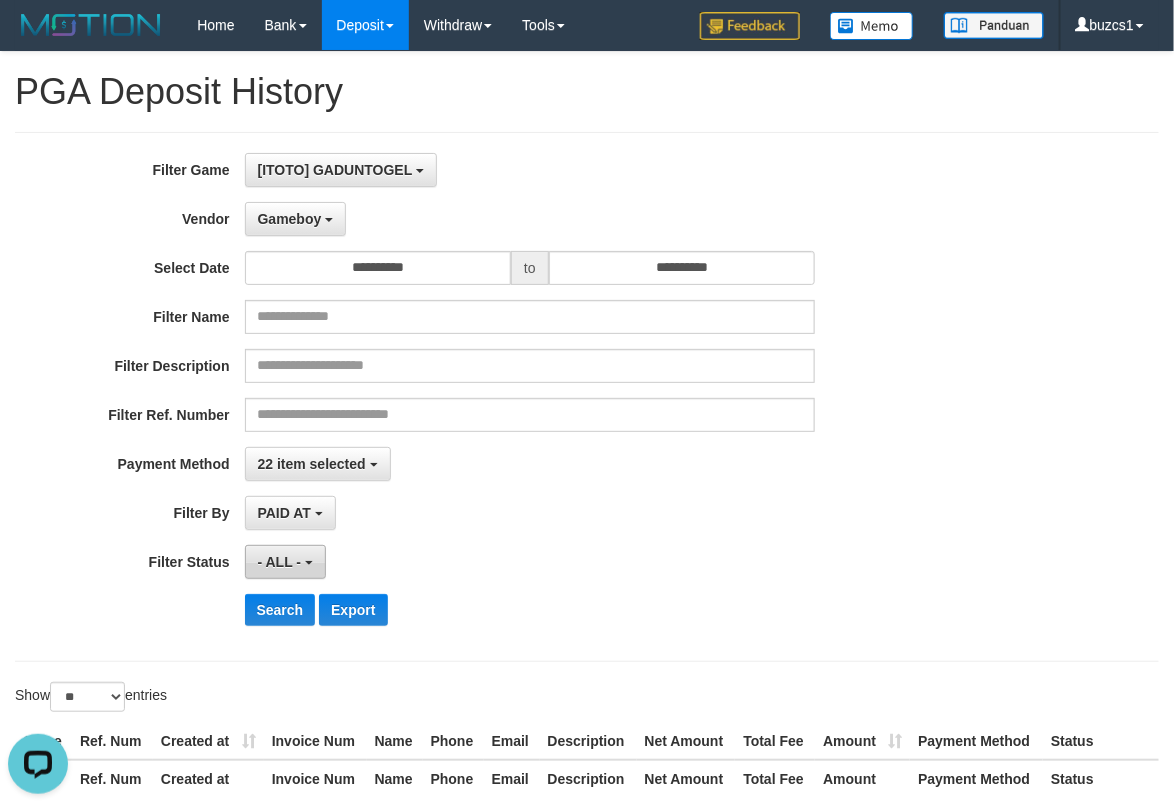 click on "- ALL -" at bounding box center (285, 562) 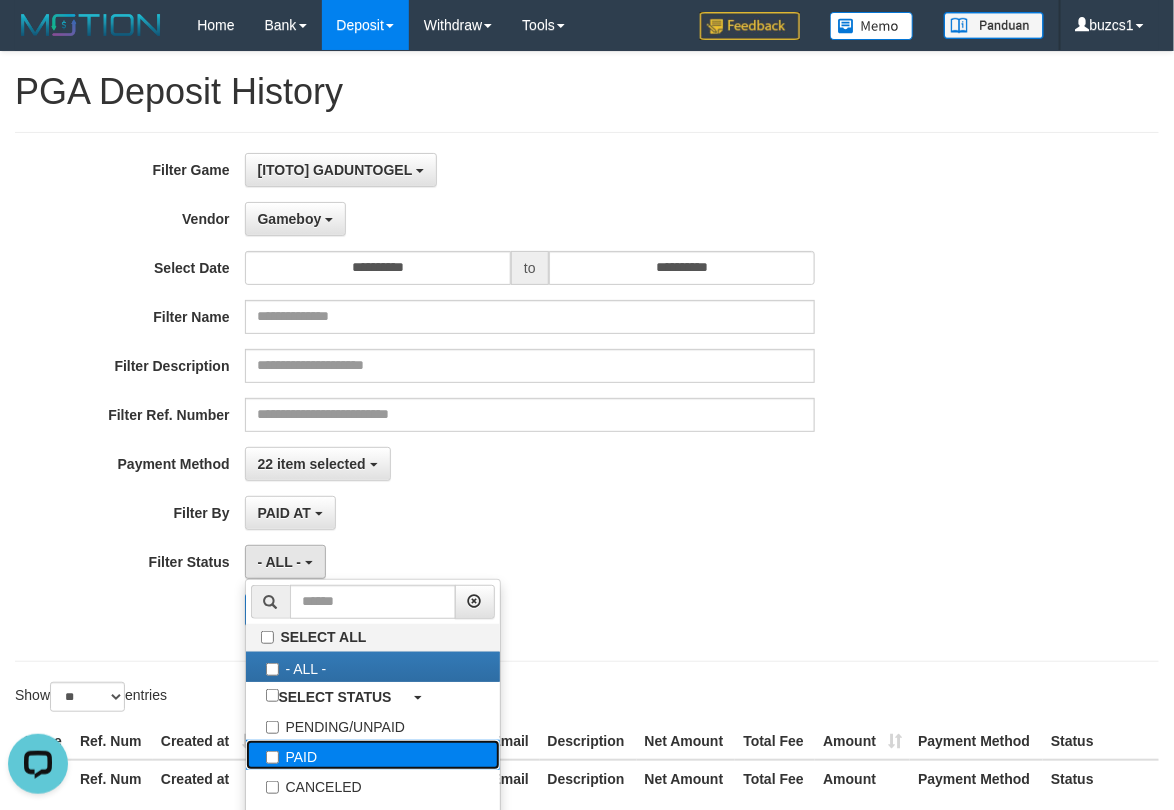 drag, startPoint x: 328, startPoint y: 771, endPoint x: 441, endPoint y: 709, distance: 128.89143 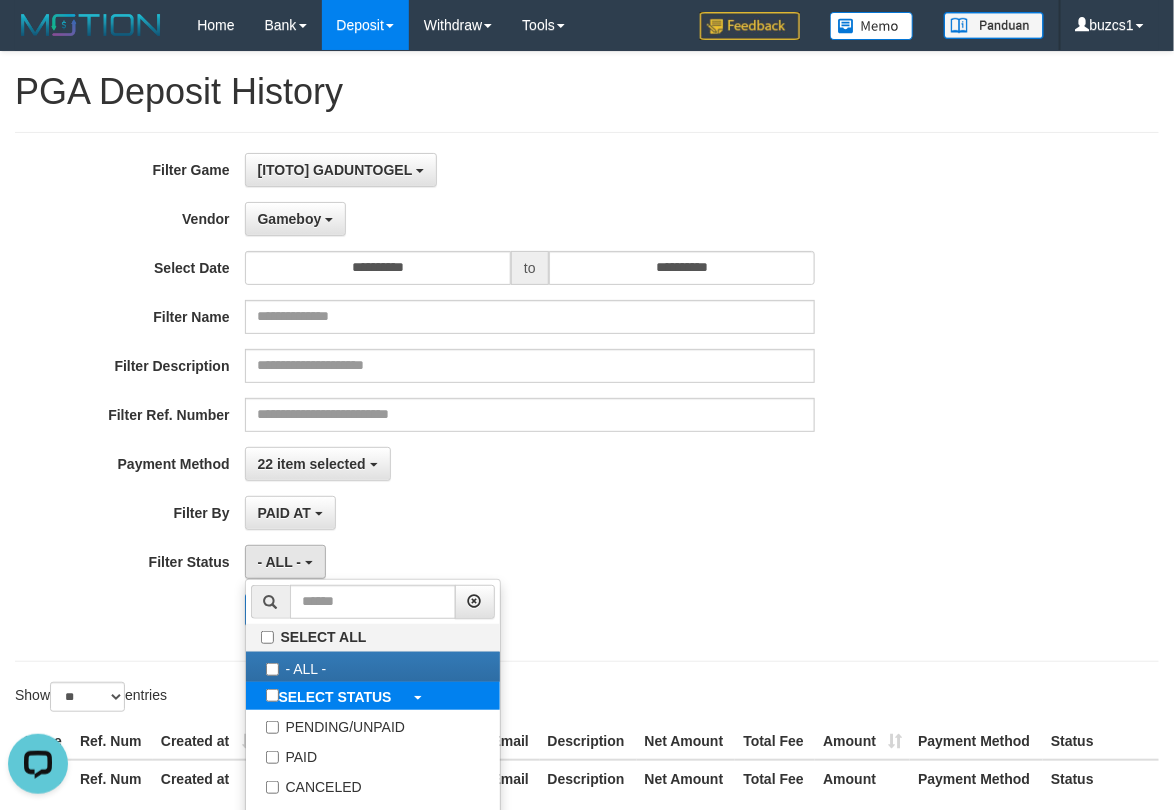 select on "*" 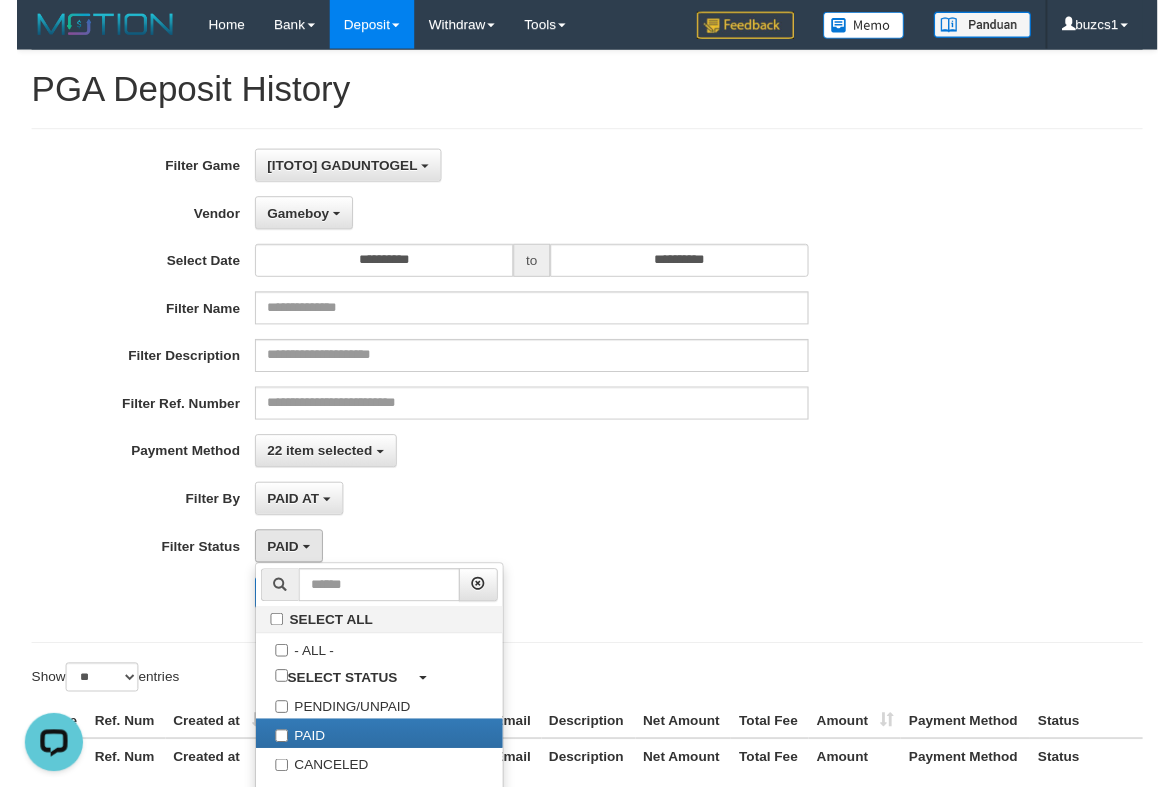 scroll, scrollTop: 118, scrollLeft: 0, axis: vertical 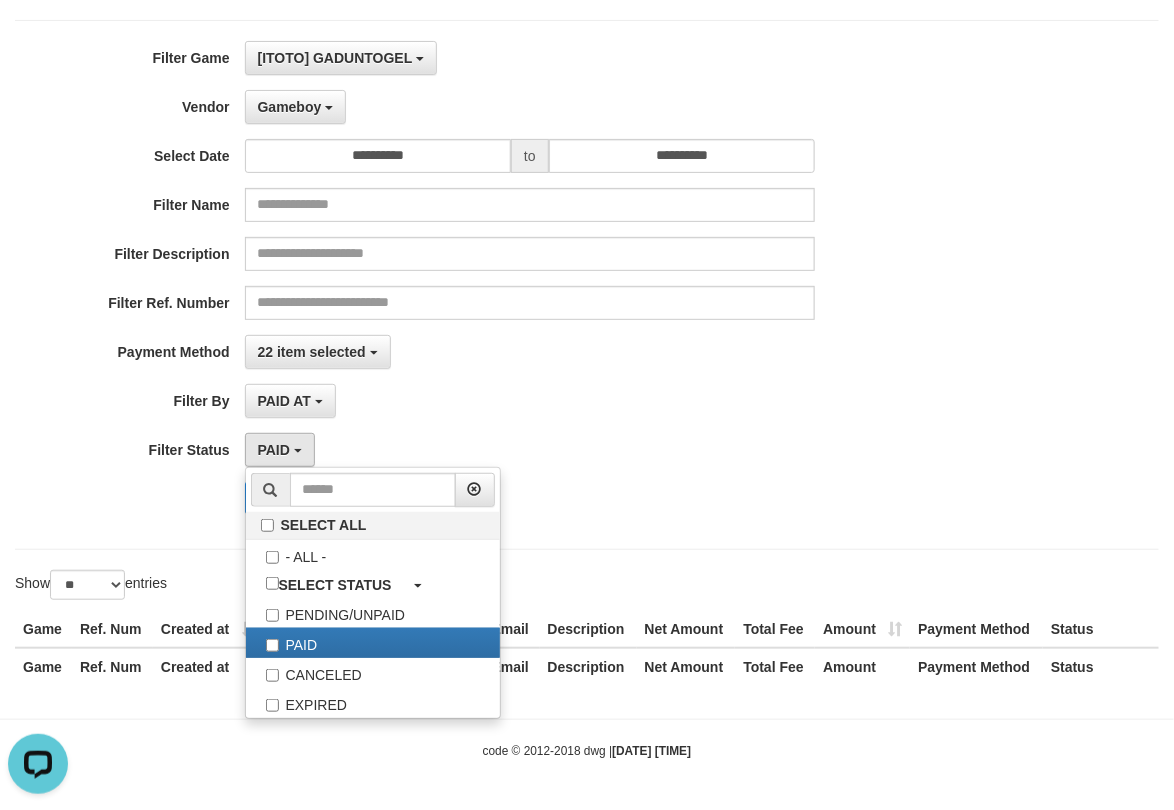 click on "**********" at bounding box center [587, 285] 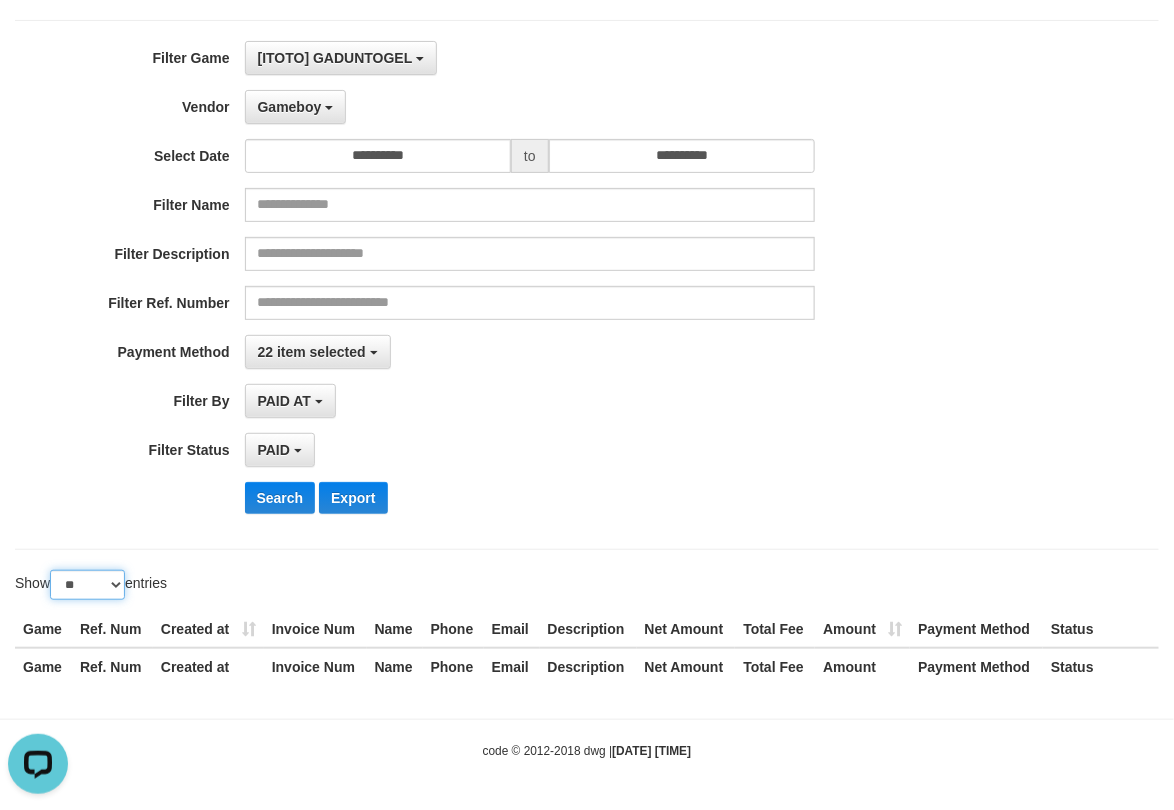 drag, startPoint x: 117, startPoint y: 588, endPoint x: 133, endPoint y: 616, distance: 32.24903 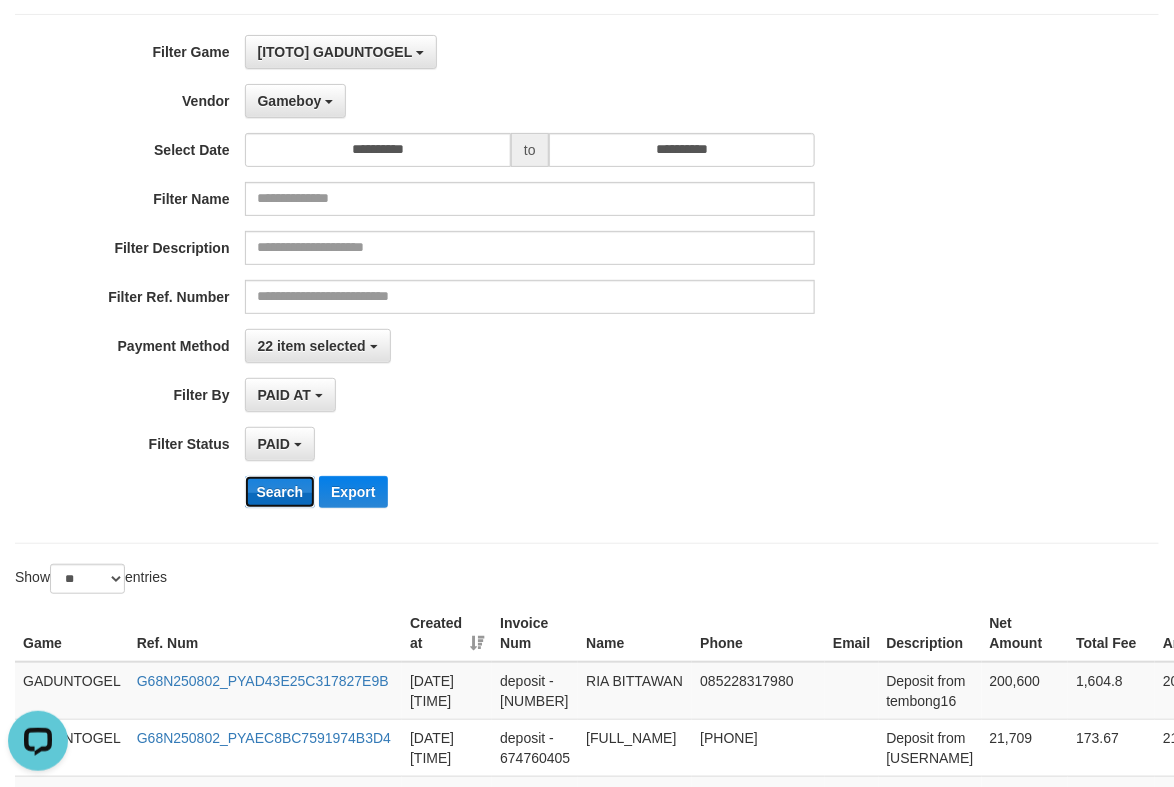 click on "Search" at bounding box center [280, 492] 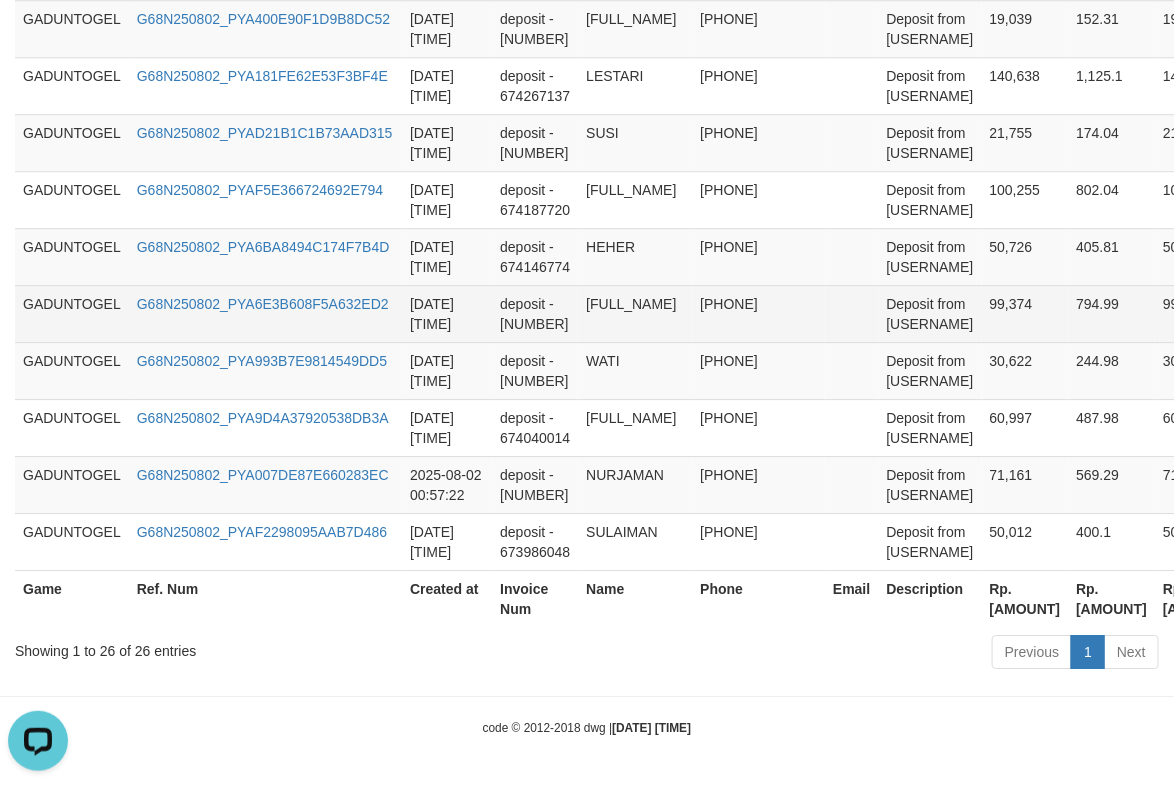 scroll, scrollTop: 2070, scrollLeft: 0, axis: vertical 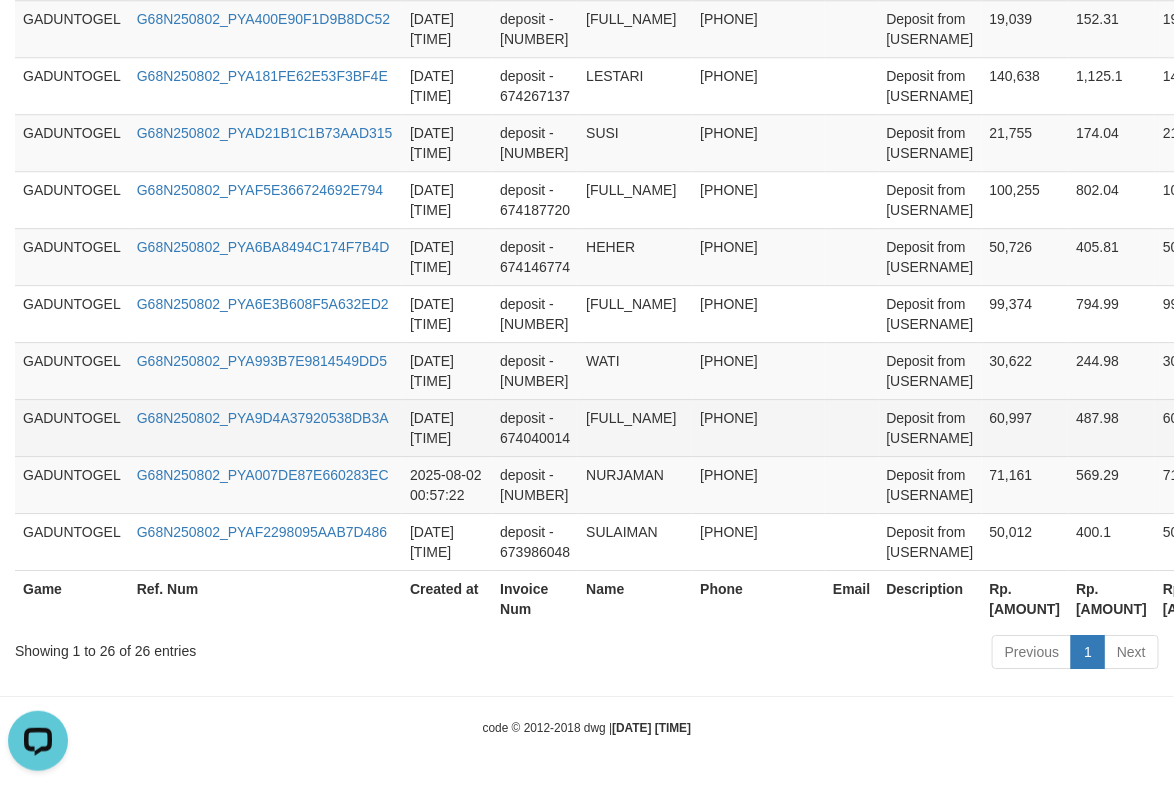 click on "60,997" at bounding box center (1200, 427) 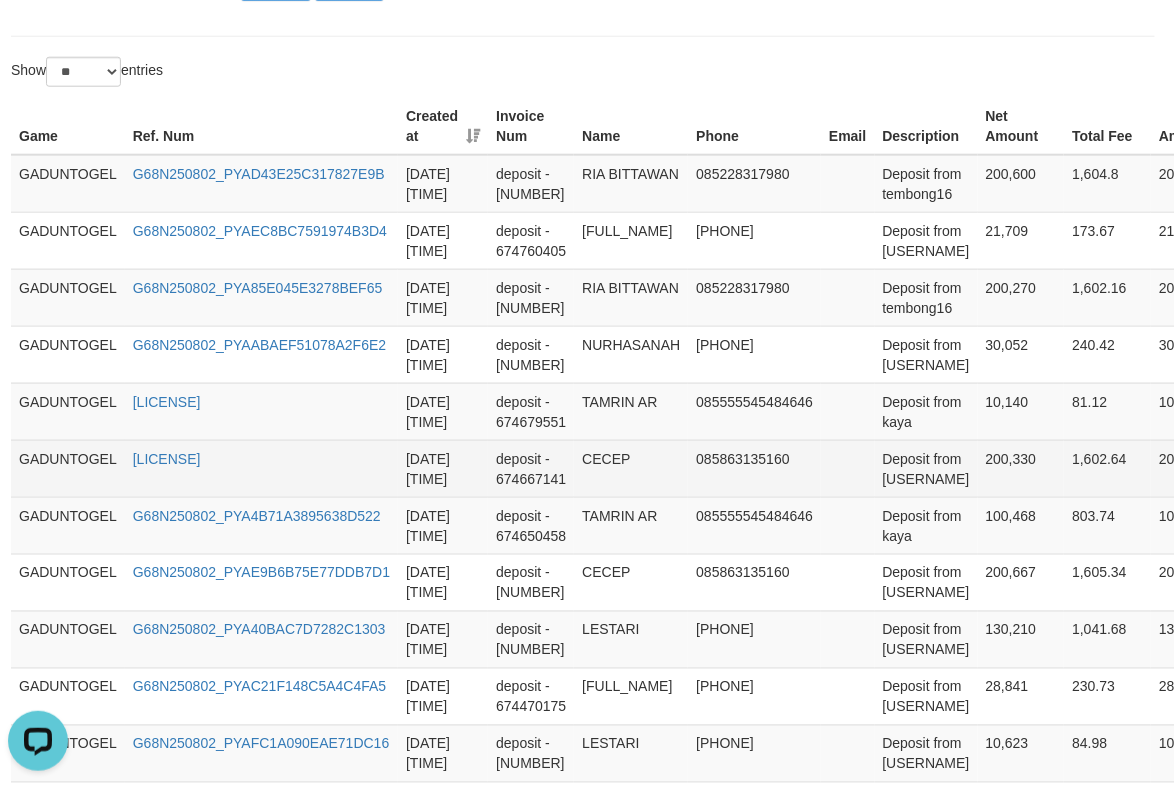 scroll, scrollTop: 528, scrollLeft: 4, axis: both 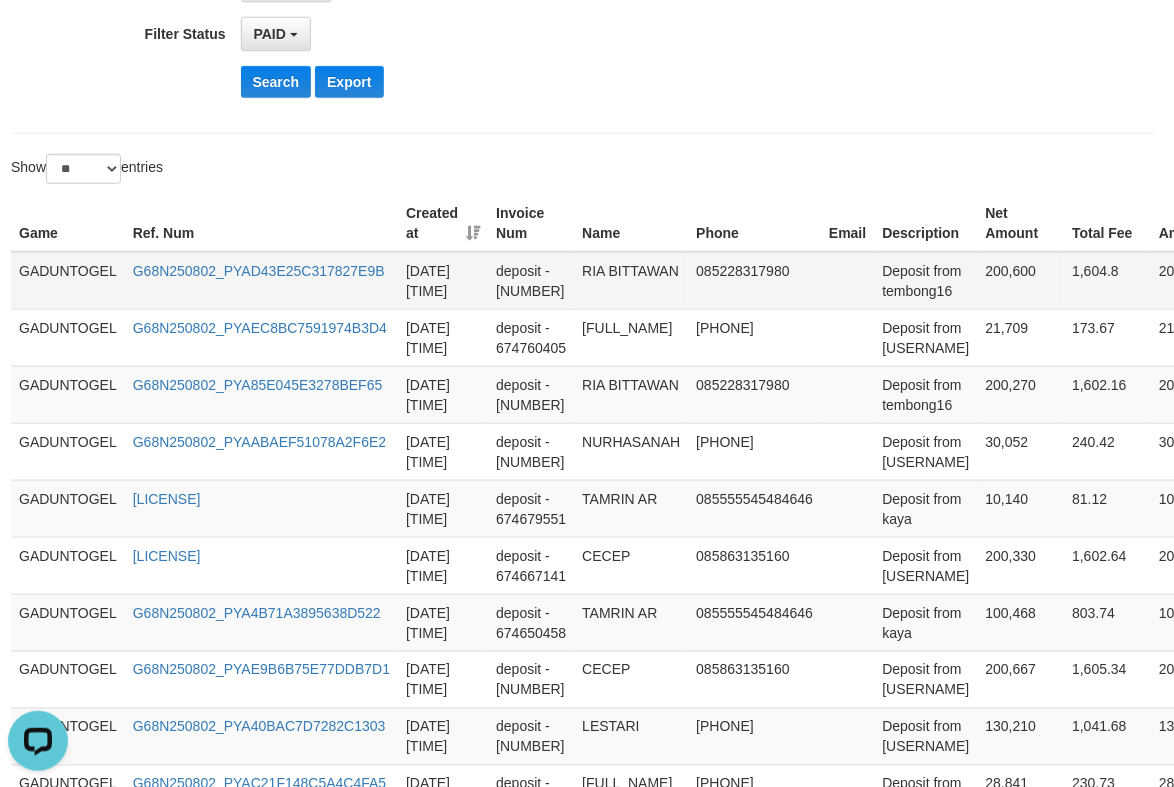 click on "RIA BITTAWAN" at bounding box center (631, 281) 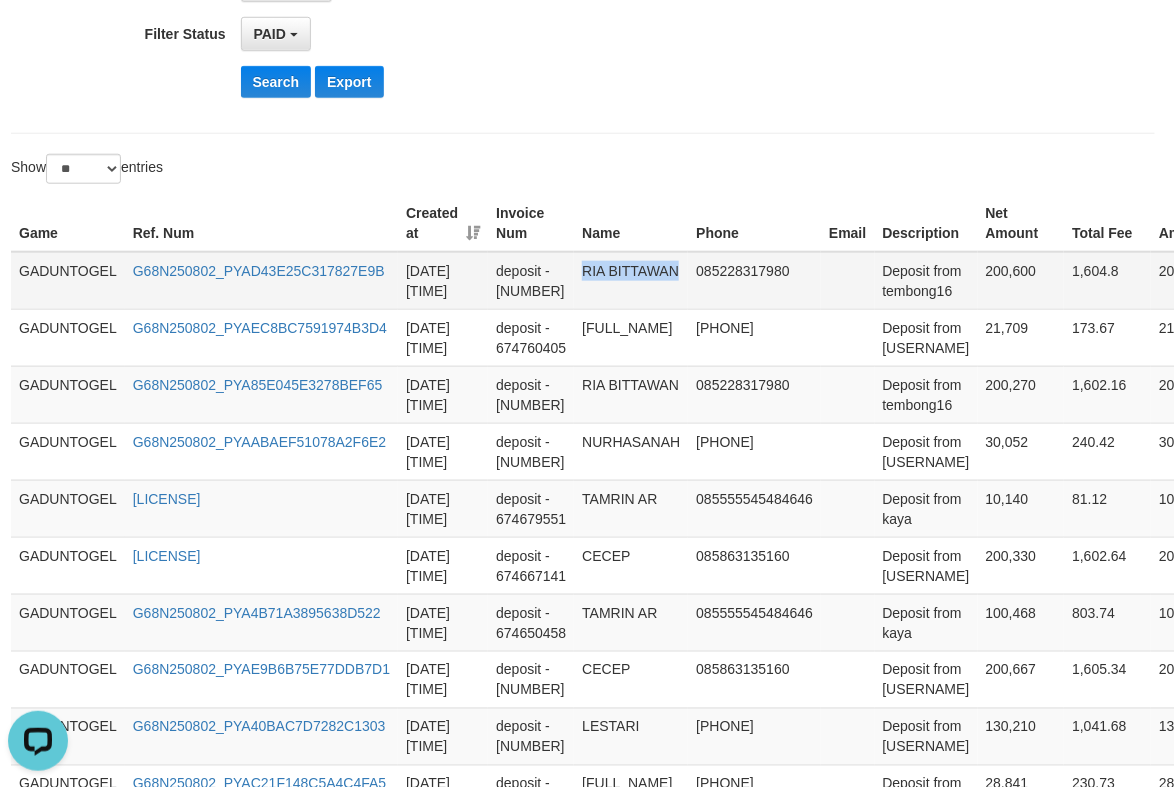 drag, startPoint x: 592, startPoint y: 268, endPoint x: 675, endPoint y: 279, distance: 83.725746 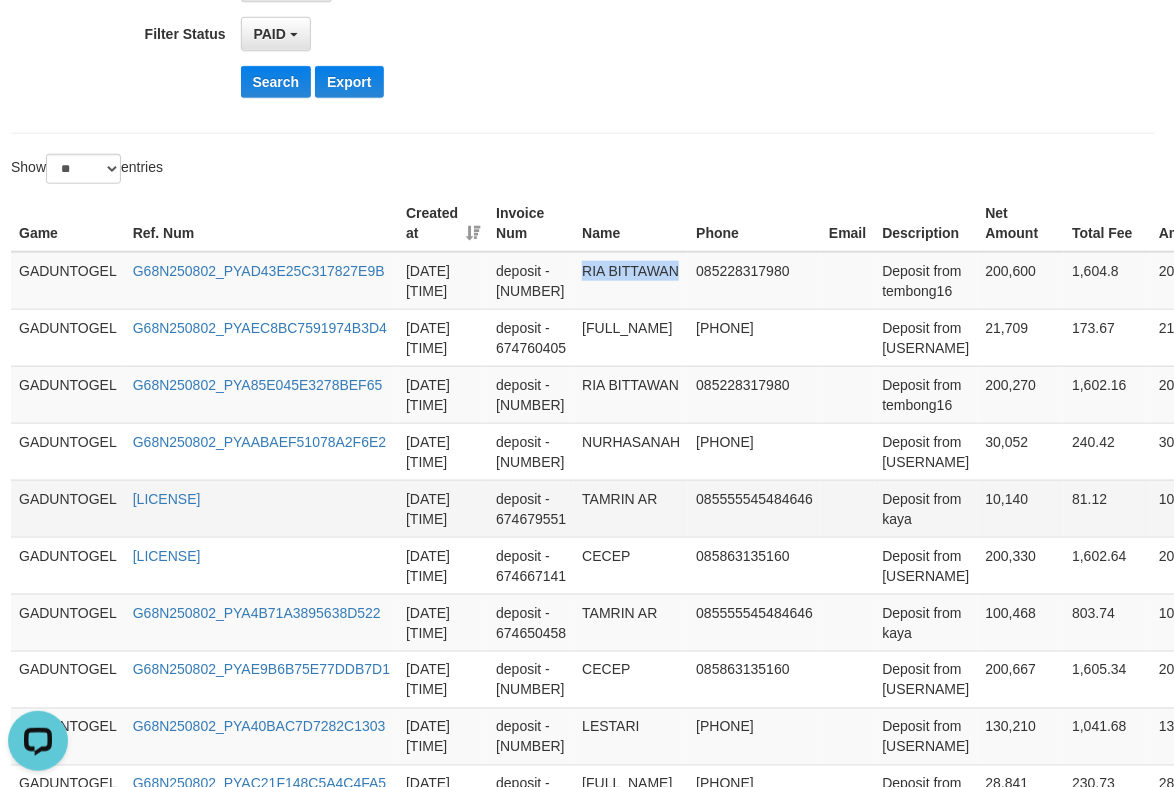 copy on "RIA BITTAWAN" 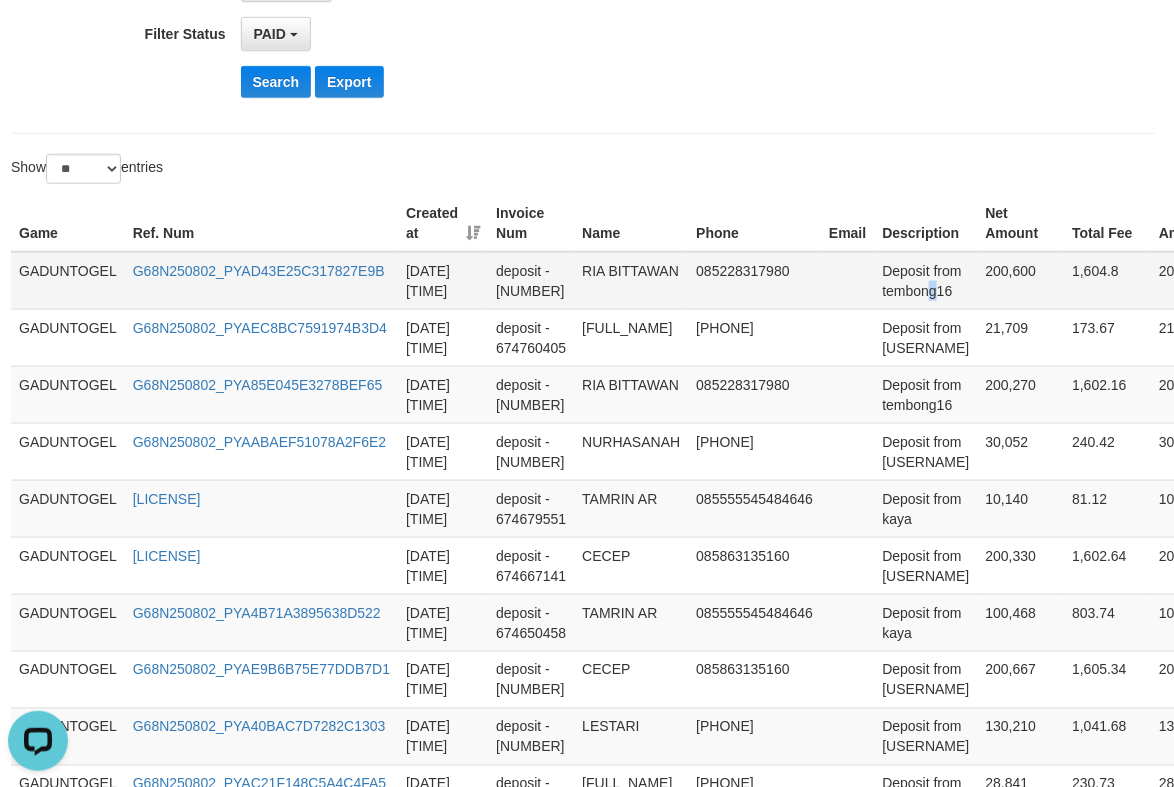 click on "Deposit from tembong16" at bounding box center [926, 281] 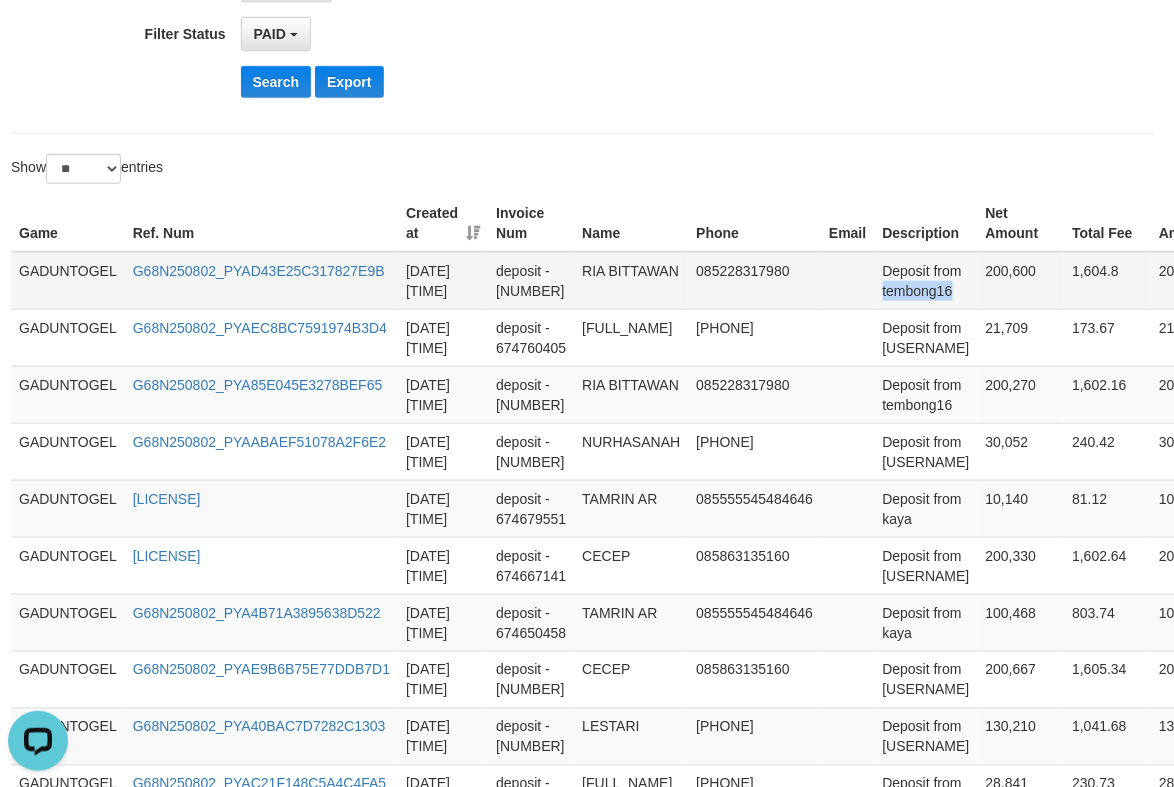 click on "Deposit from tembong16" at bounding box center [926, 281] 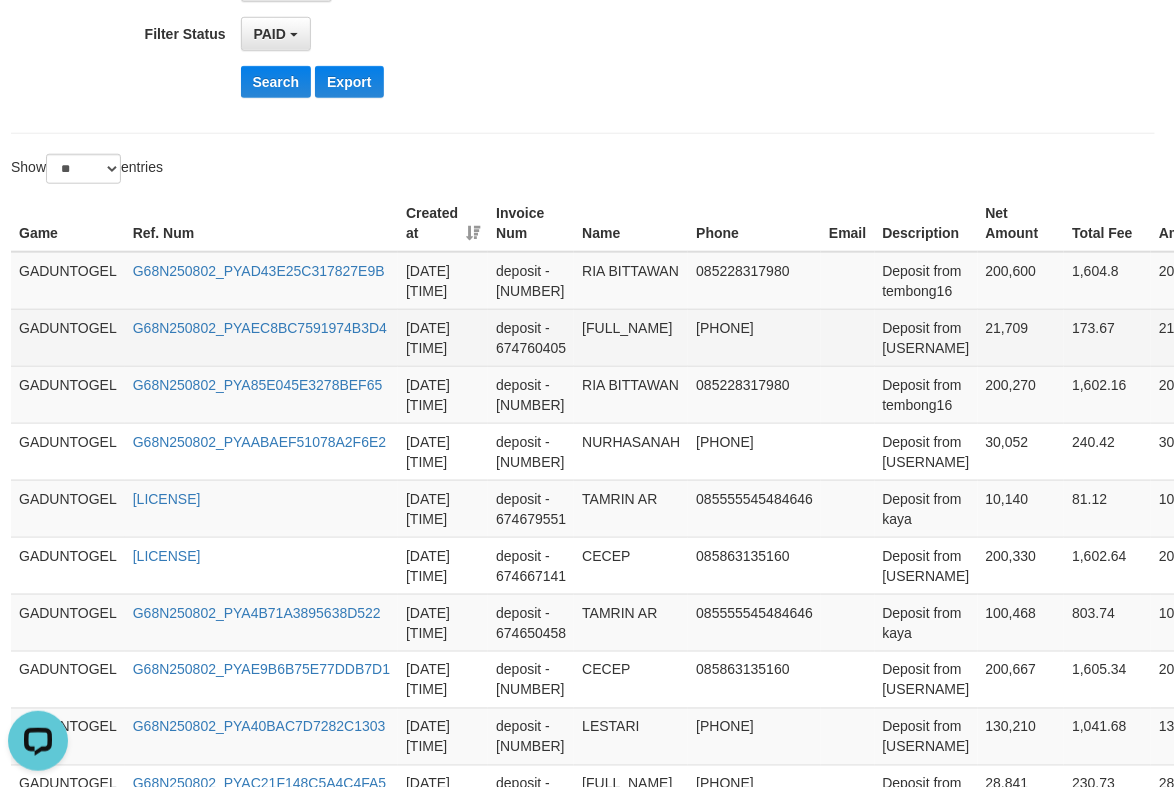 click on "[FULL_NAME]" at bounding box center [631, 337] 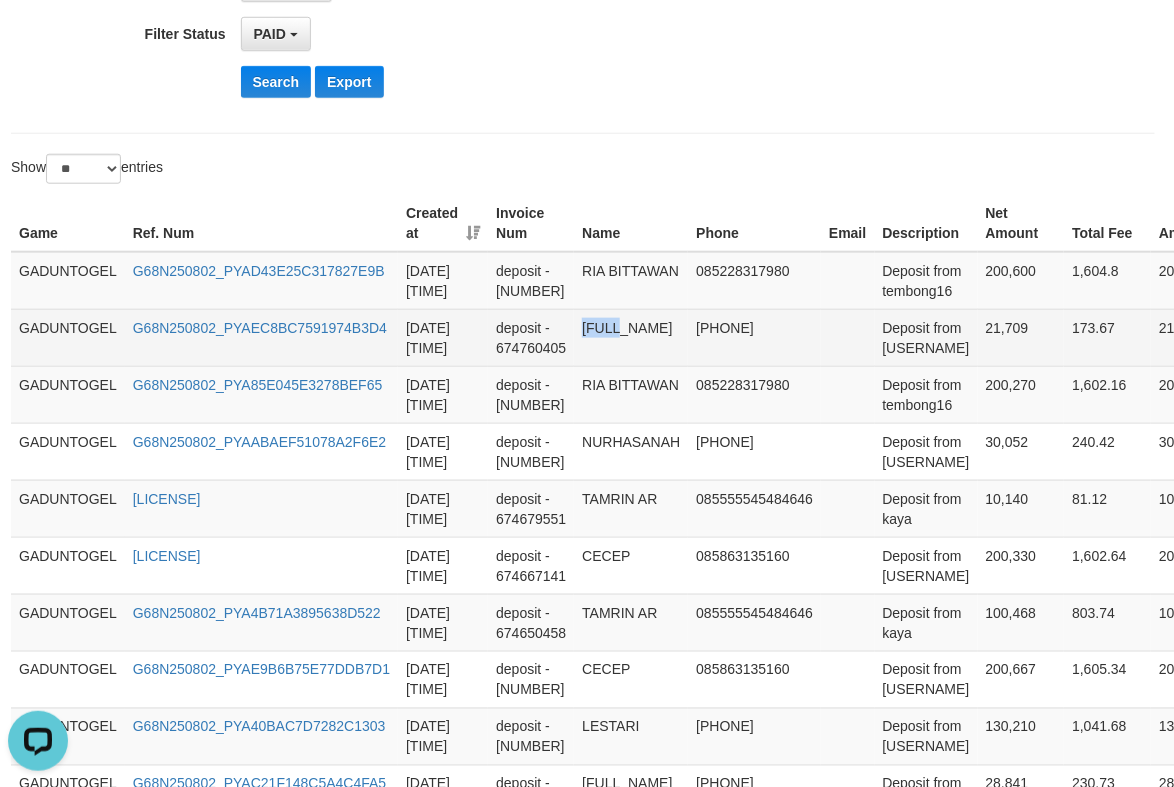 click on "[FULL_NAME]" at bounding box center [631, 337] 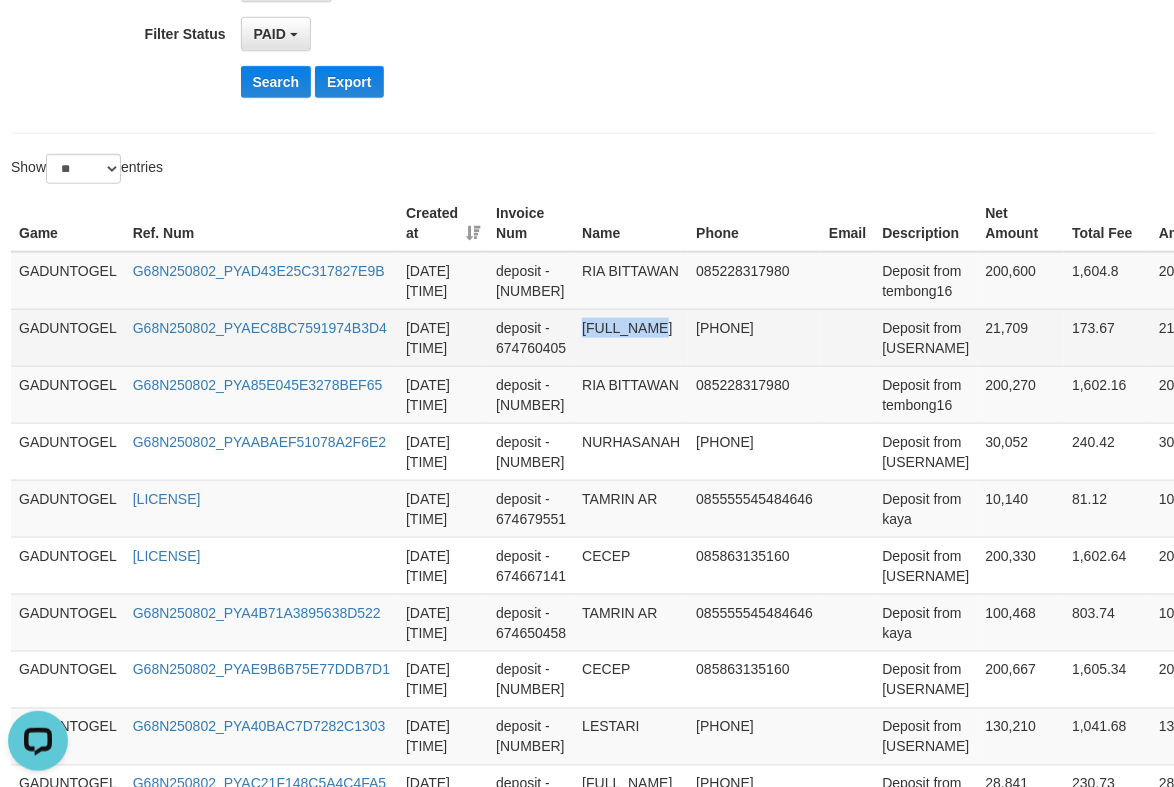 drag, startPoint x: 606, startPoint y: 346, endPoint x: 646, endPoint y: 346, distance: 40 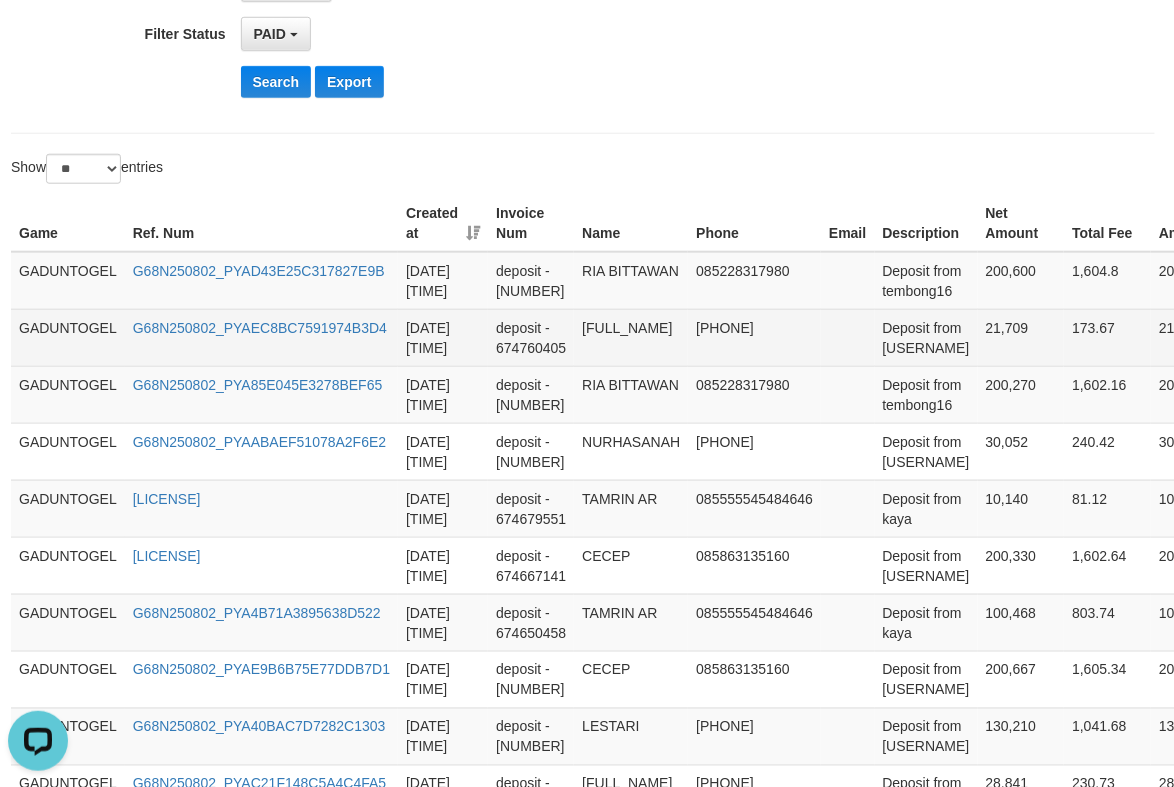click on "Deposit from [USERNAME]" at bounding box center (926, 337) 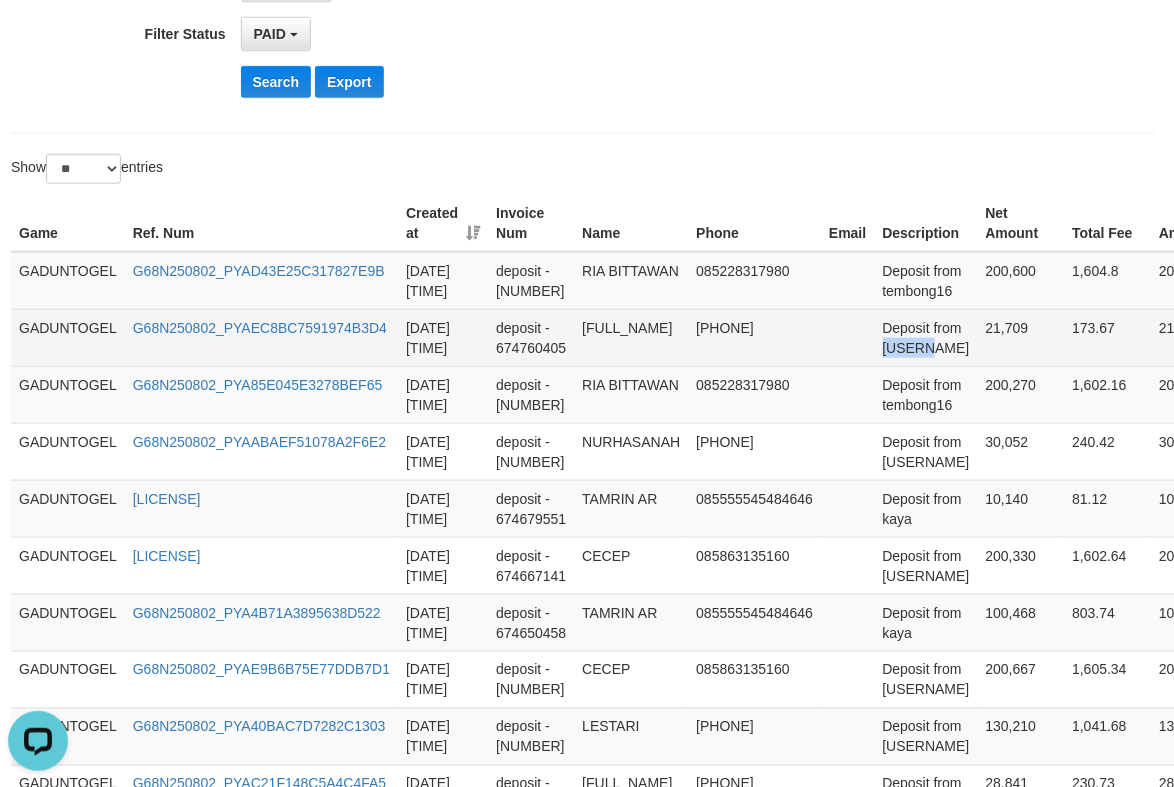 click on "Deposit from [USERNAME]" at bounding box center (926, 337) 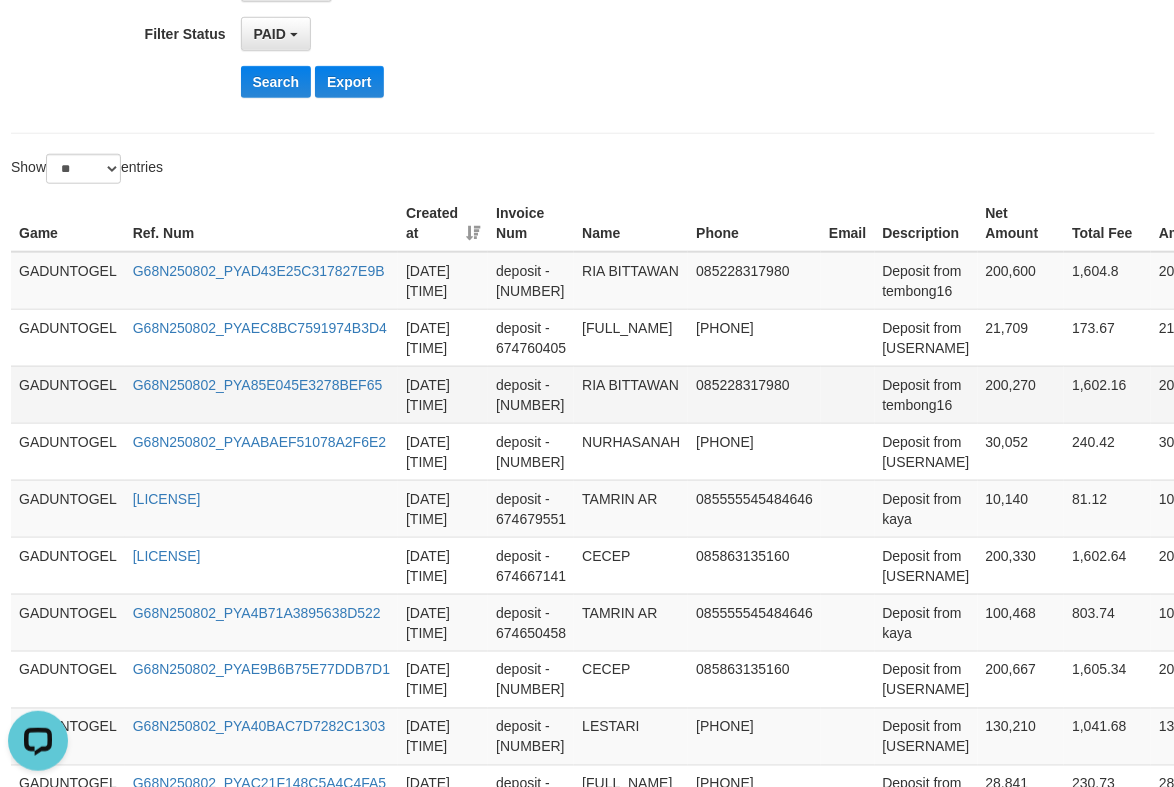 click on "RIA BITTAWAN" at bounding box center [631, 394] 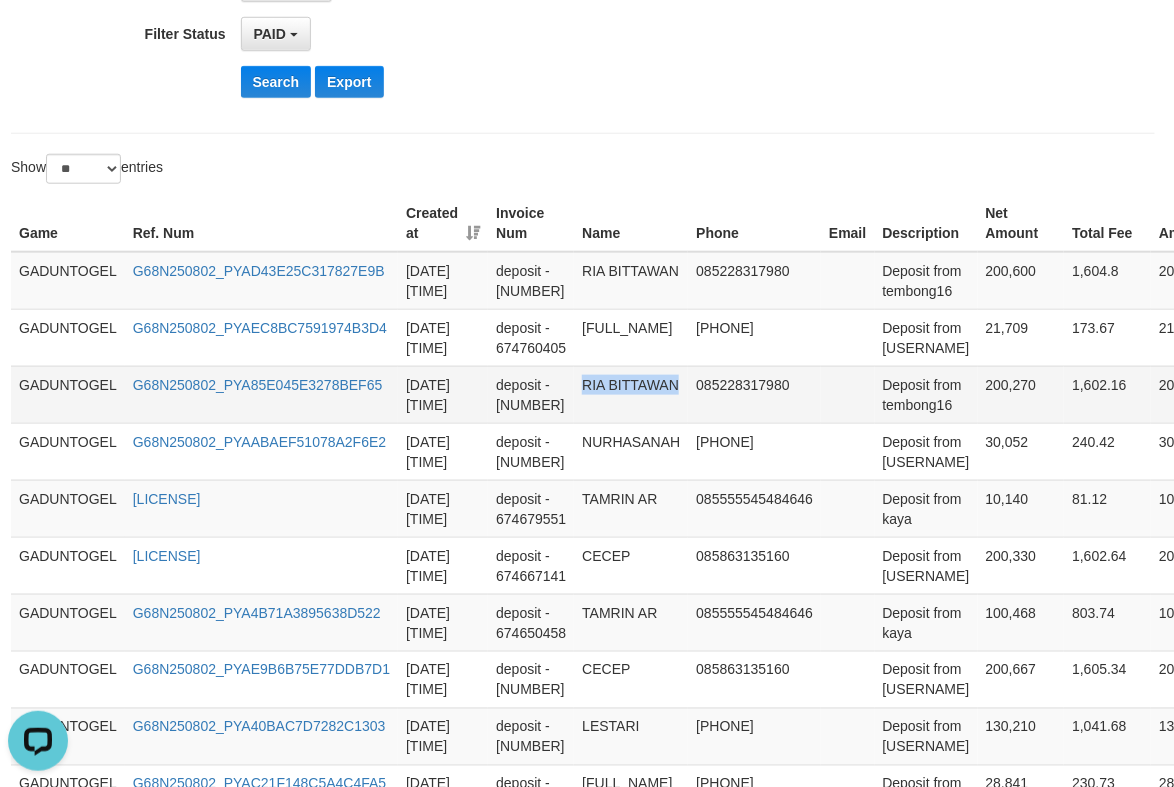 drag, startPoint x: 592, startPoint y: 400, endPoint x: 652, endPoint y: 403, distance: 60.074955 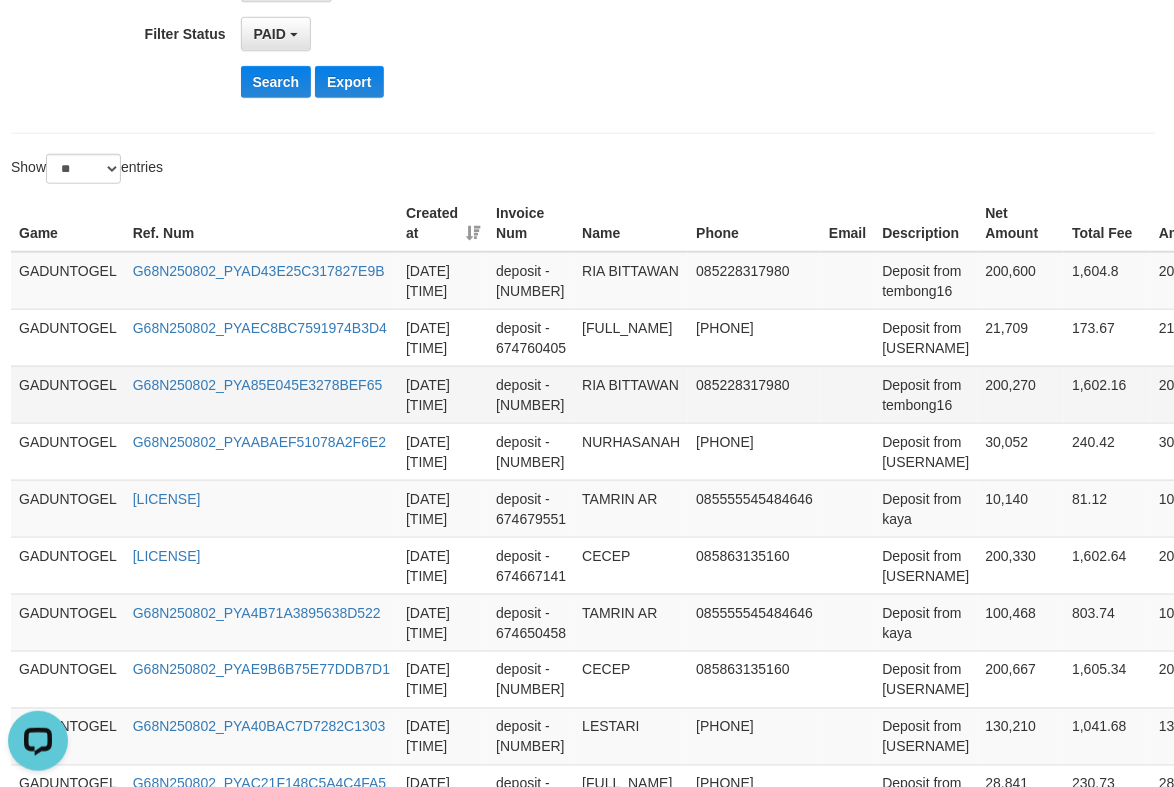 click on "Deposit from tembong16" at bounding box center [926, 394] 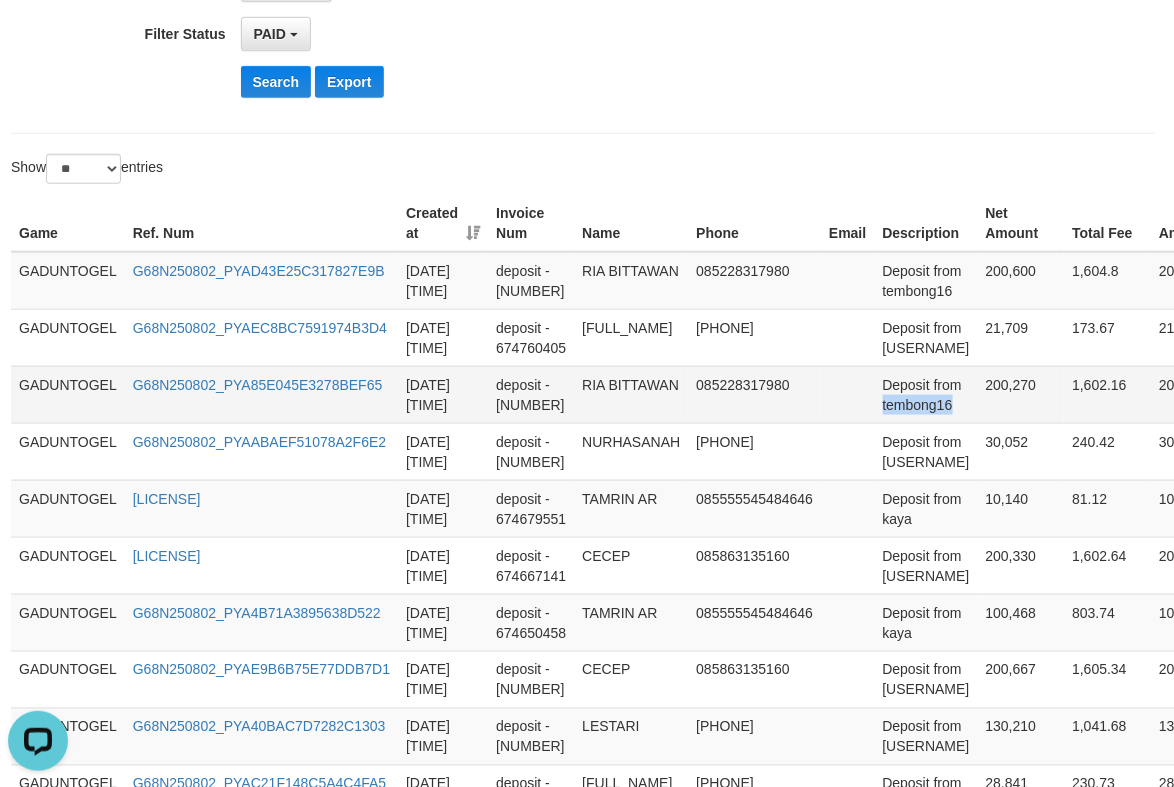 click on "Deposit from tembong16" at bounding box center [926, 394] 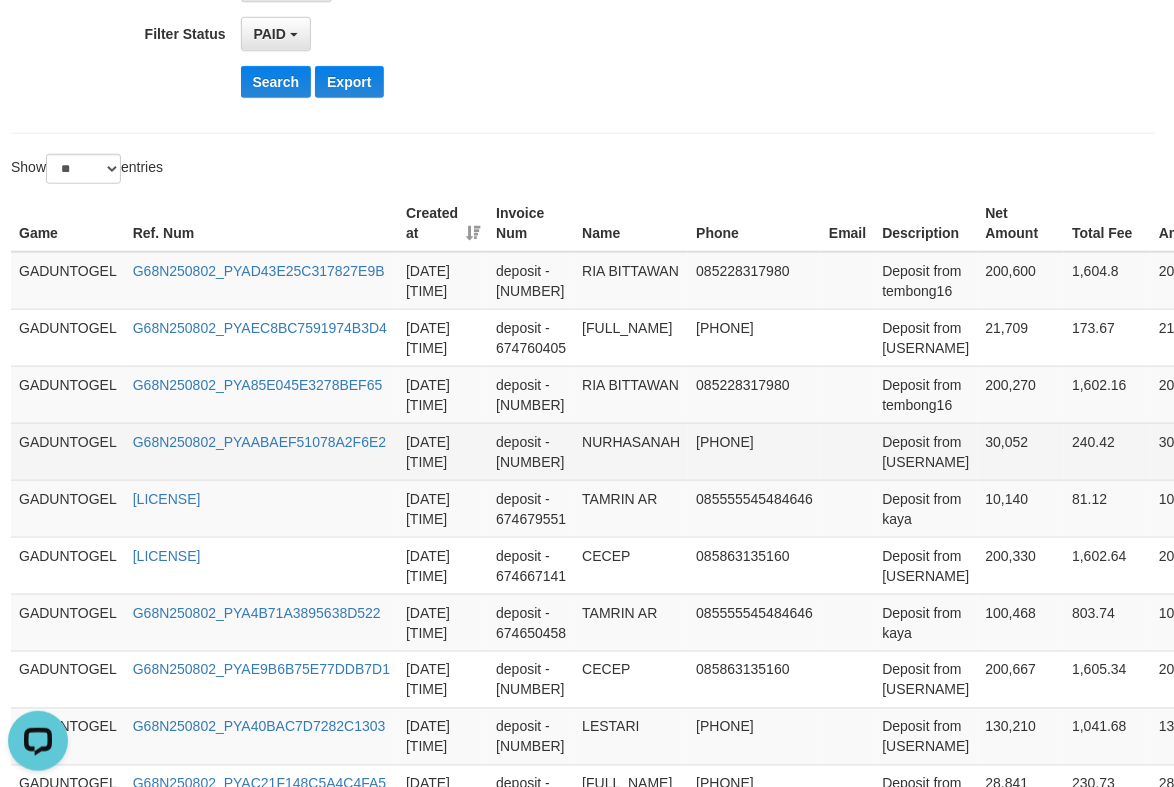 click on "NURHASANAH" at bounding box center [631, 451] 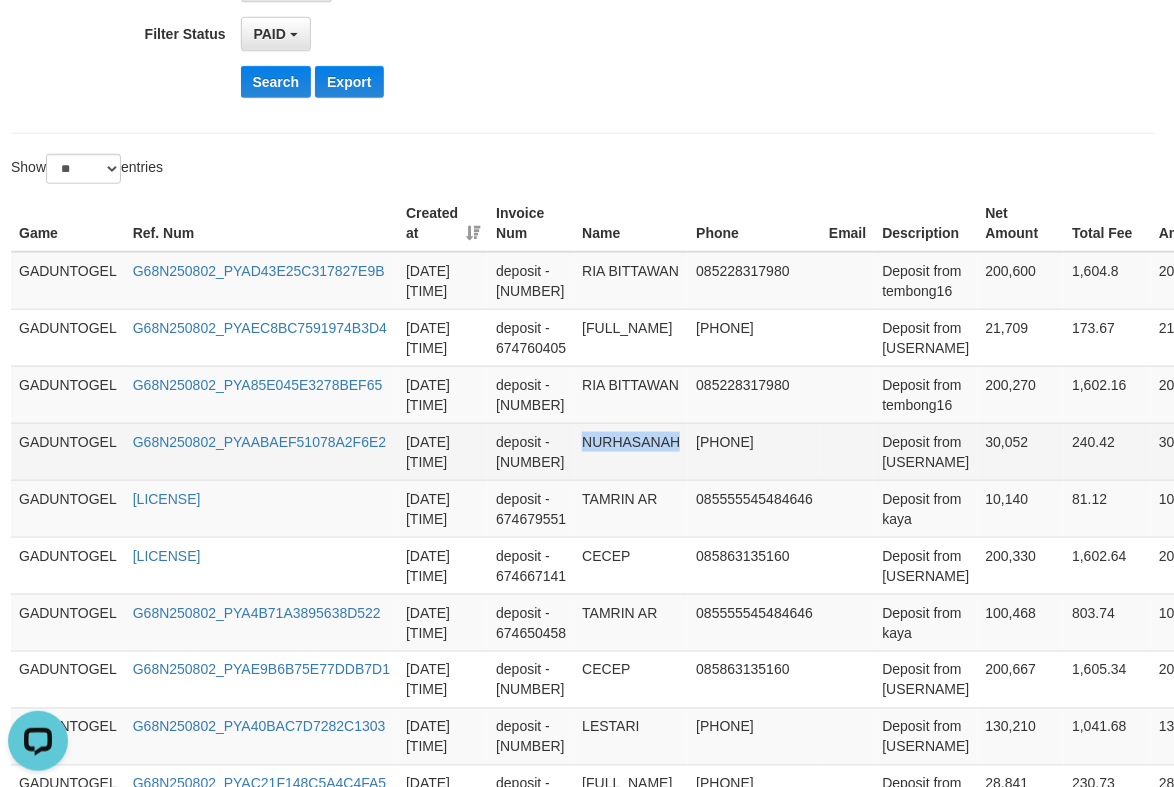 drag, startPoint x: 592, startPoint y: 481, endPoint x: 675, endPoint y: 484, distance: 83.0542 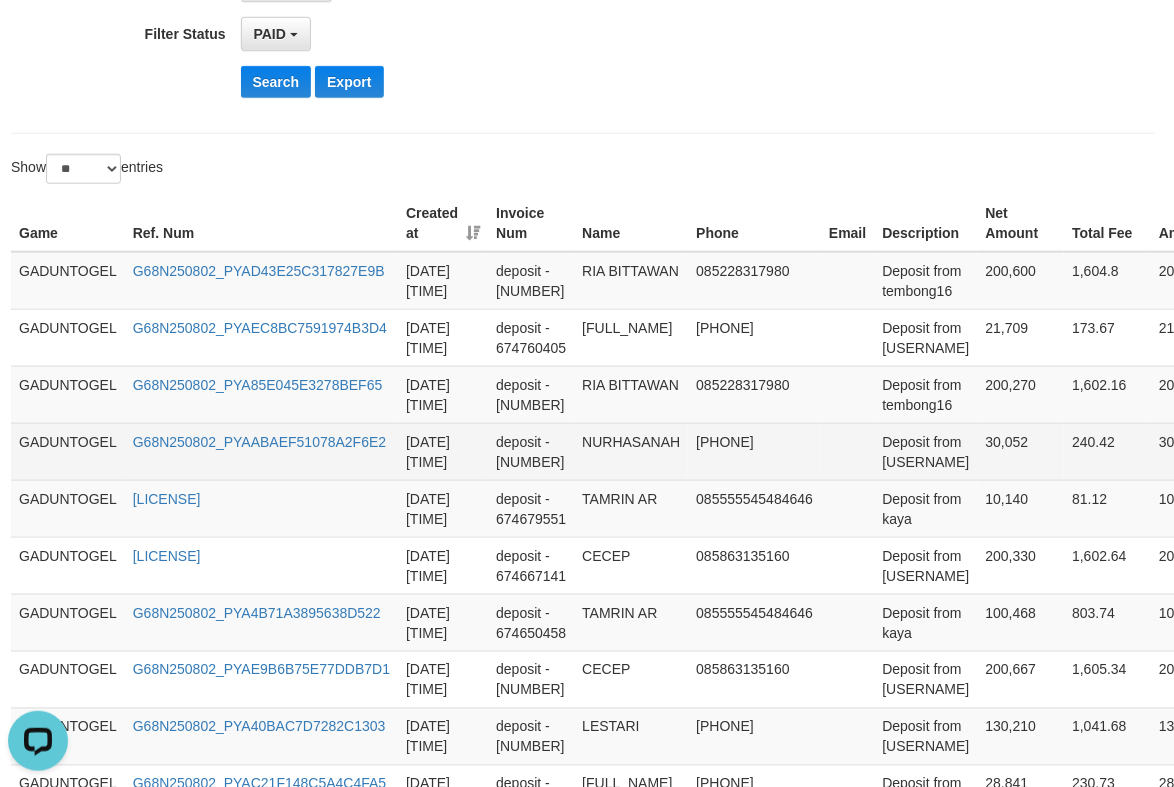 click on "Deposit from [USERNAME]" at bounding box center [926, 451] 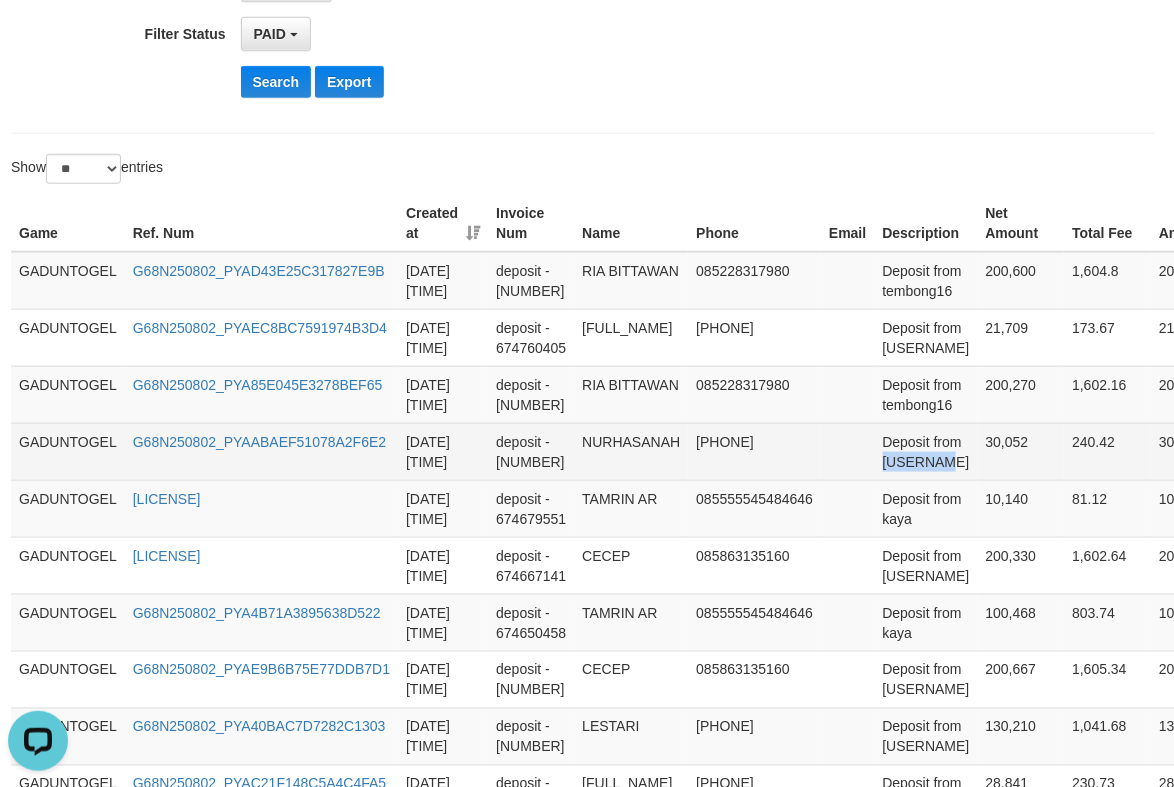 click on "Deposit from [USERNAME]" at bounding box center (926, 451) 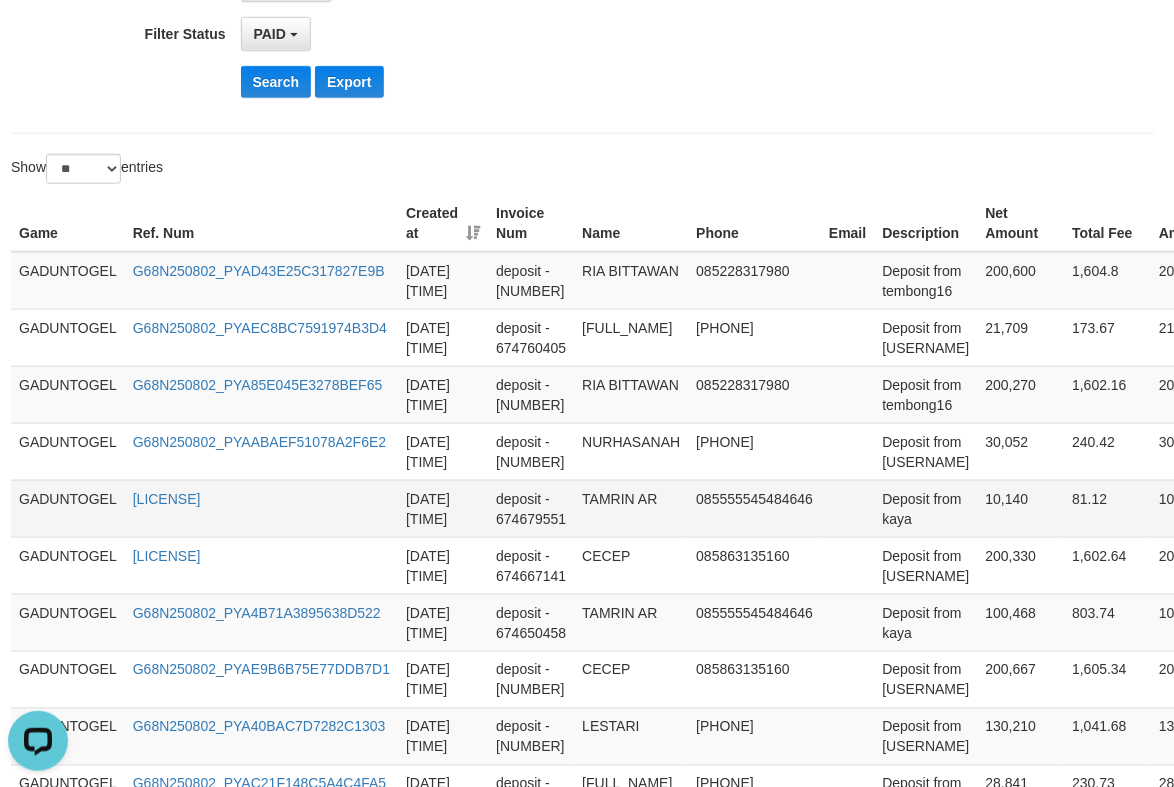 click on "TAMRIN AR" at bounding box center (631, 508) 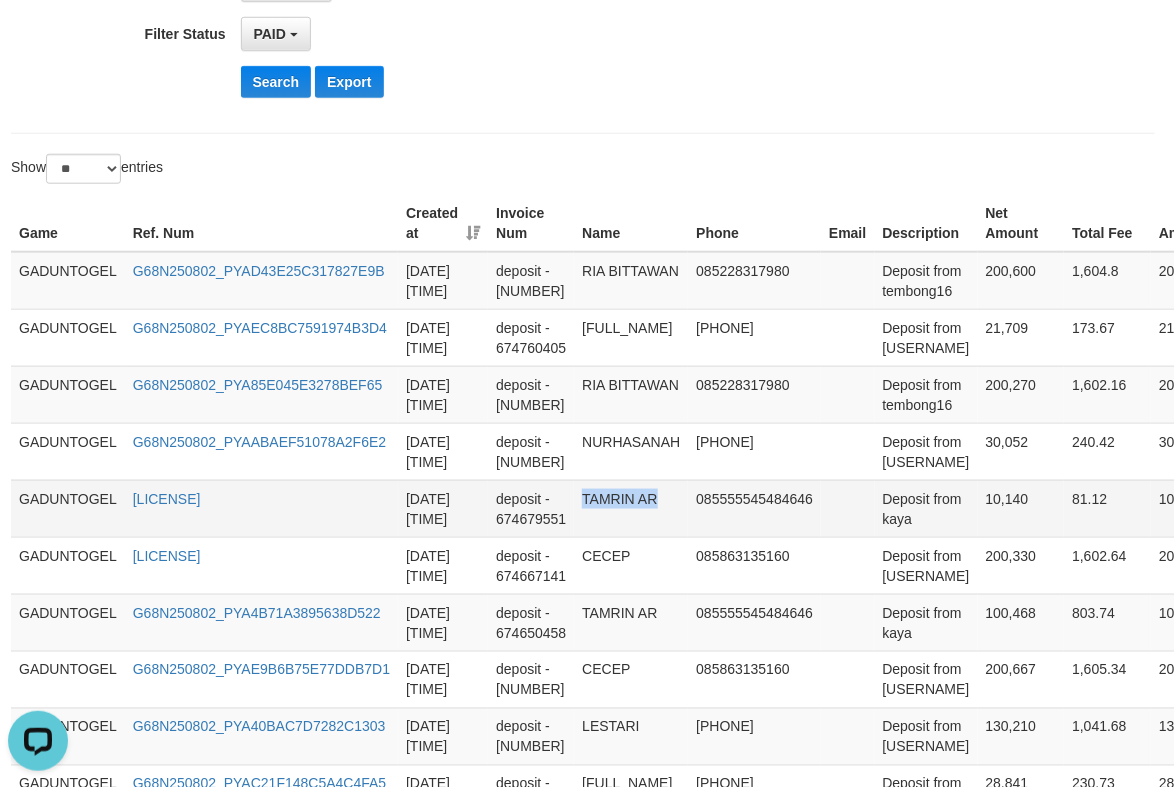drag, startPoint x: 624, startPoint y: 571, endPoint x: 657, endPoint y: 574, distance: 33.13608 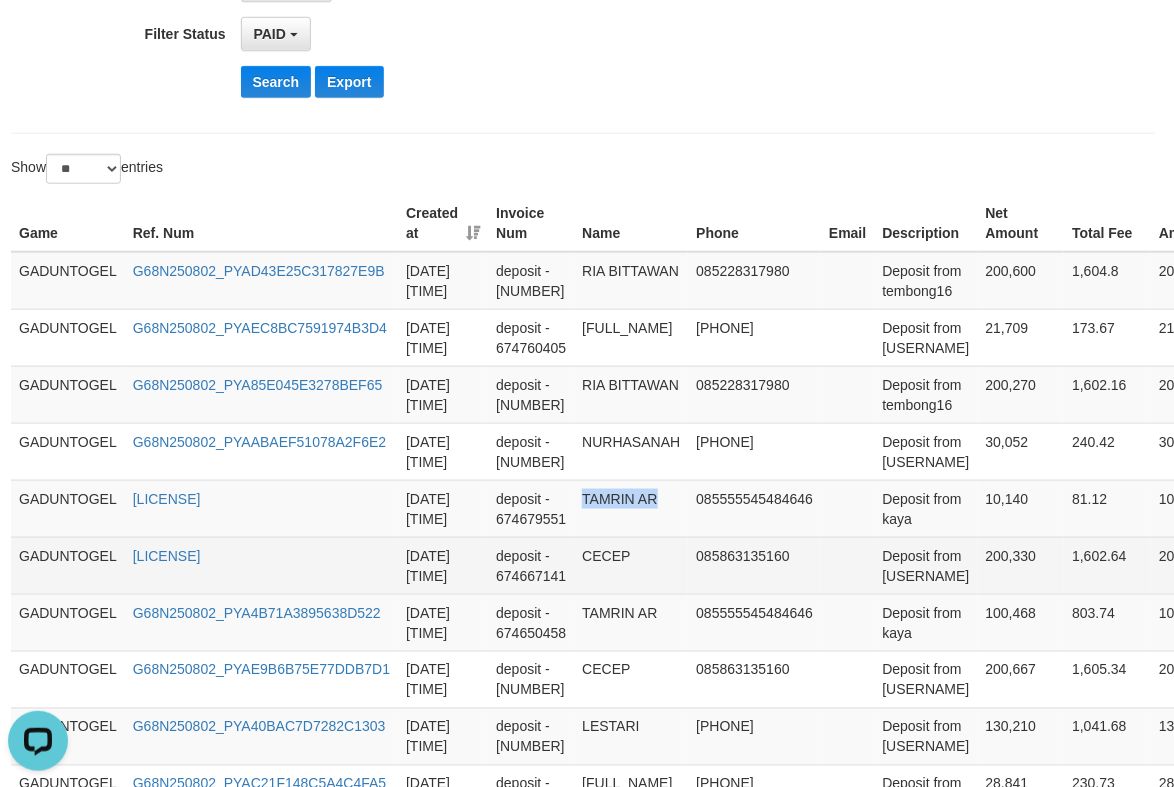 copy on "TAMRIN AR" 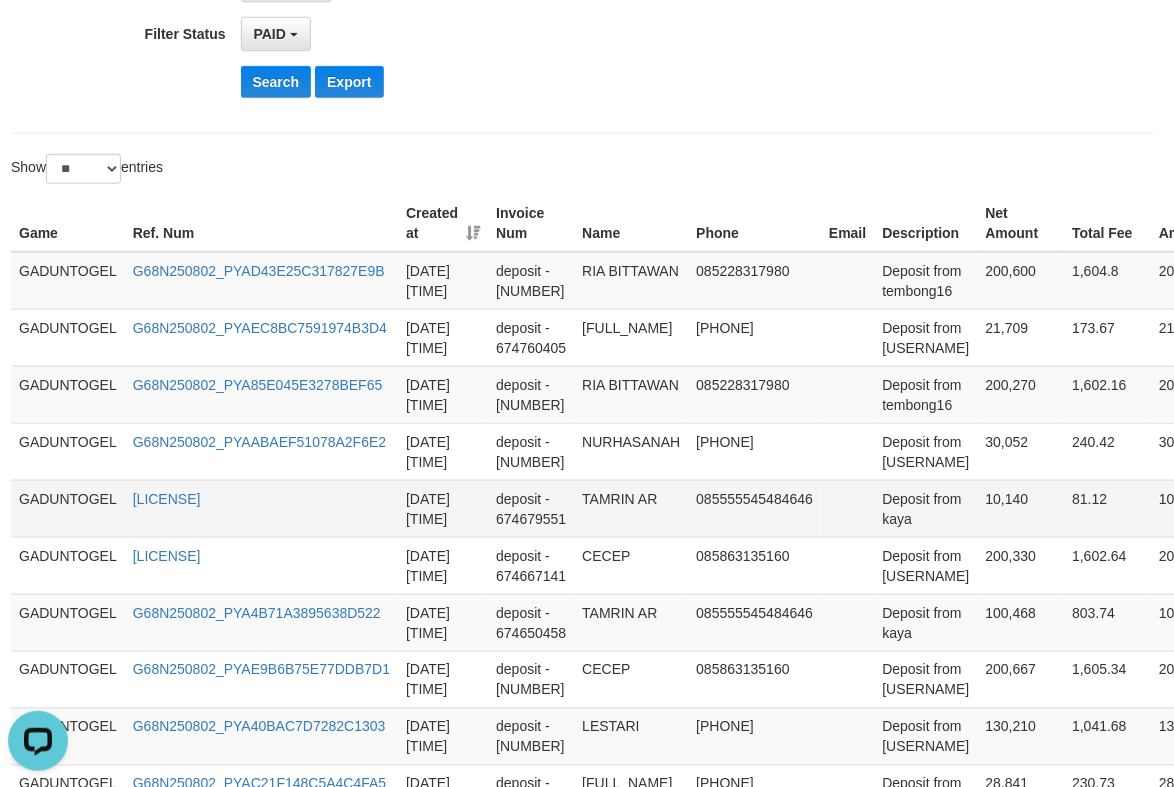 click on "Deposit from kaya" at bounding box center (926, 508) 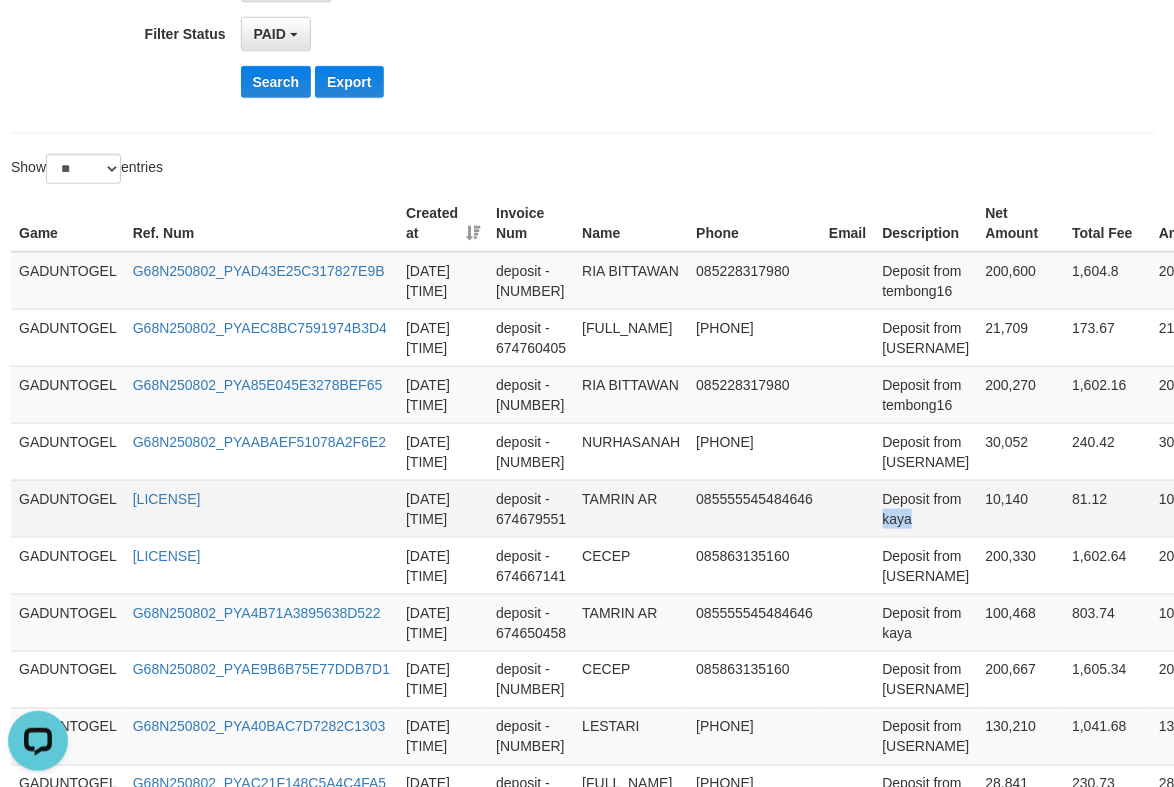 click on "Deposit from kaya" at bounding box center [926, 508] 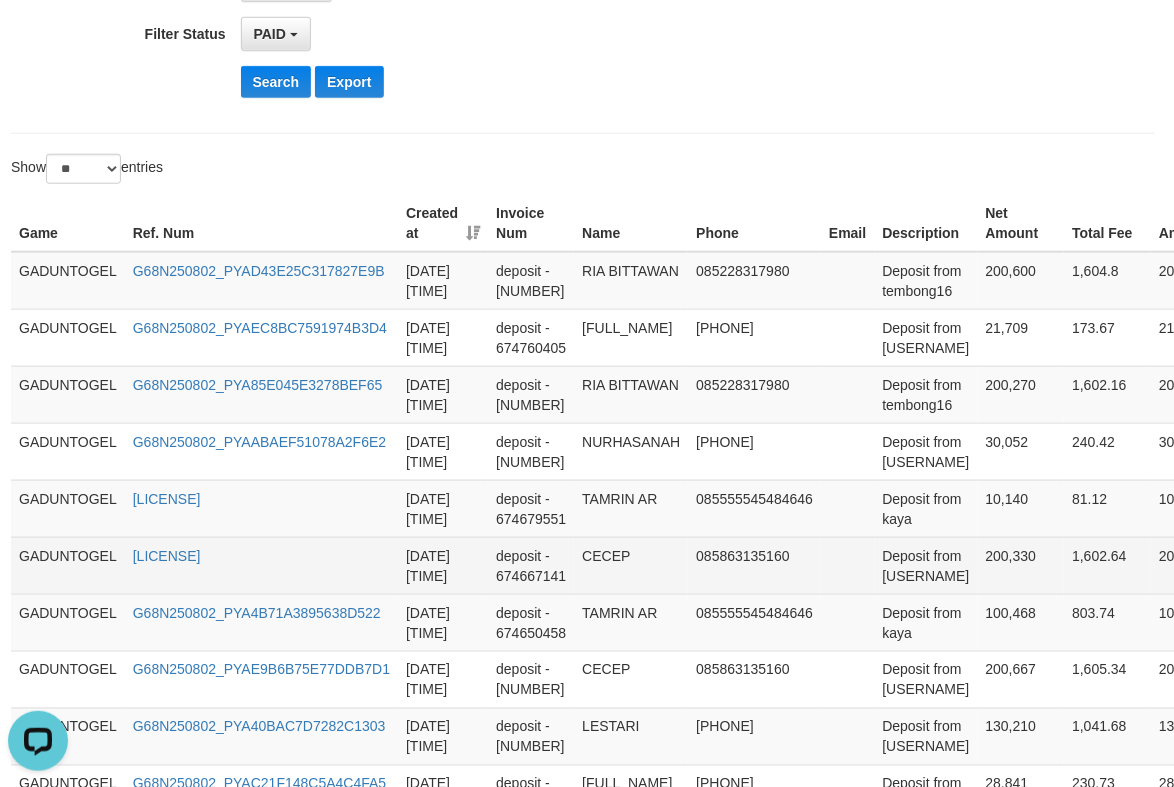 click on "CECEP" at bounding box center [631, 565] 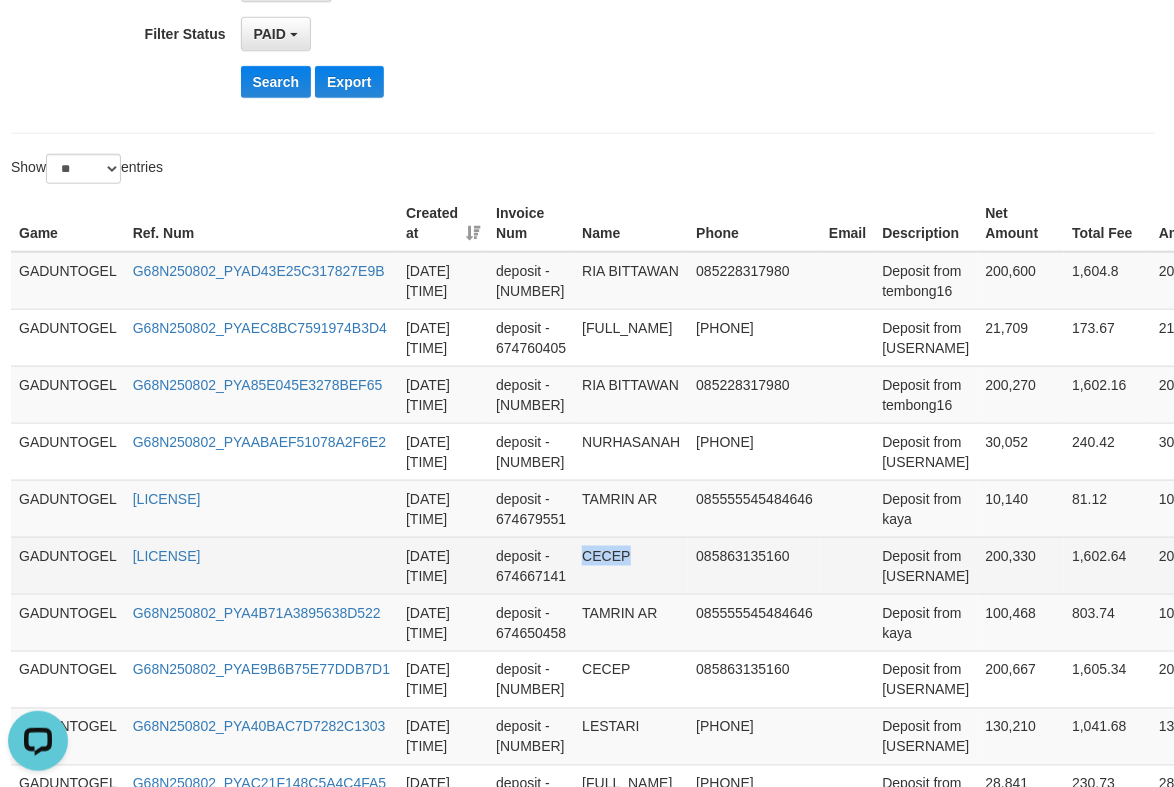 click on "CECEP" at bounding box center [631, 565] 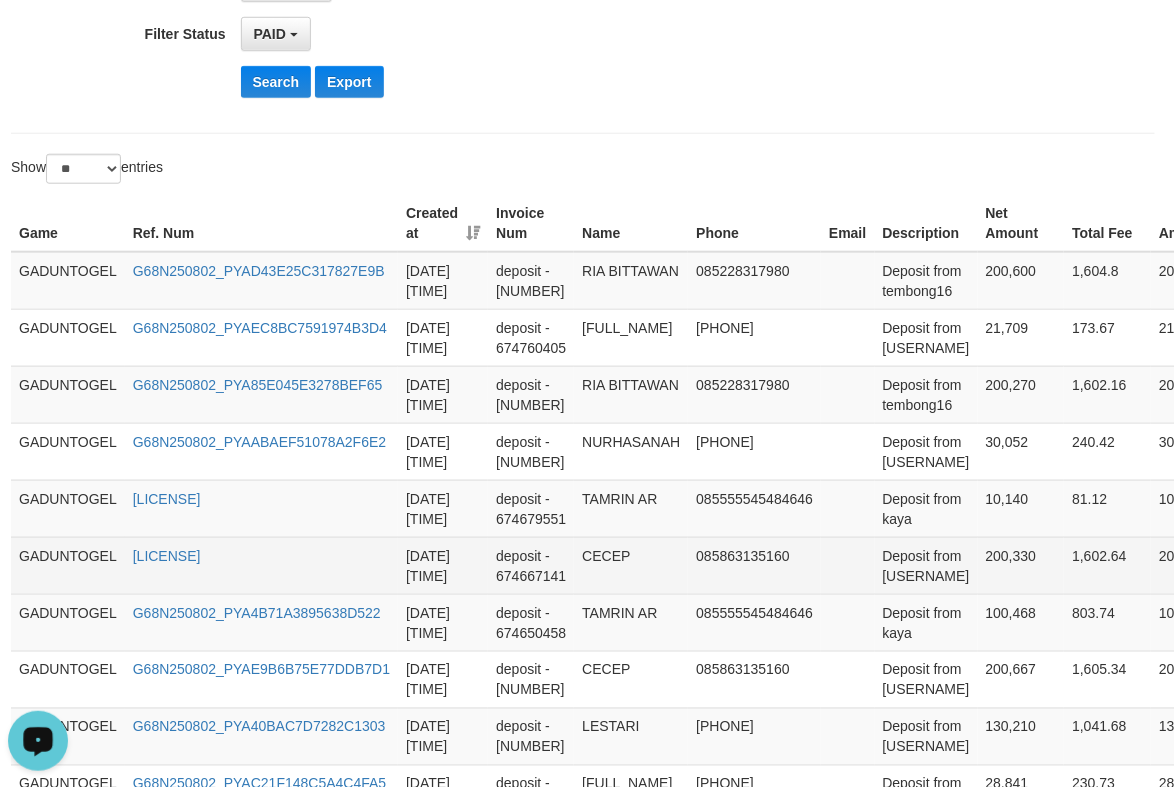 click on "Deposit from [USERNAME]" at bounding box center [926, 565] 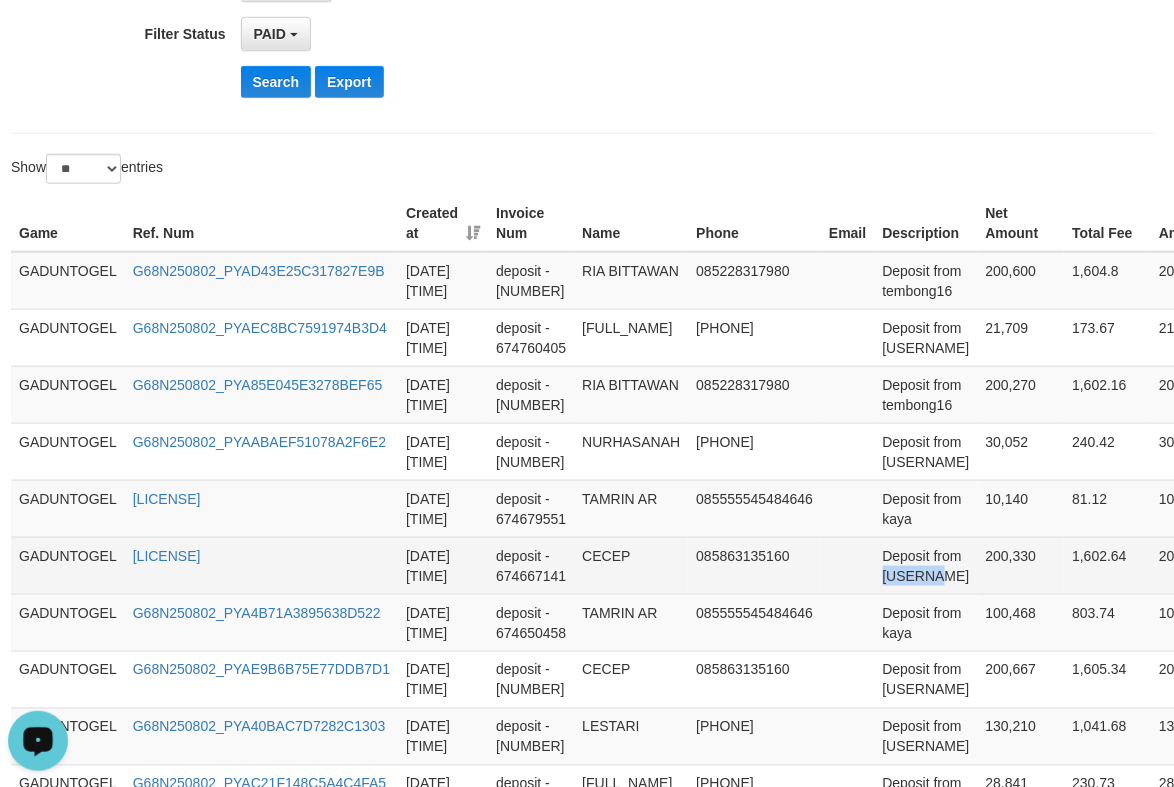 click on "Deposit from [USERNAME]" at bounding box center [926, 565] 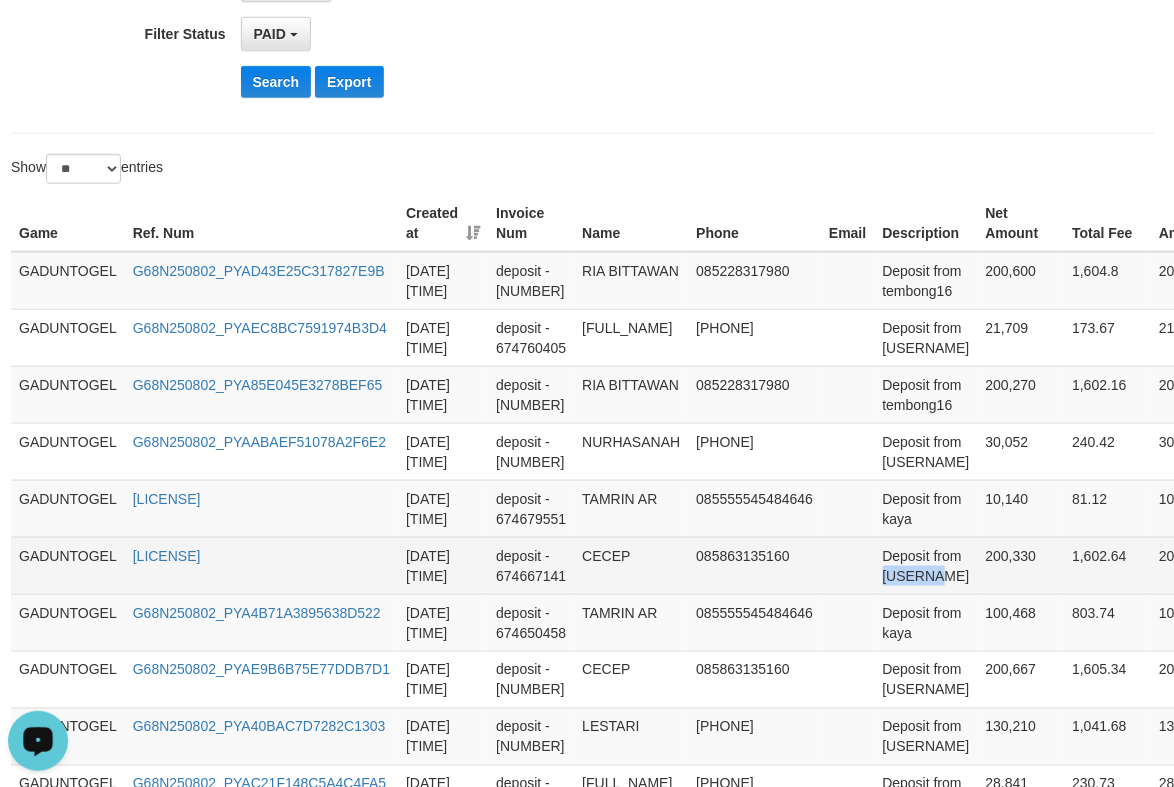 copy on "setan12" 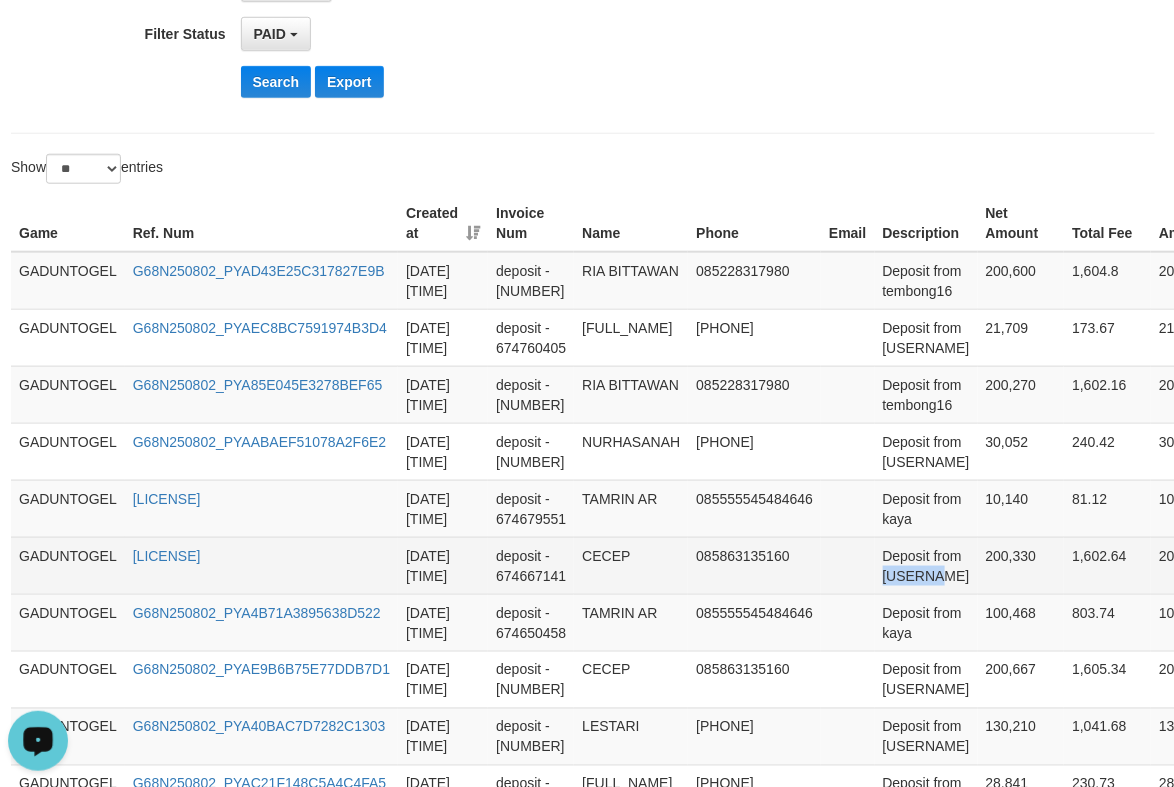 click on "Deposit from [USERNAME]" at bounding box center (926, 565) 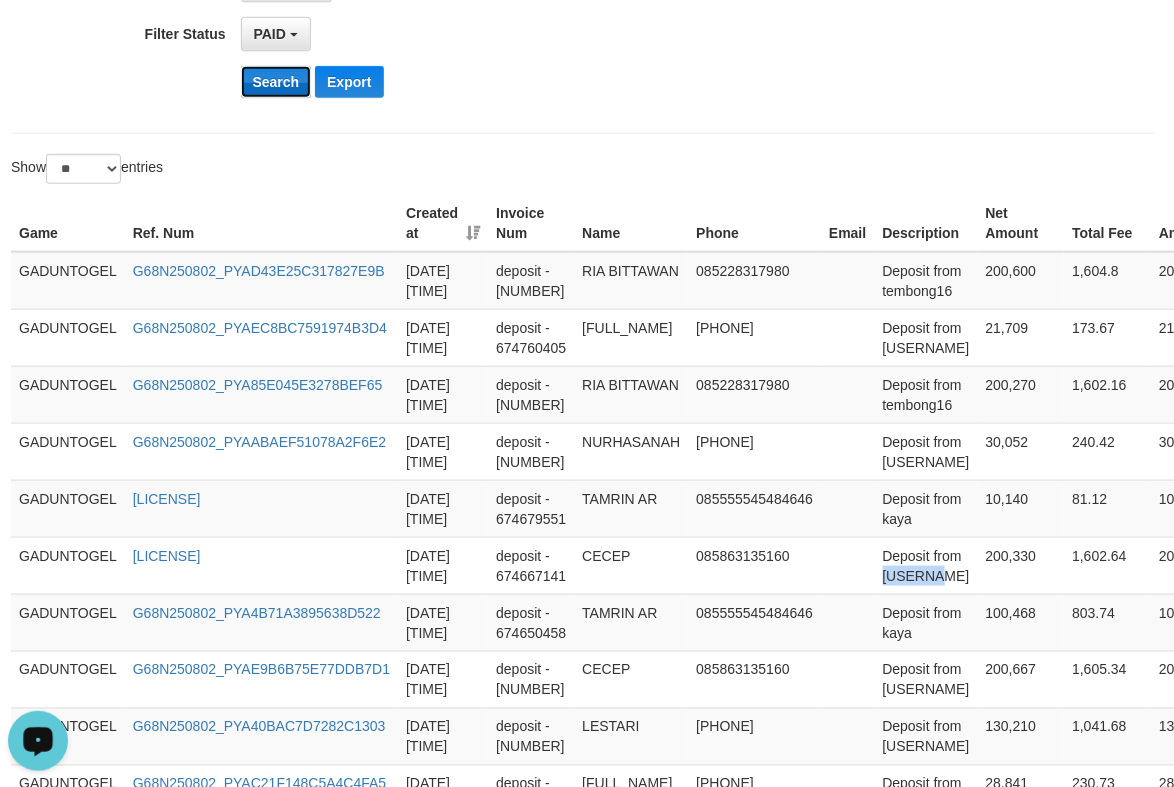 drag, startPoint x: 274, startPoint y: 94, endPoint x: 289, endPoint y: 93, distance: 15.033297 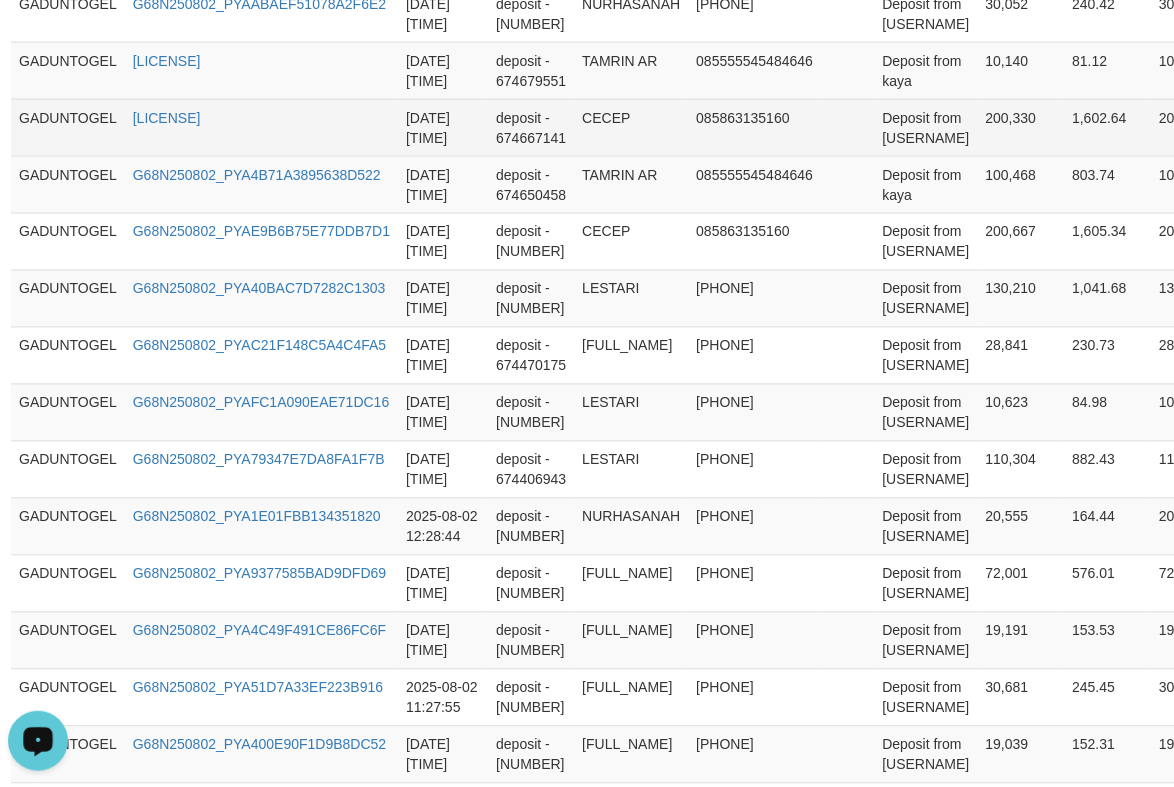 scroll, scrollTop: 528, scrollLeft: 4, axis: both 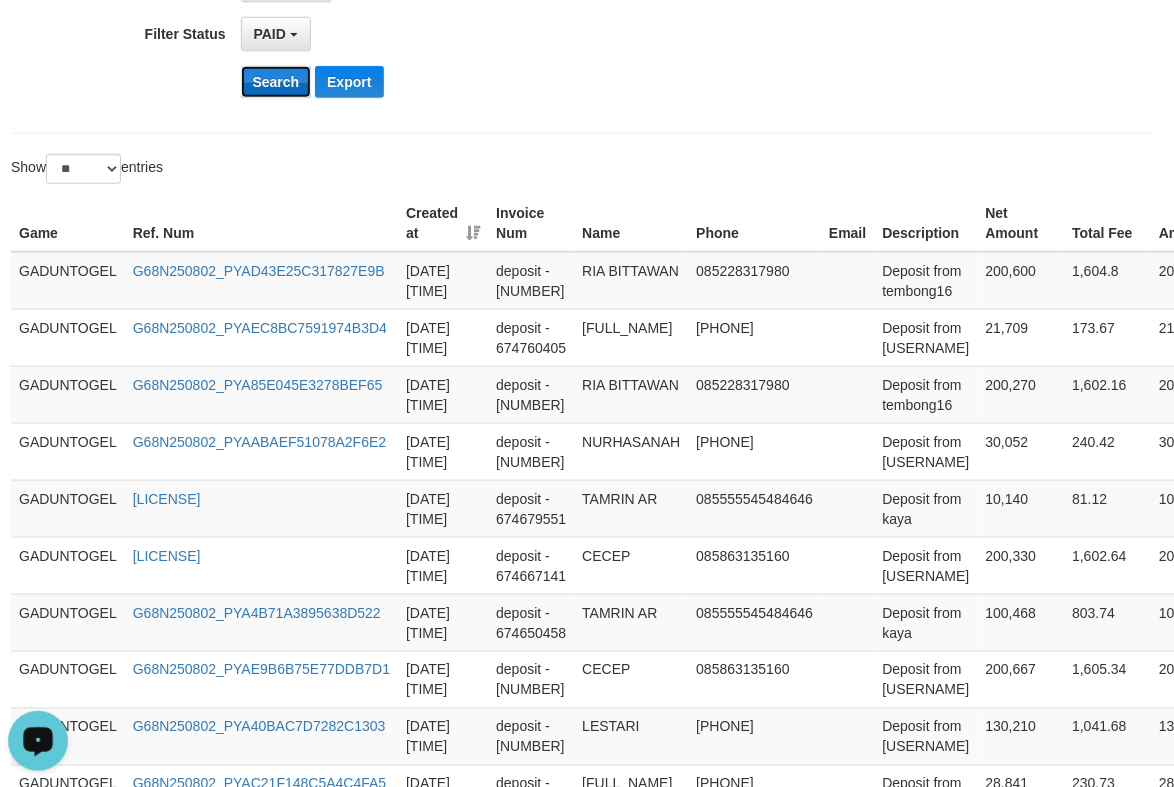 click on "Search" at bounding box center (276, 82) 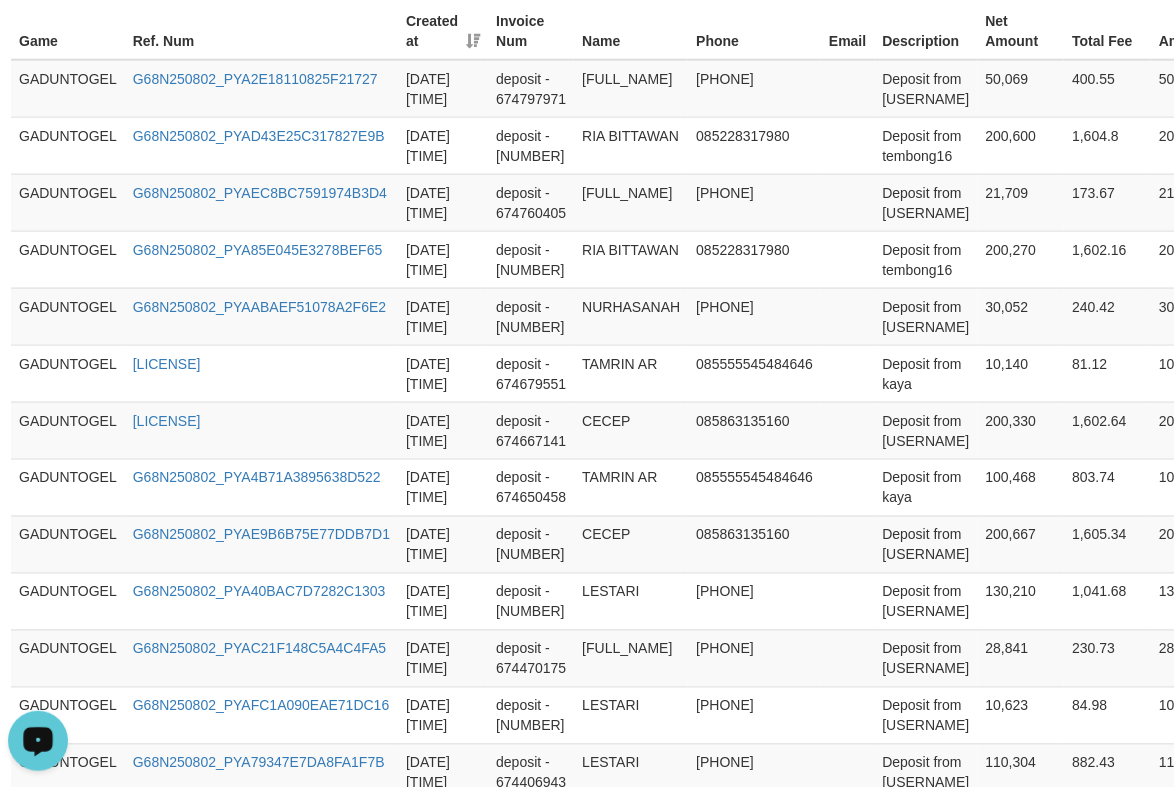 scroll, scrollTop: 148, scrollLeft: 4, axis: both 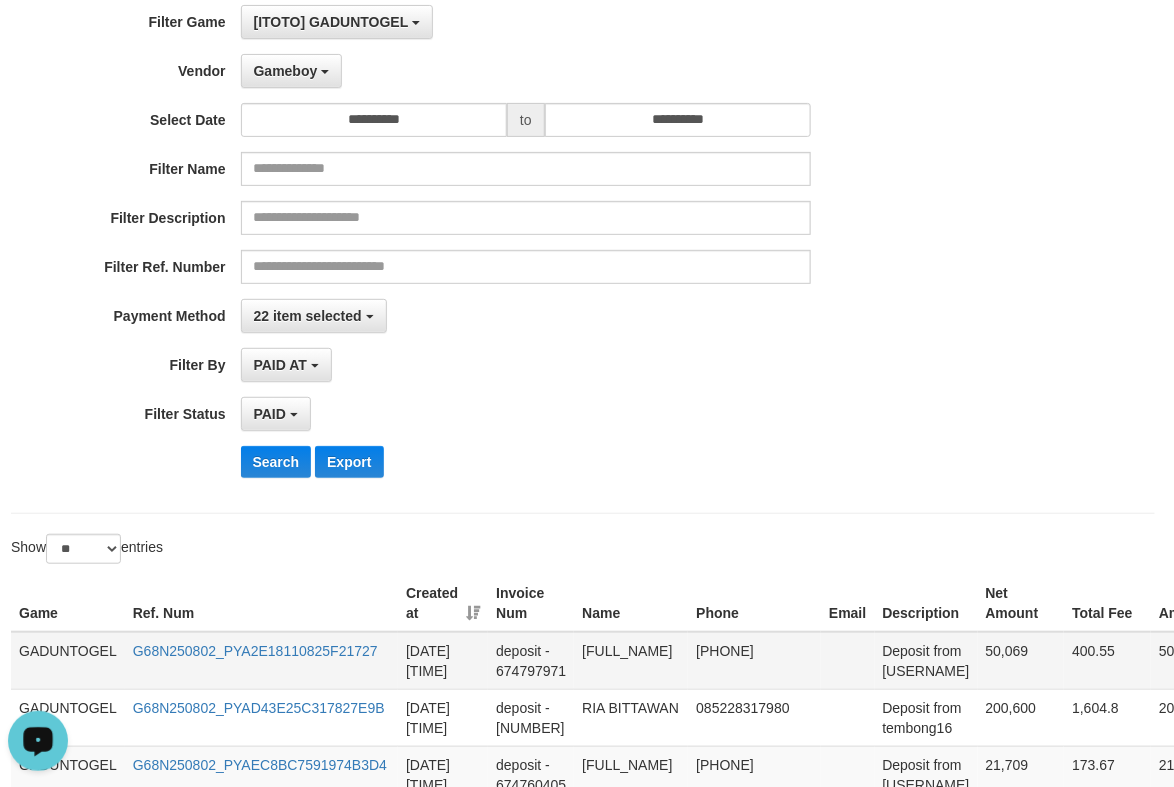 click on "50,069" at bounding box center (1021, 661) 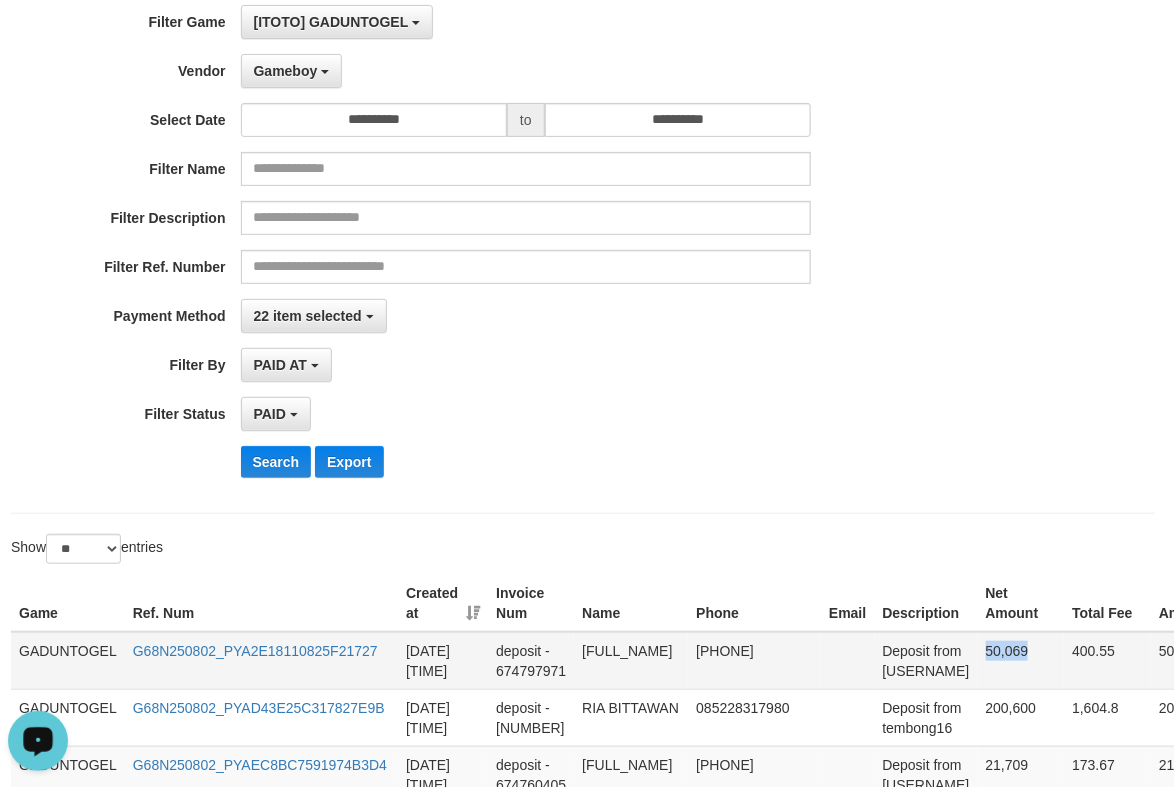 click on "50,069" at bounding box center (1021, 661) 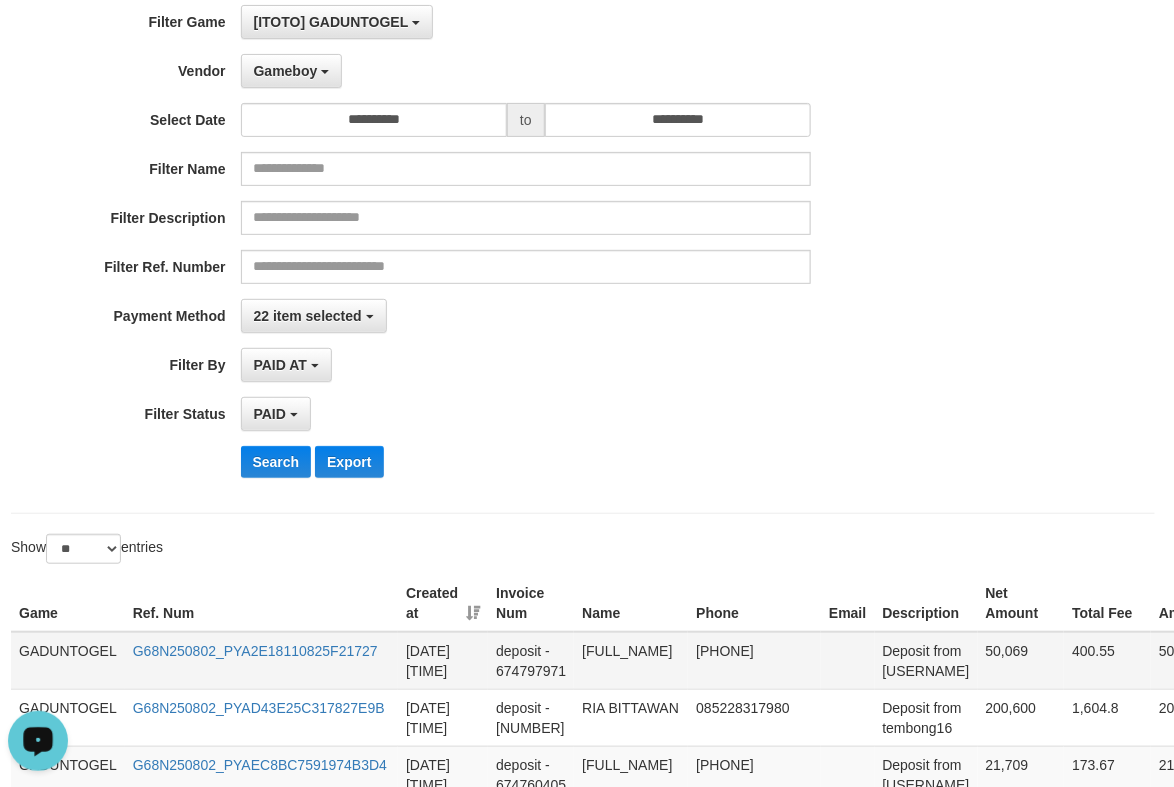 click on "[FULL_NAME]" at bounding box center [631, 661] 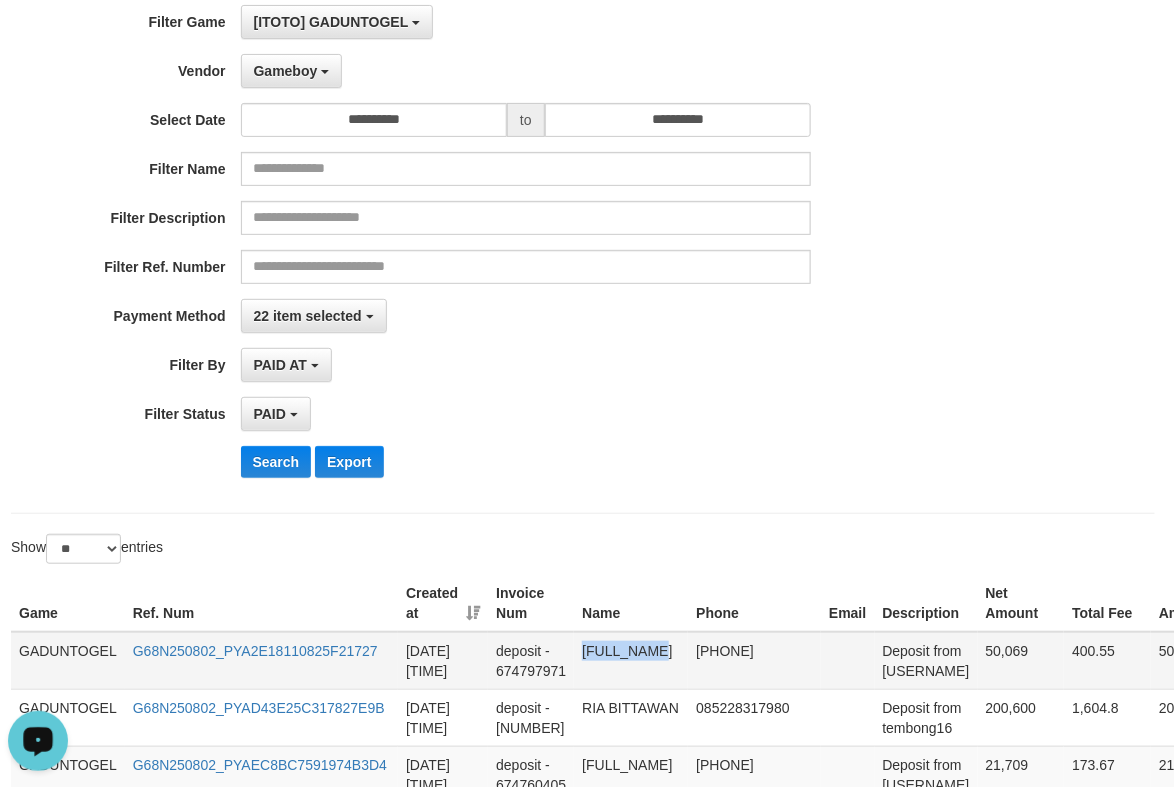 drag, startPoint x: 589, startPoint y: 649, endPoint x: 637, endPoint y: 652, distance: 48.09366 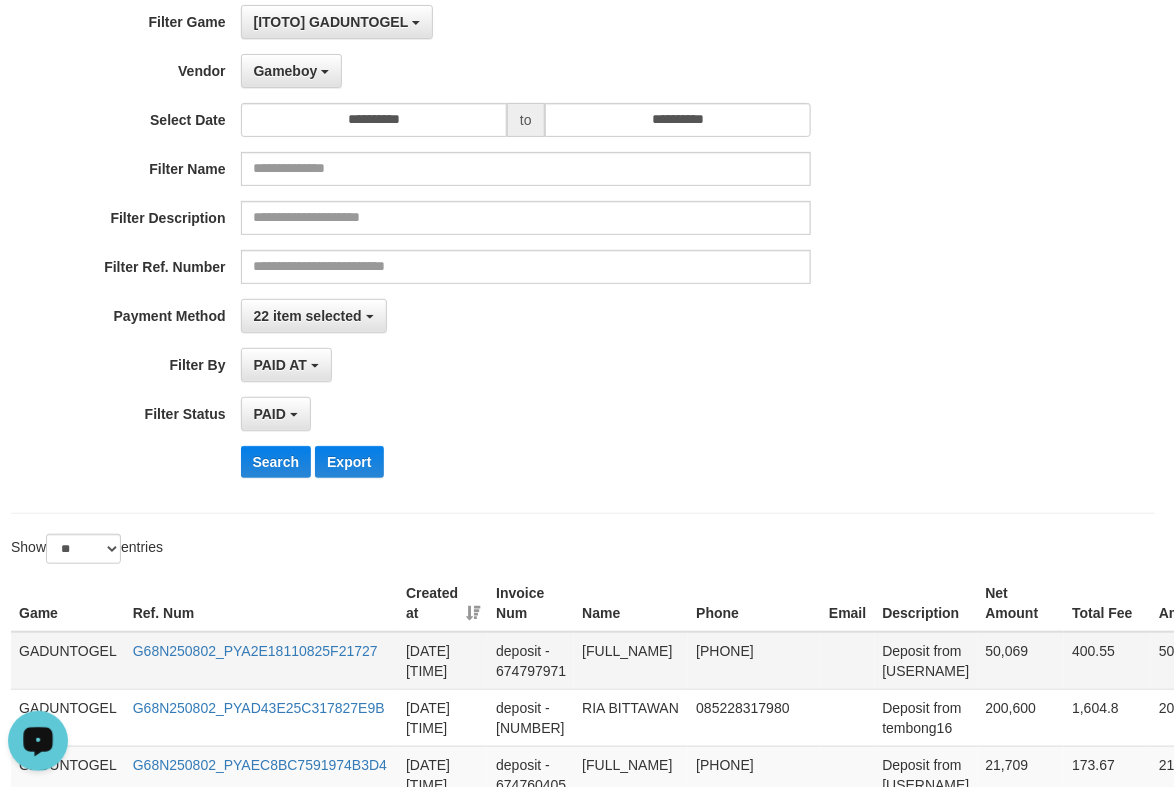 click on "Deposit from [USERNAME]" at bounding box center (926, 661) 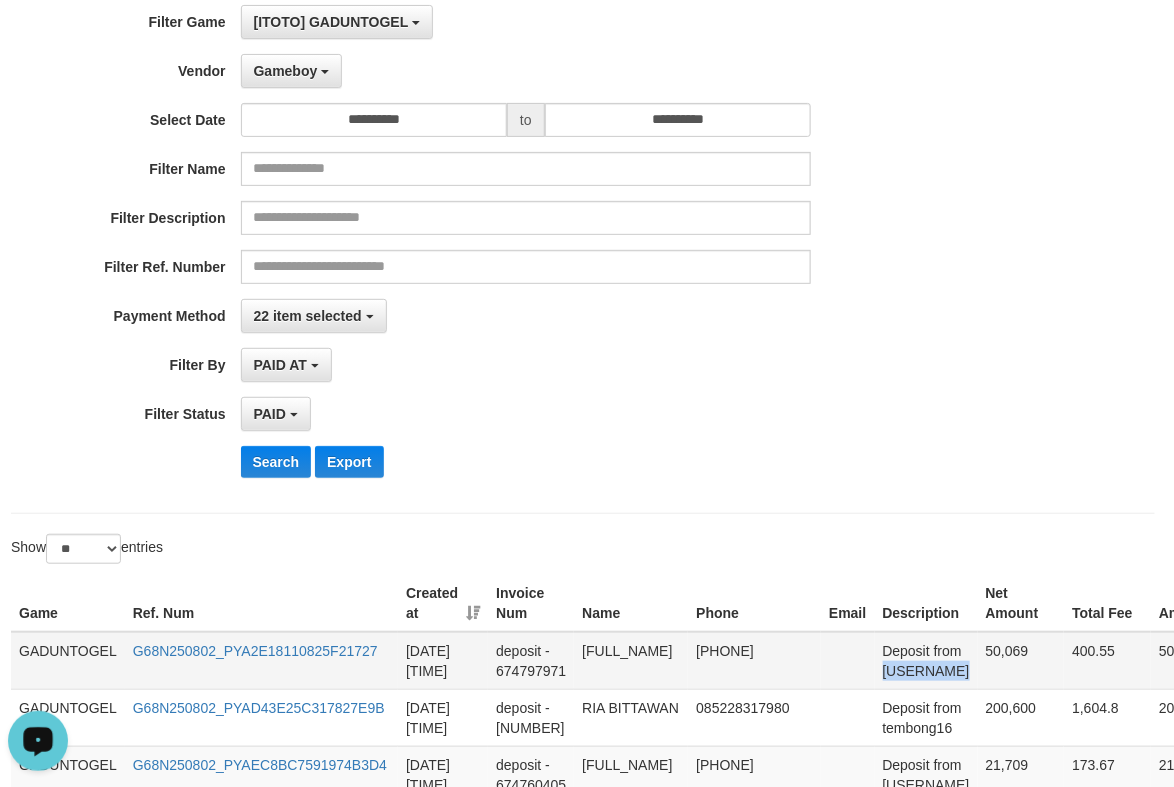 click on "Deposit from [USERNAME]" at bounding box center (926, 661) 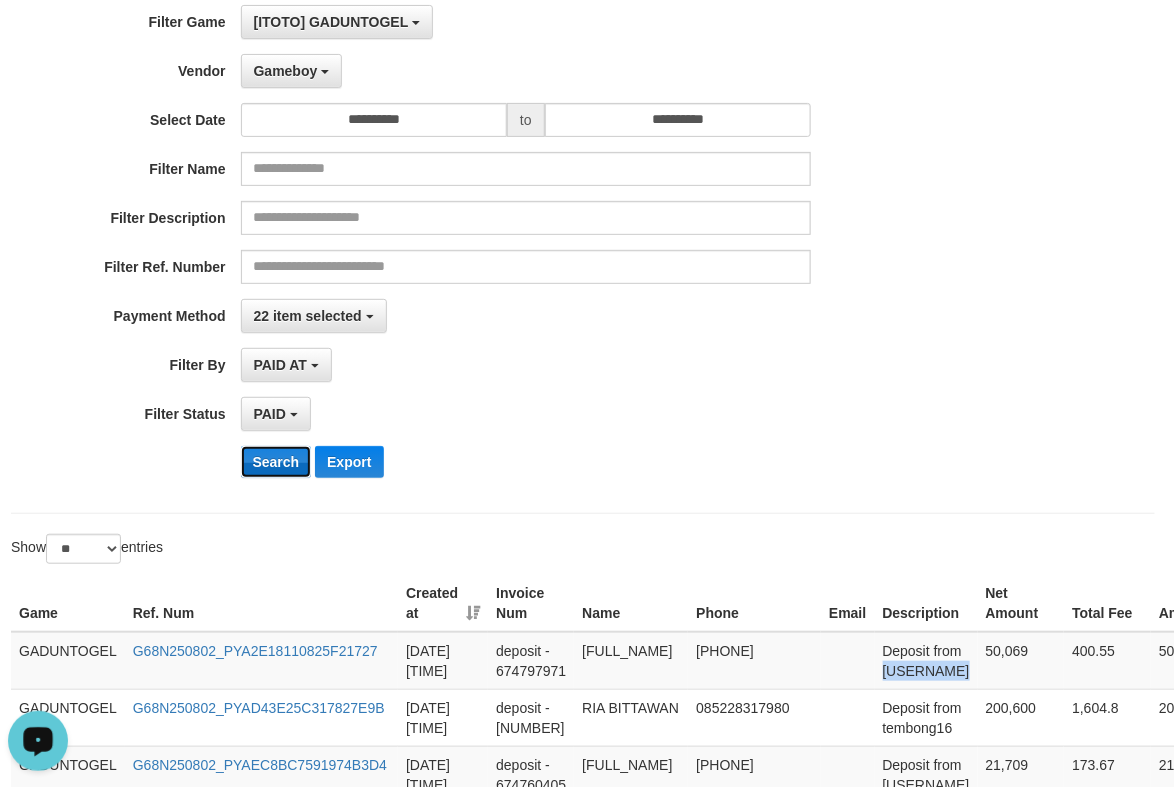 click on "Search" at bounding box center (276, 462) 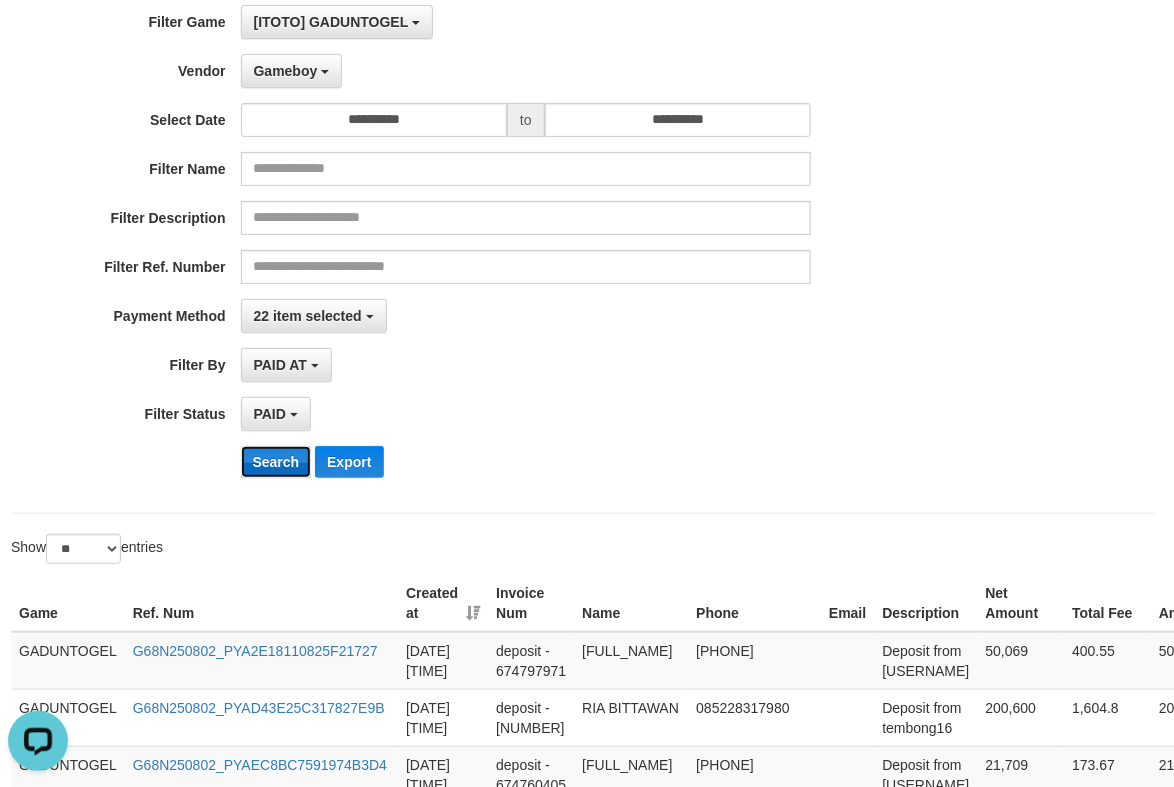 click on "Search" at bounding box center [276, 462] 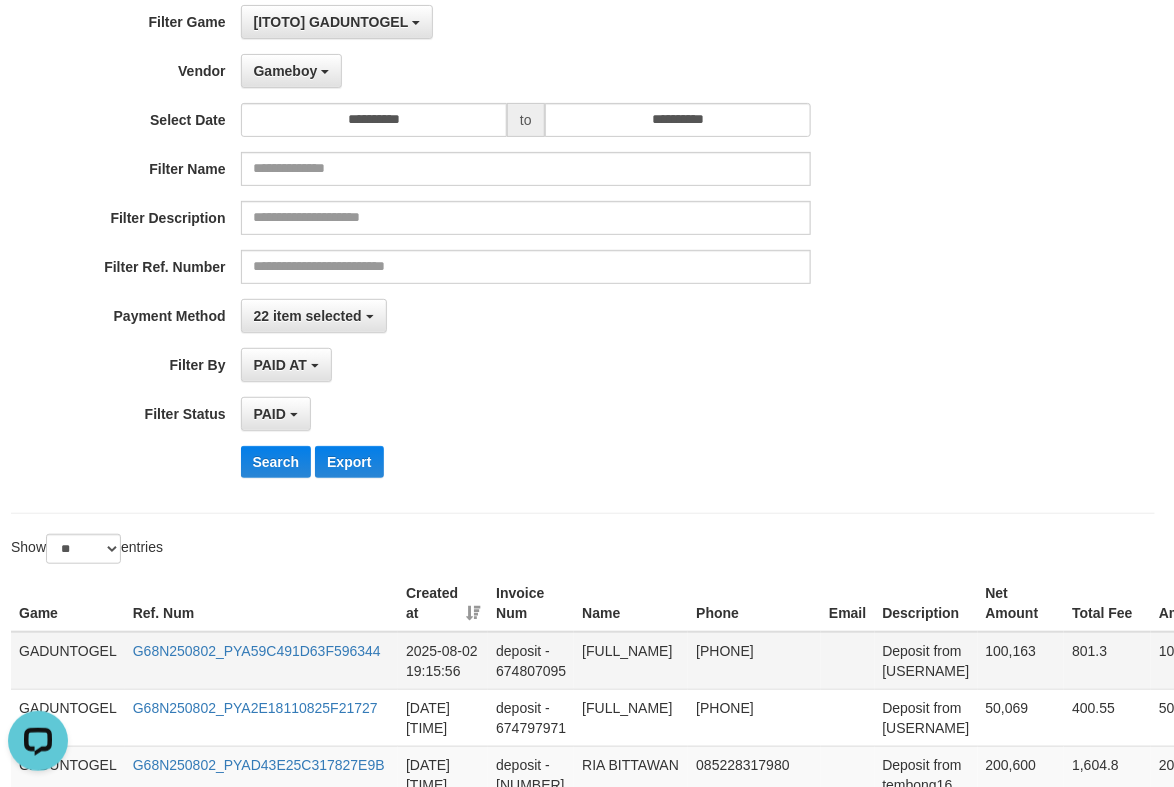 click on "100,163" at bounding box center [1021, 661] 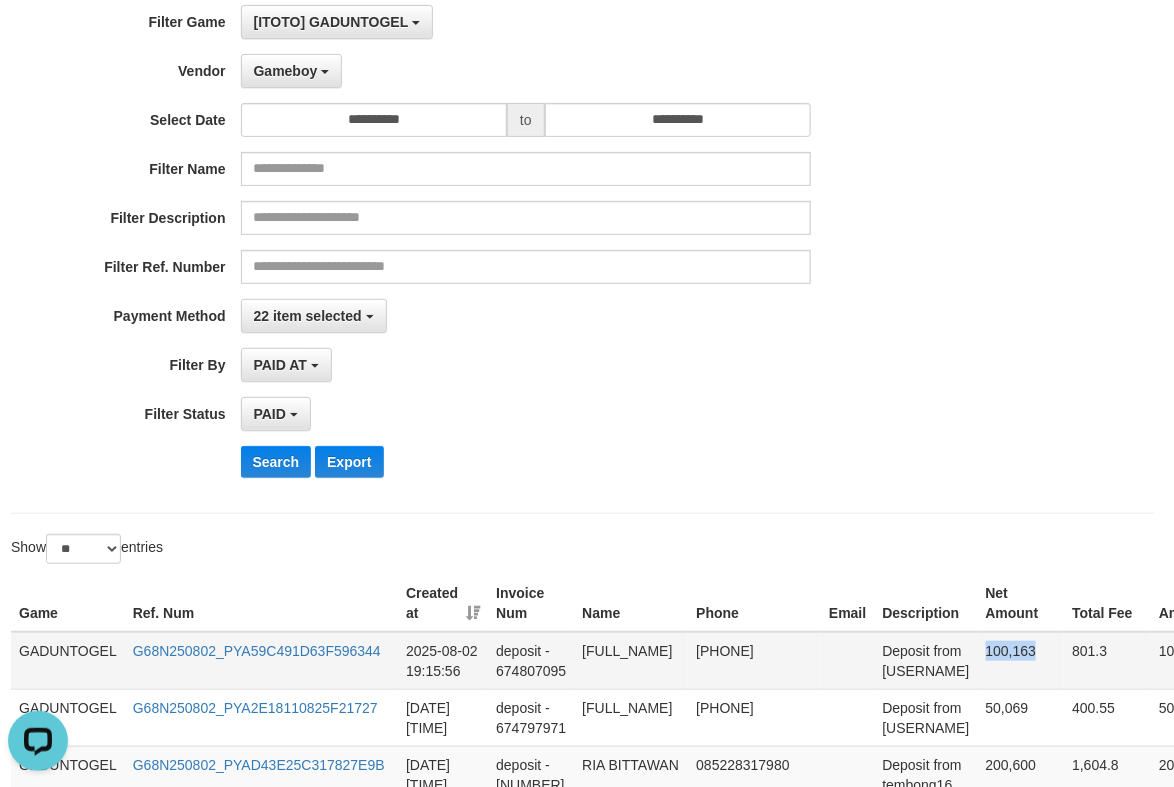 click on "100,163" at bounding box center [1021, 661] 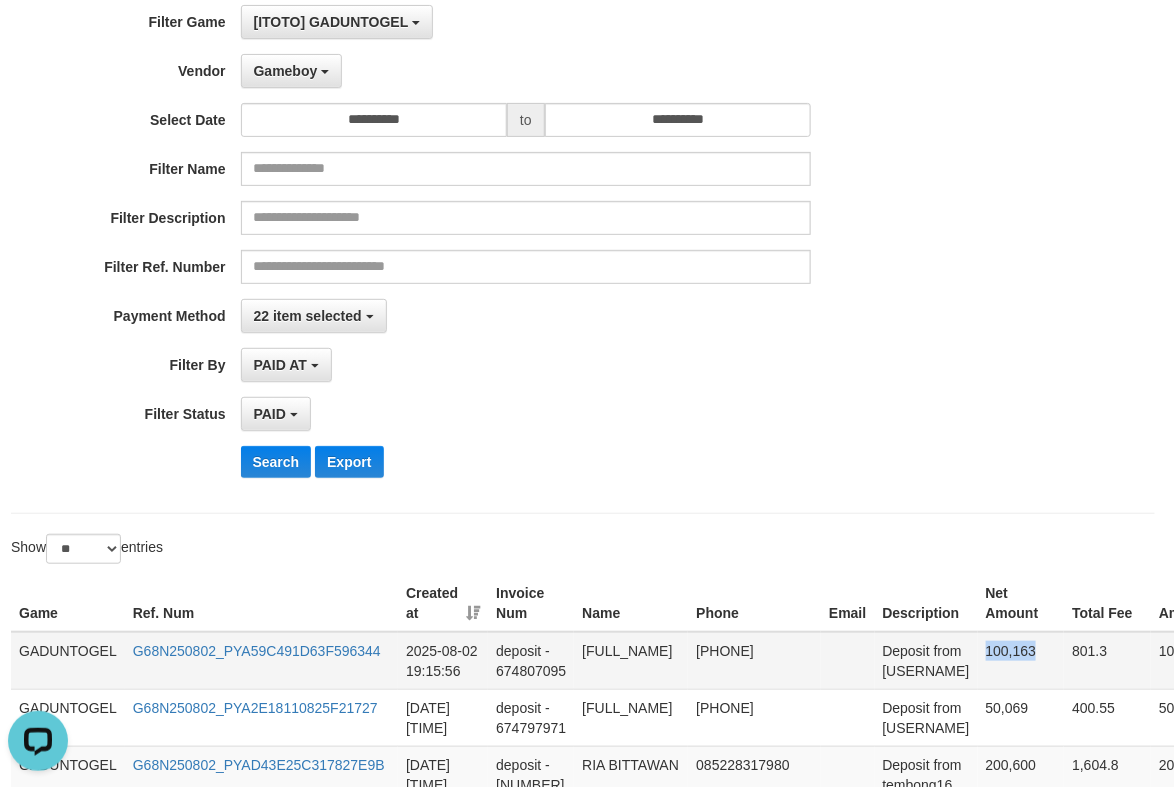 click on "100,163" at bounding box center [1021, 661] 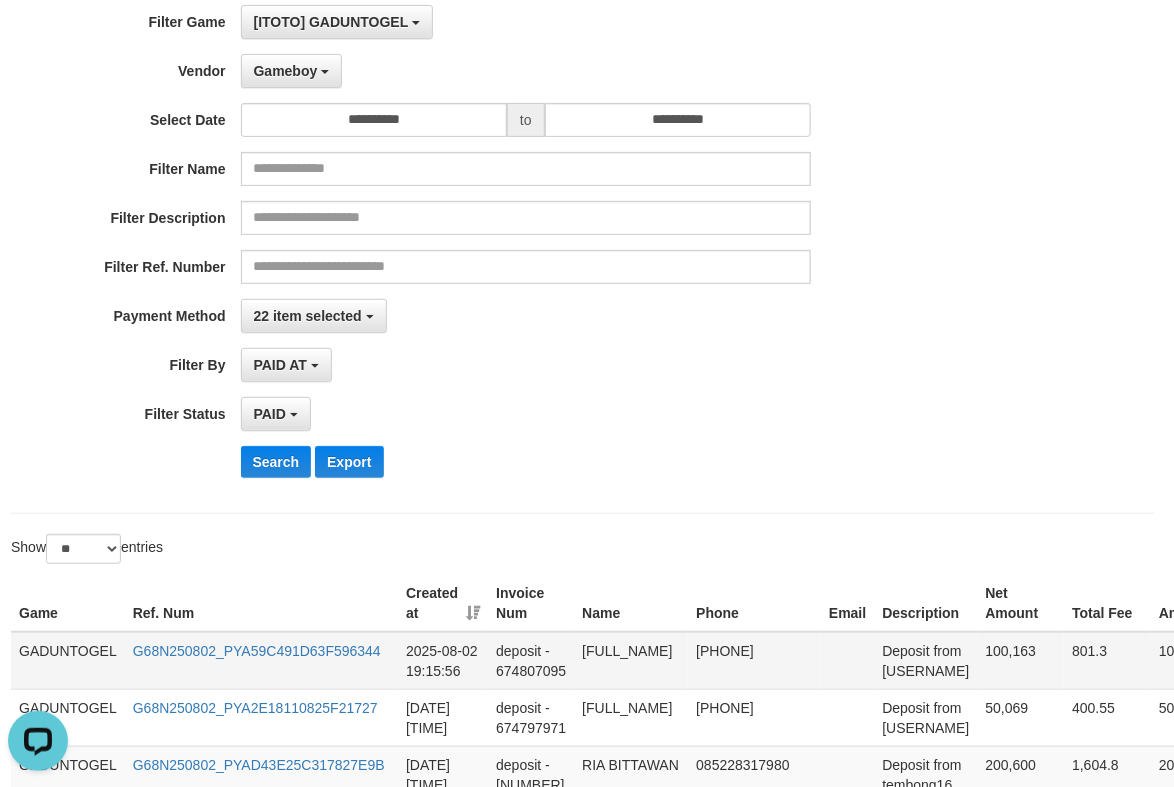 click on "[FULL_NAME]" at bounding box center [631, 661] 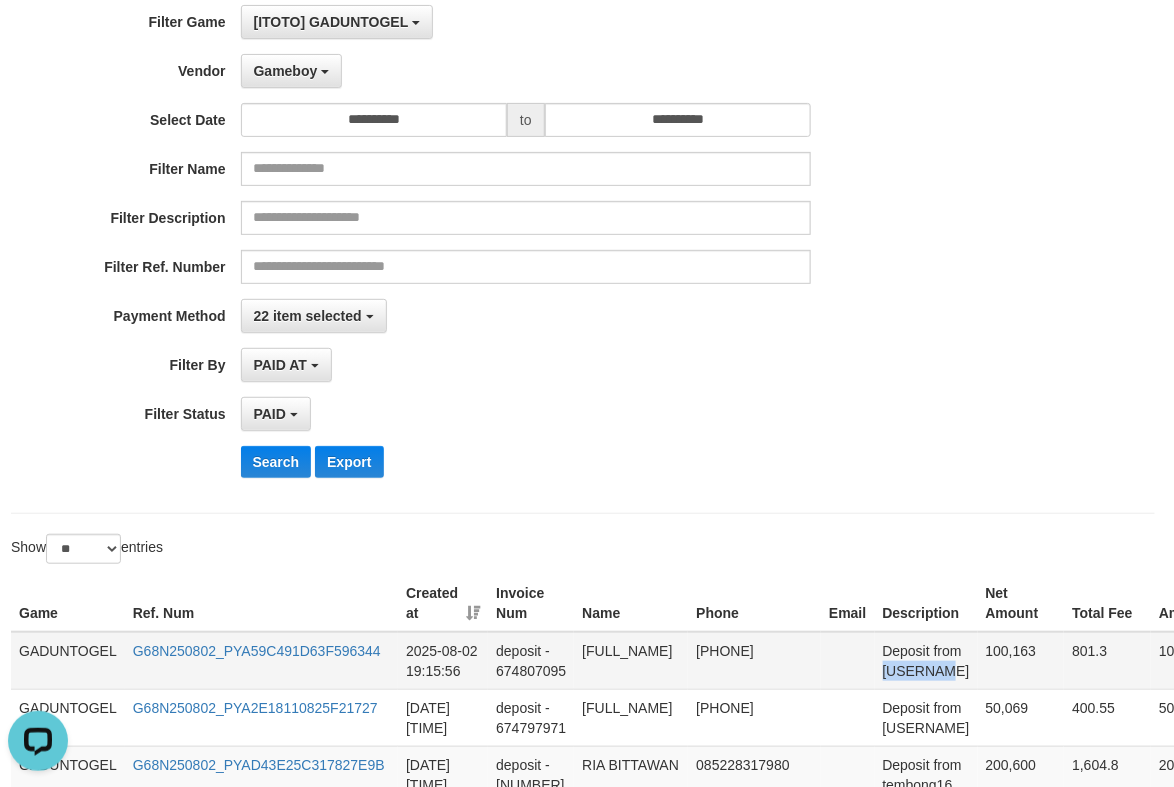 click on "Deposit from [USERNAME]" at bounding box center [926, 661] 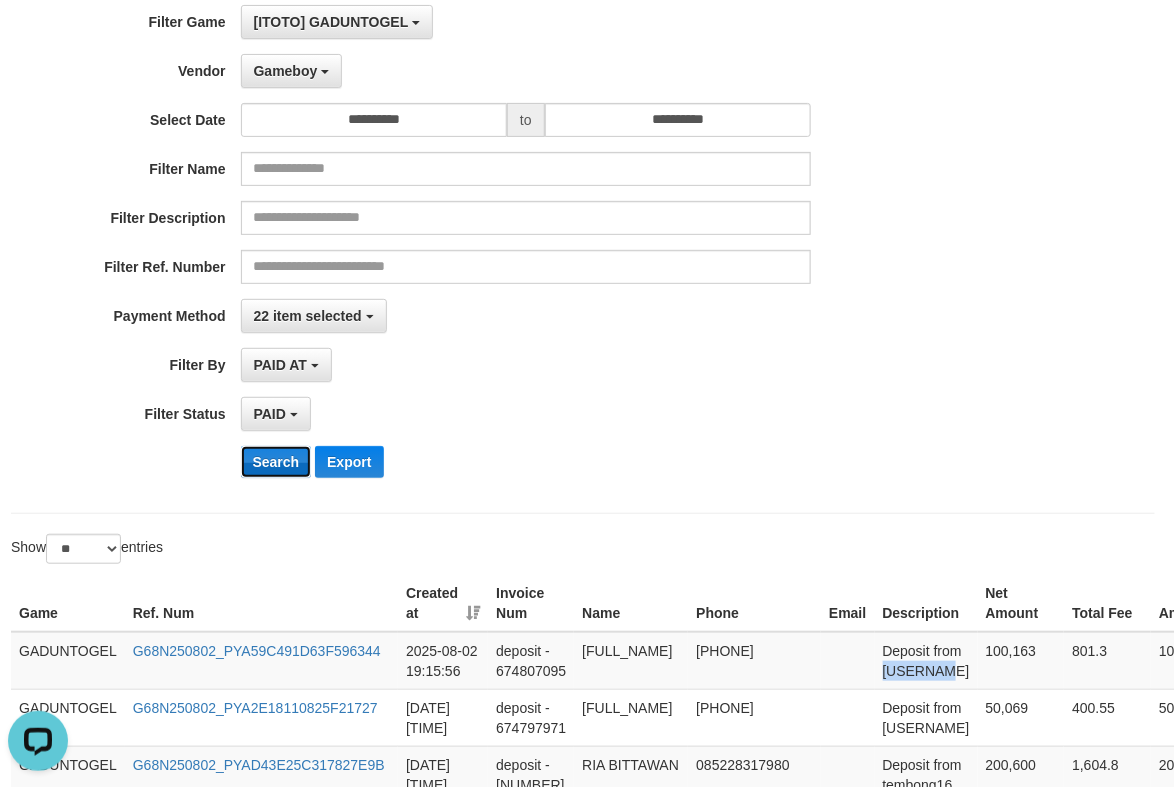 click on "Search" at bounding box center (276, 462) 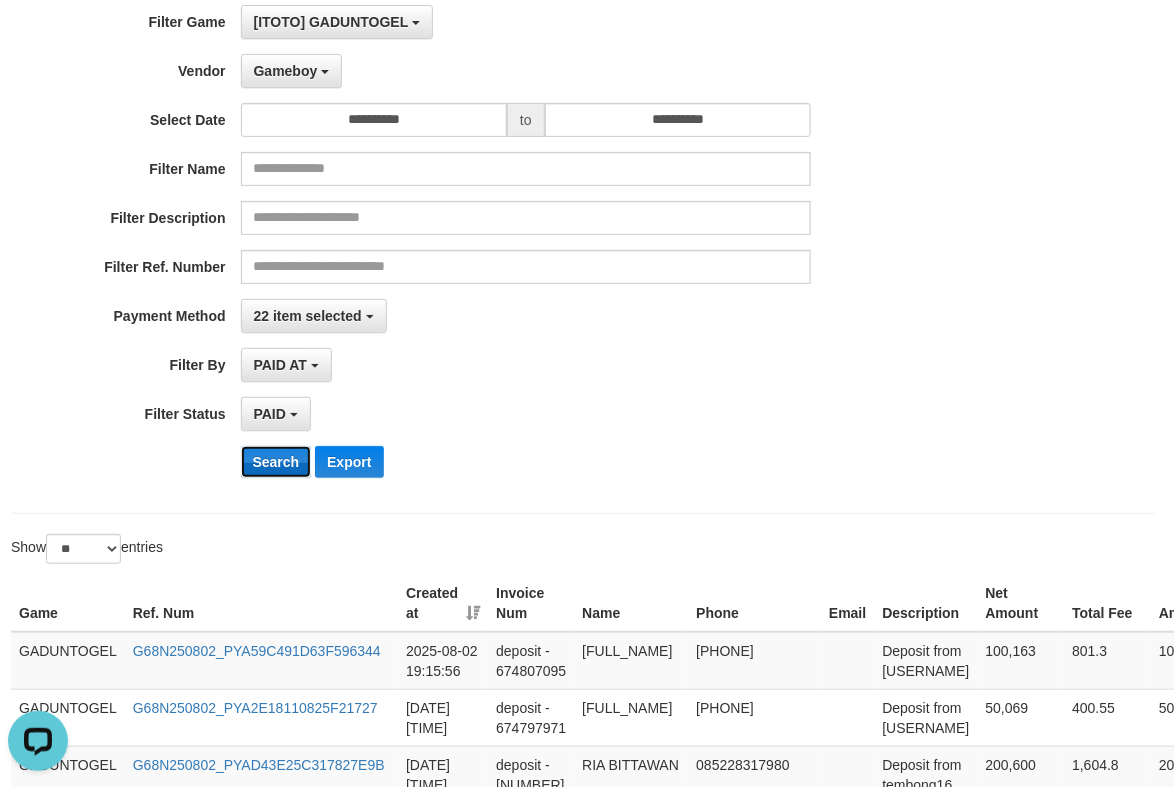 drag, startPoint x: 274, startPoint y: 466, endPoint x: 288, endPoint y: 472, distance: 15.231546 